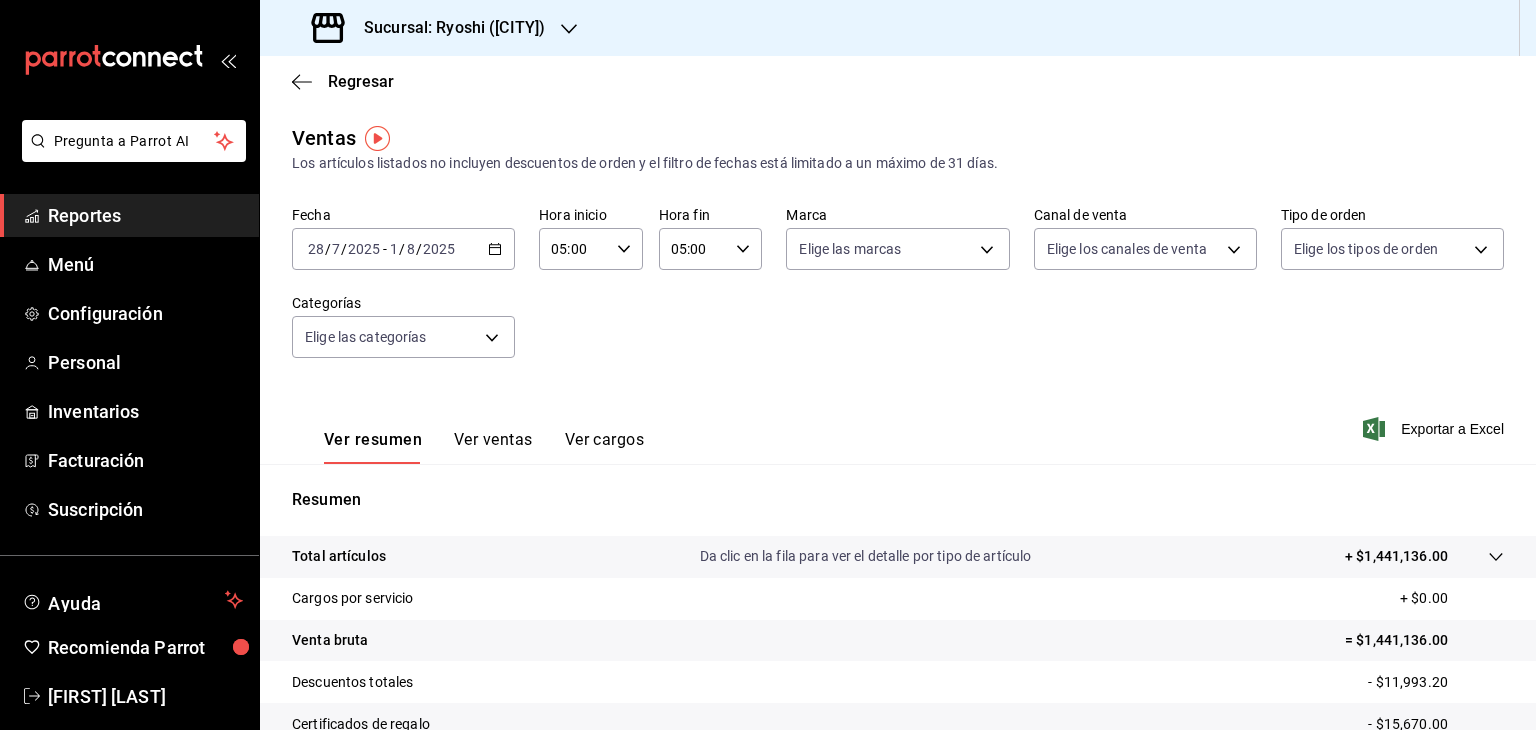 scroll, scrollTop: 0, scrollLeft: 0, axis: both 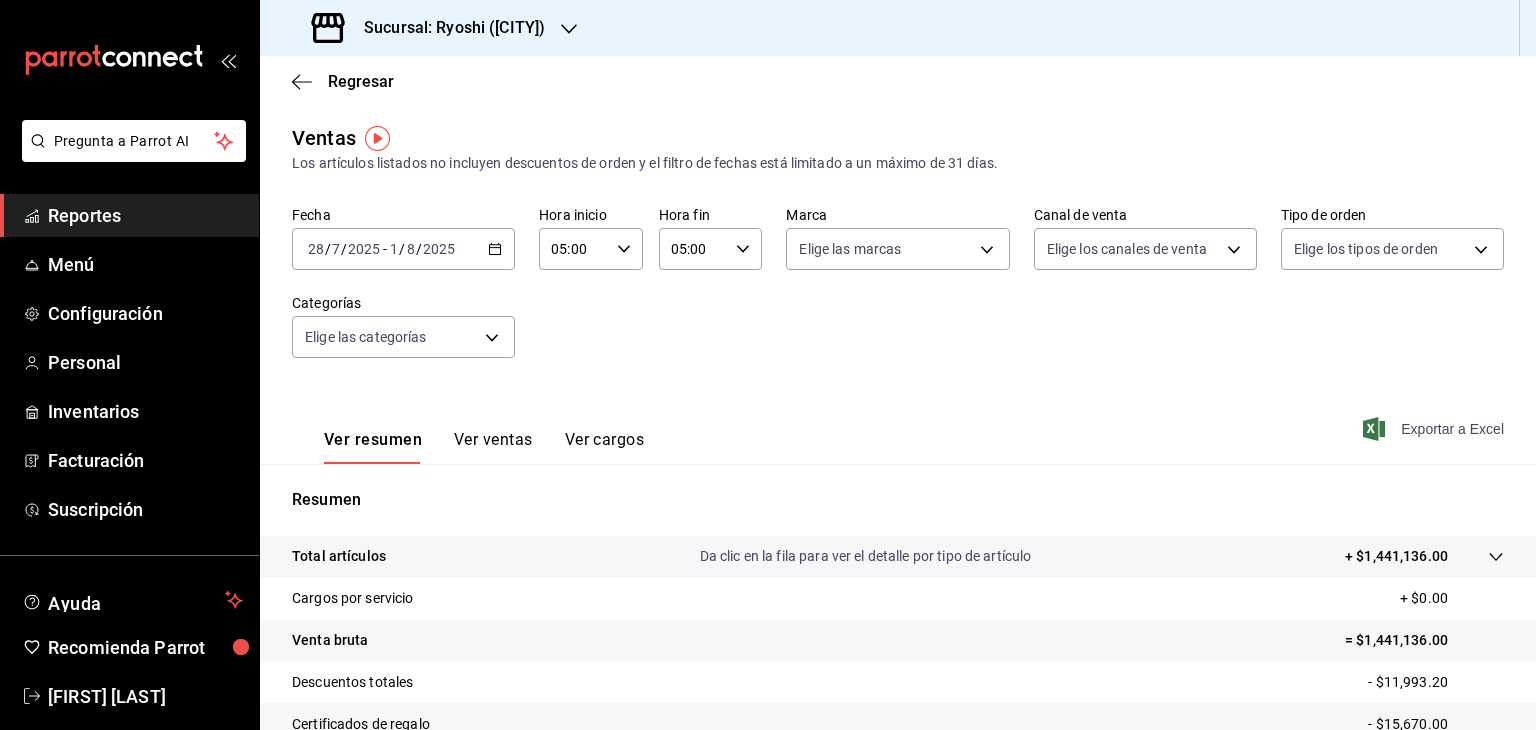 click 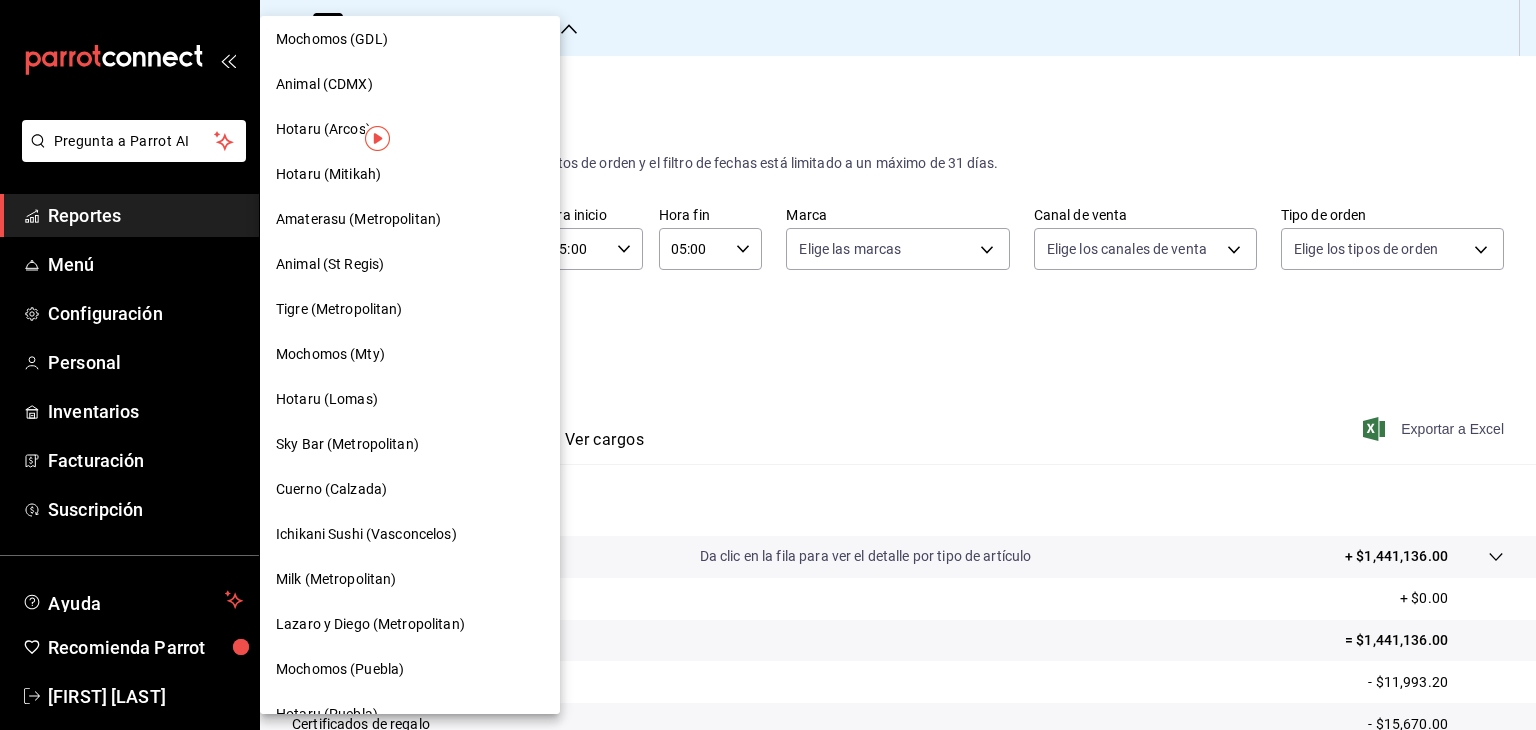 scroll, scrollTop: 700, scrollLeft: 0, axis: vertical 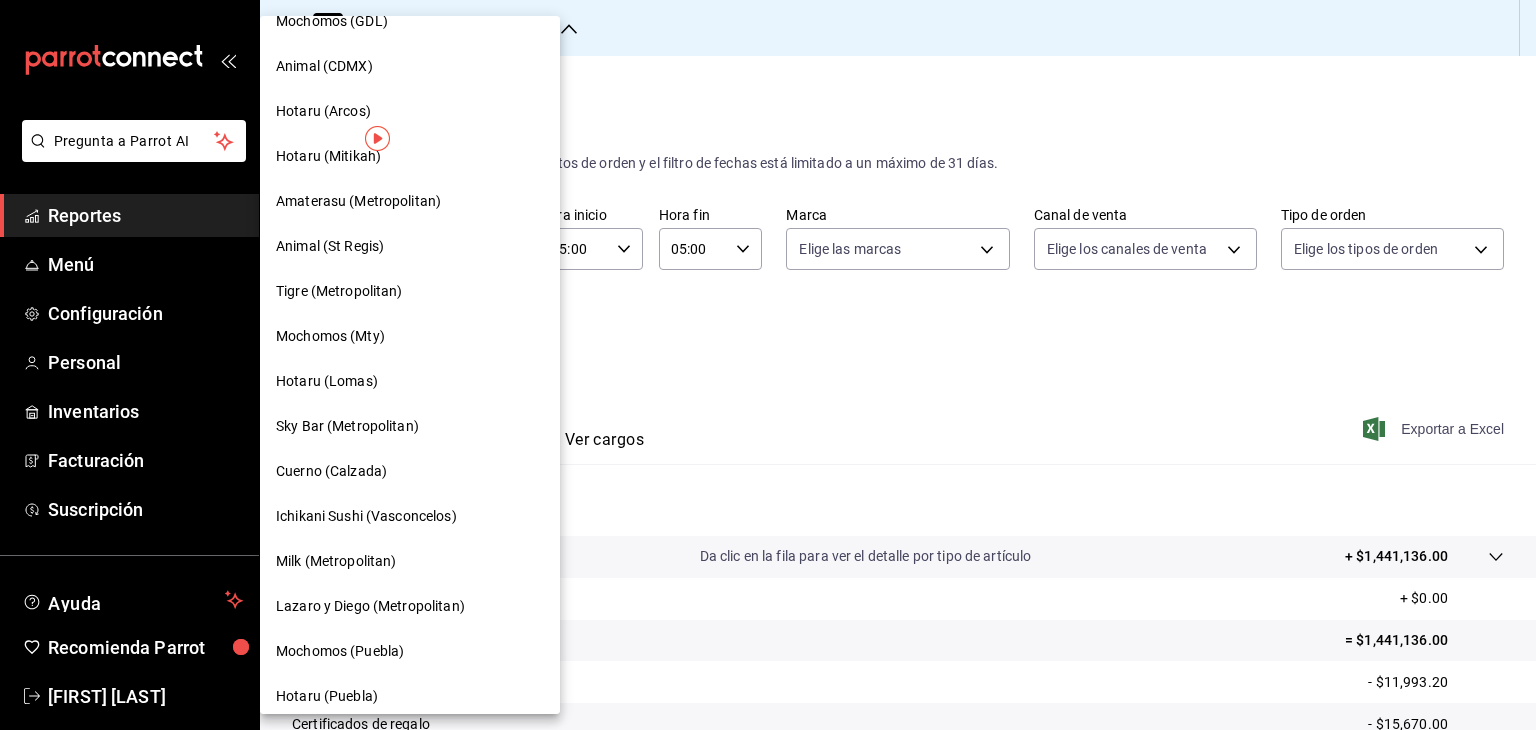 click on "Mochomos (Mty)" at bounding box center [330, 336] 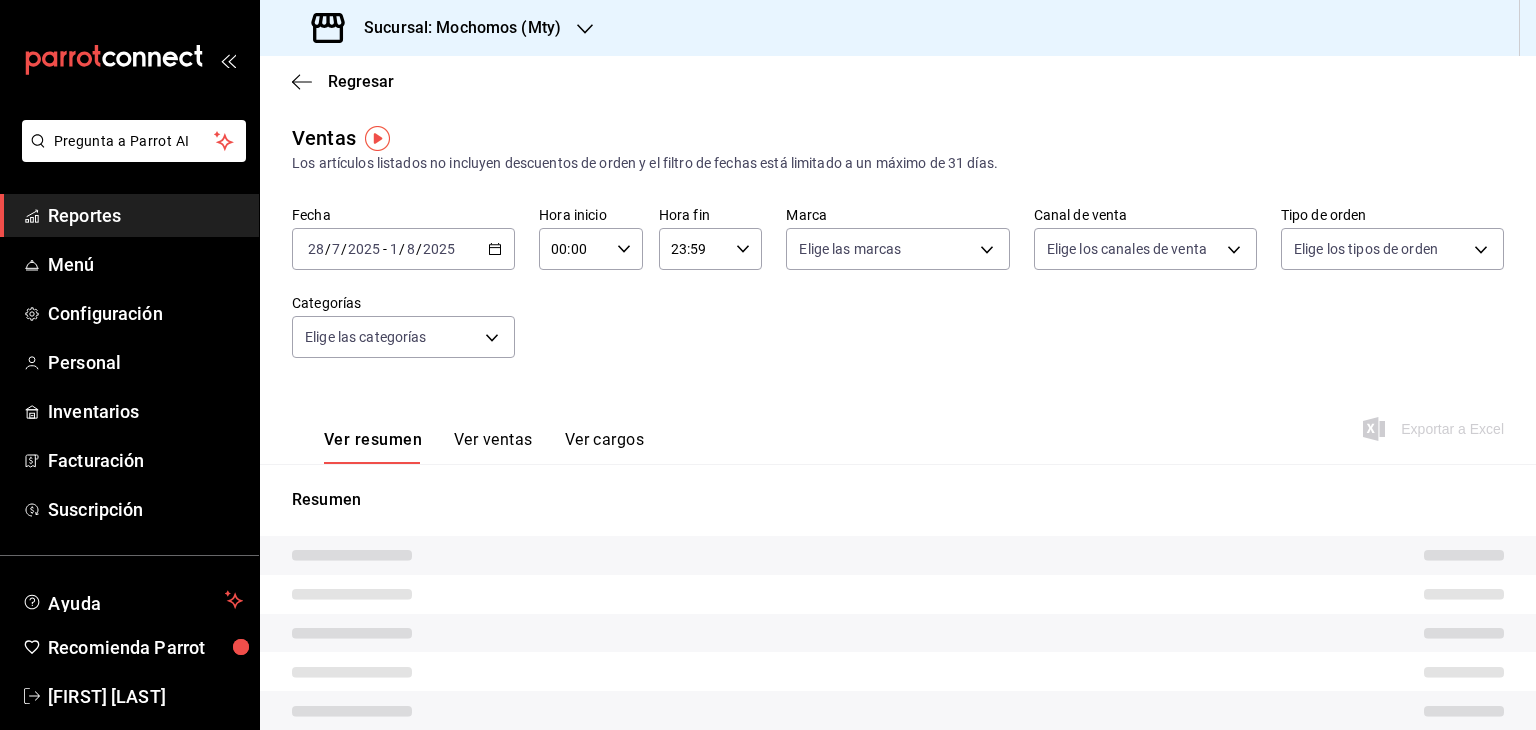 type on "05:00" 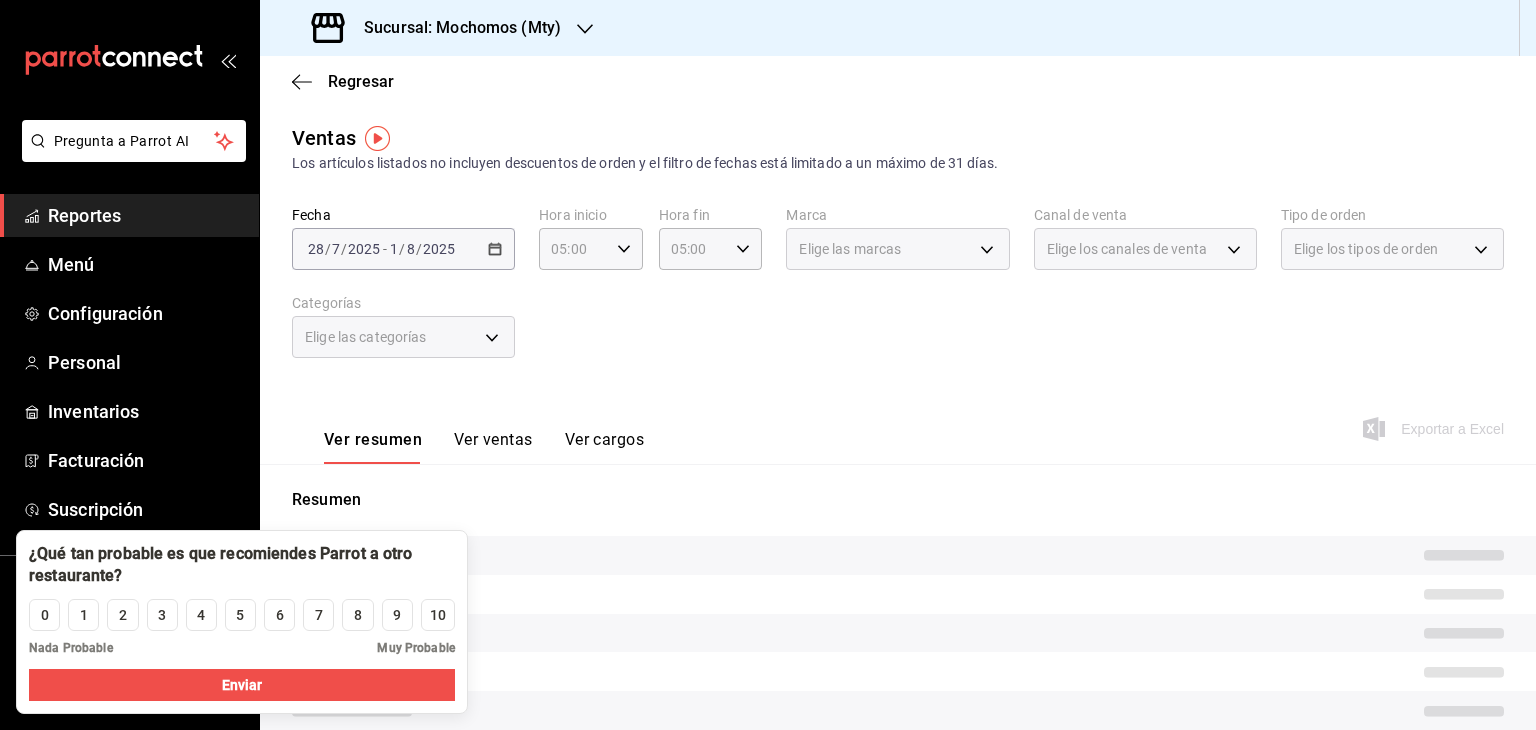 click on "Fecha [DATE] [DATE] - [DATE] [DATE] Hora inicio [TIME] Hora inicio Hora fin [TIME] Hora fin Marca Elige las marcas Canal de venta Elige los canales de venta Tipo de orden Elige los tipos de orden Categorías Elige las categorías" at bounding box center (898, 294) 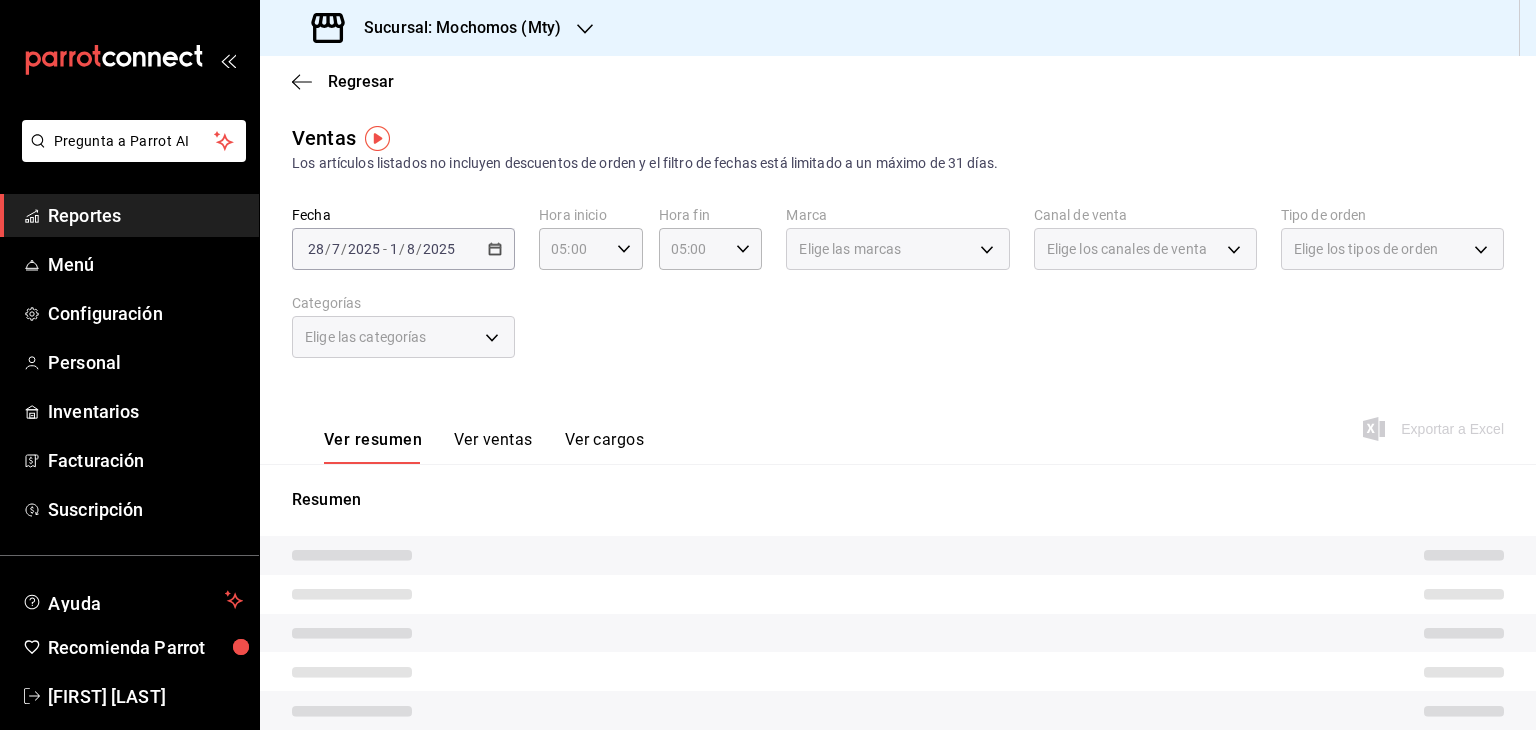 click on "Ver resumen Ver ventas Ver cargos Exportar a Excel" at bounding box center [898, 423] 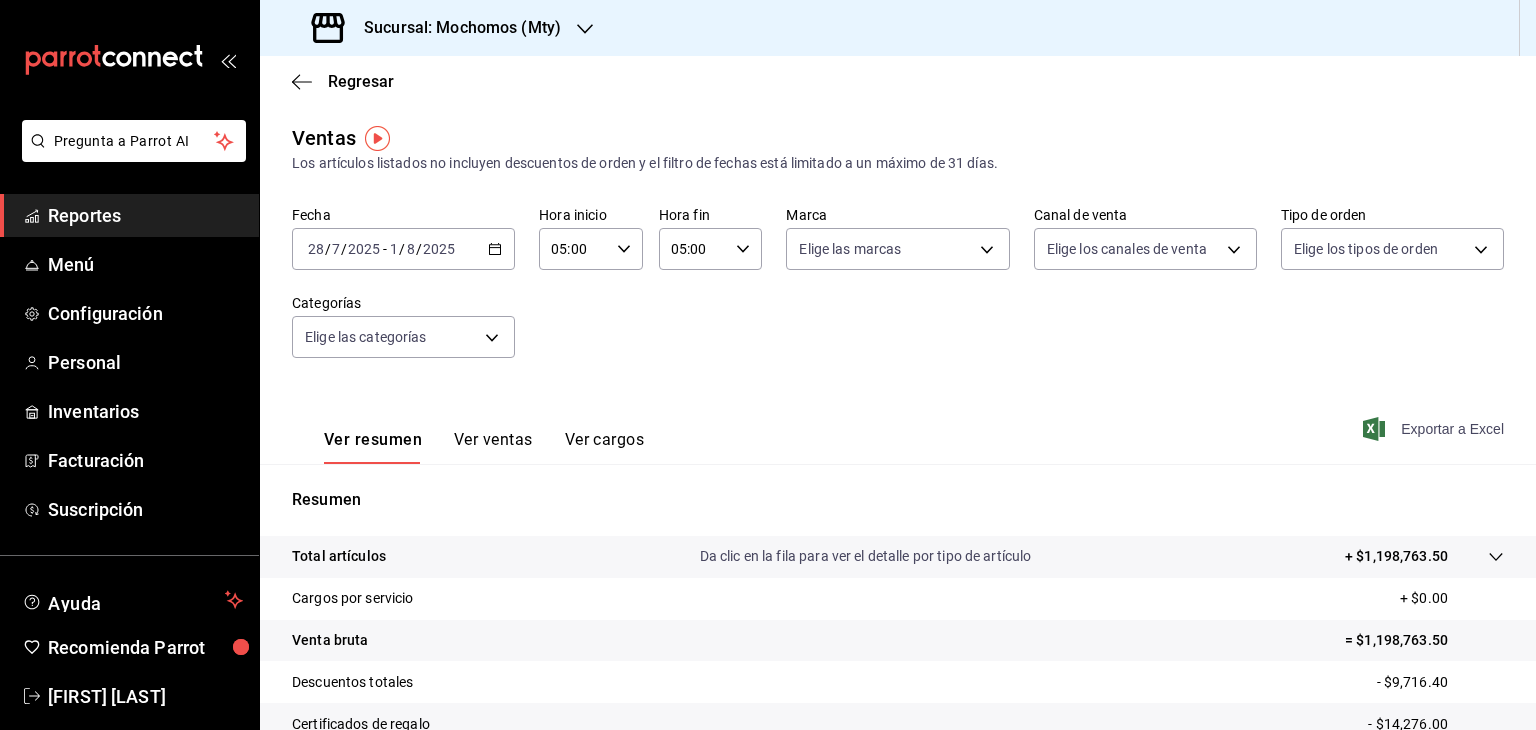 click 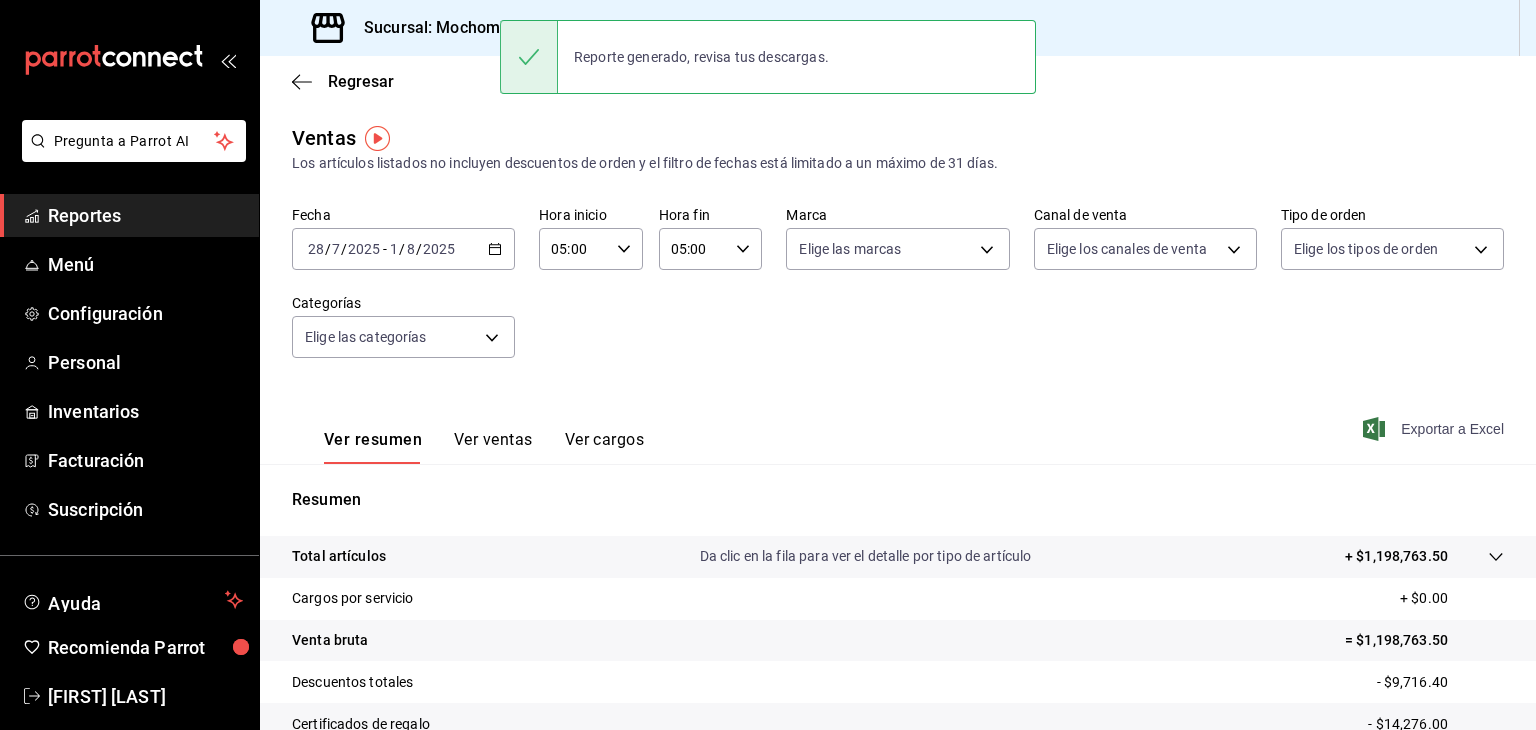 click on "Sucursal: Mochomos (Mty)" at bounding box center [454, 28] 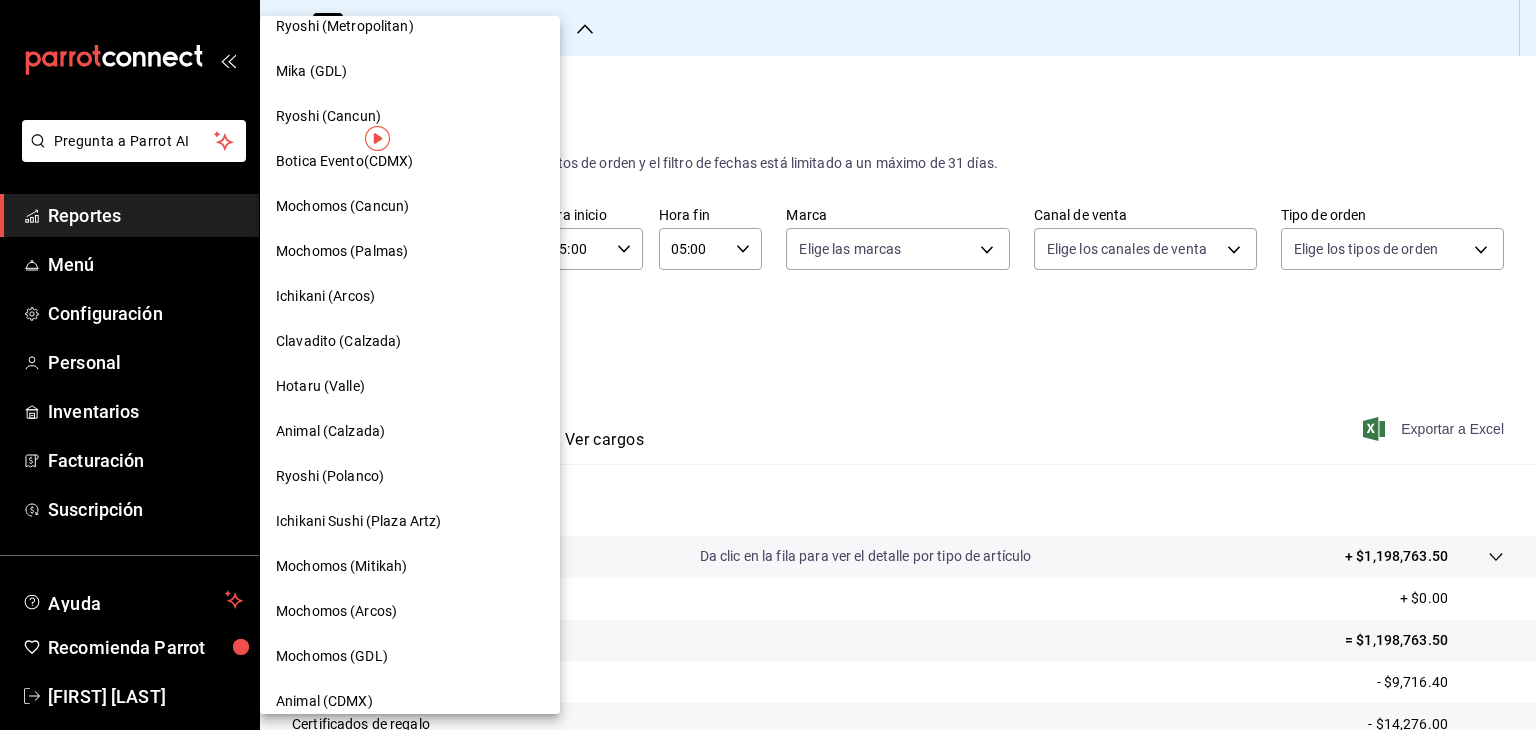 scroll, scrollTop: 0, scrollLeft: 0, axis: both 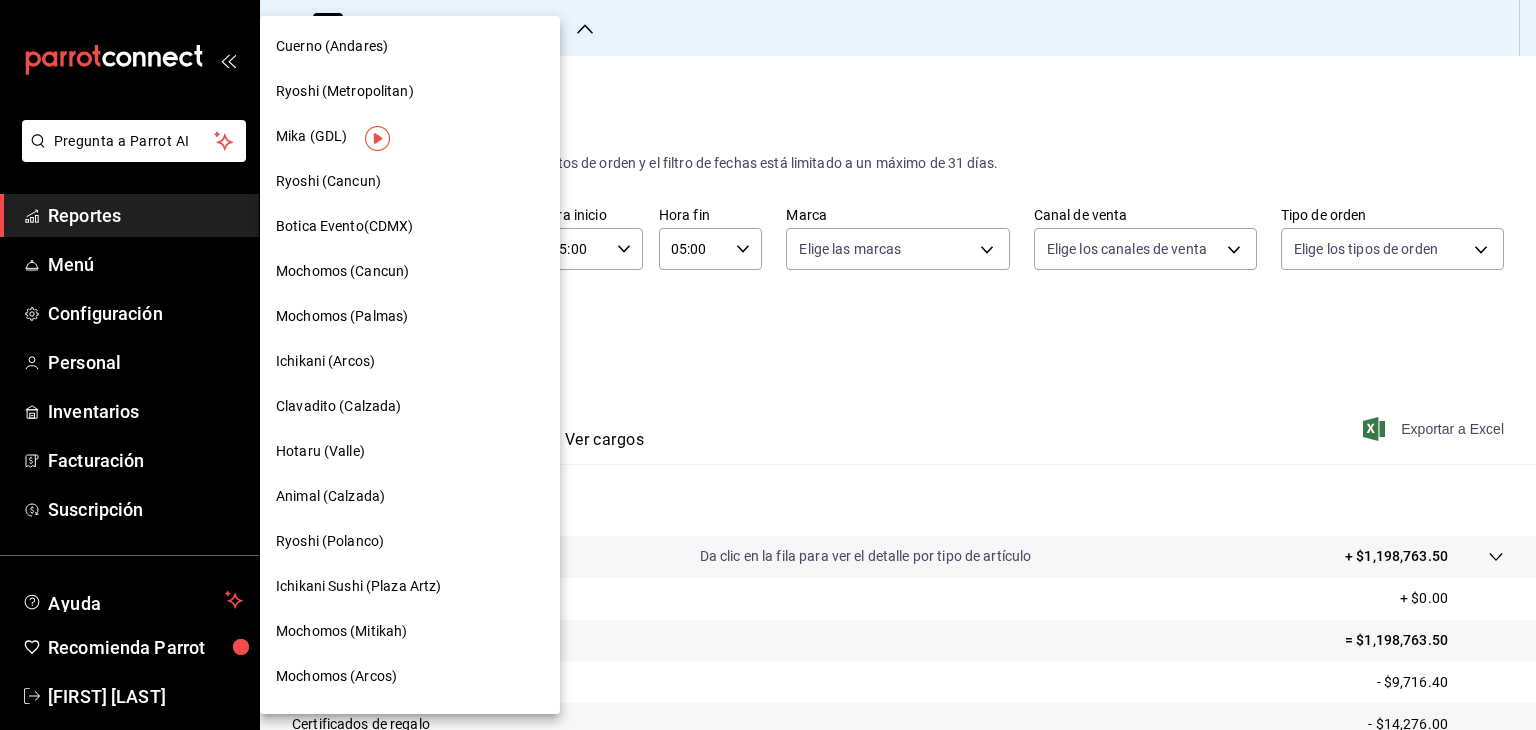 click on "Ryoshi (Metropolitan)" at bounding box center [345, 91] 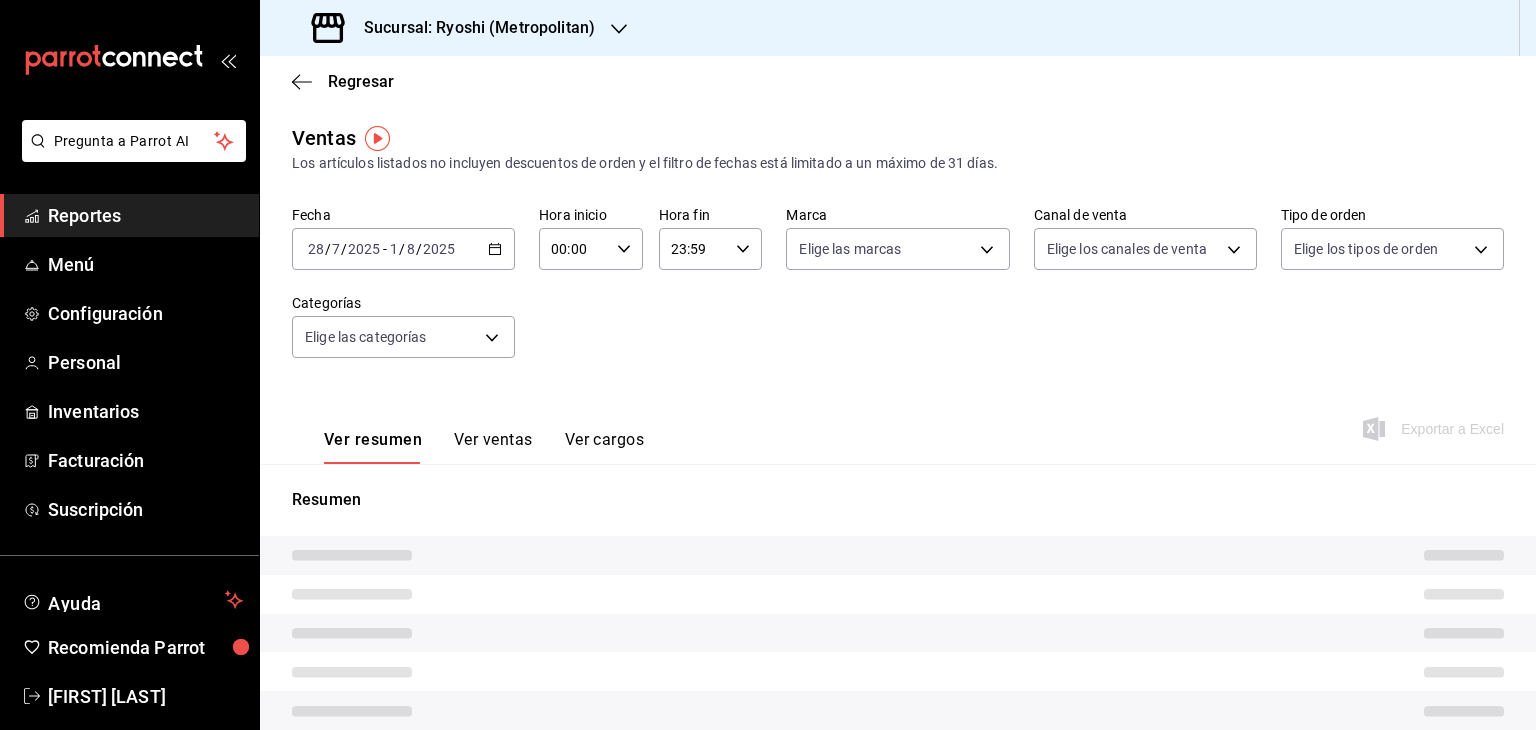 type on "05:00" 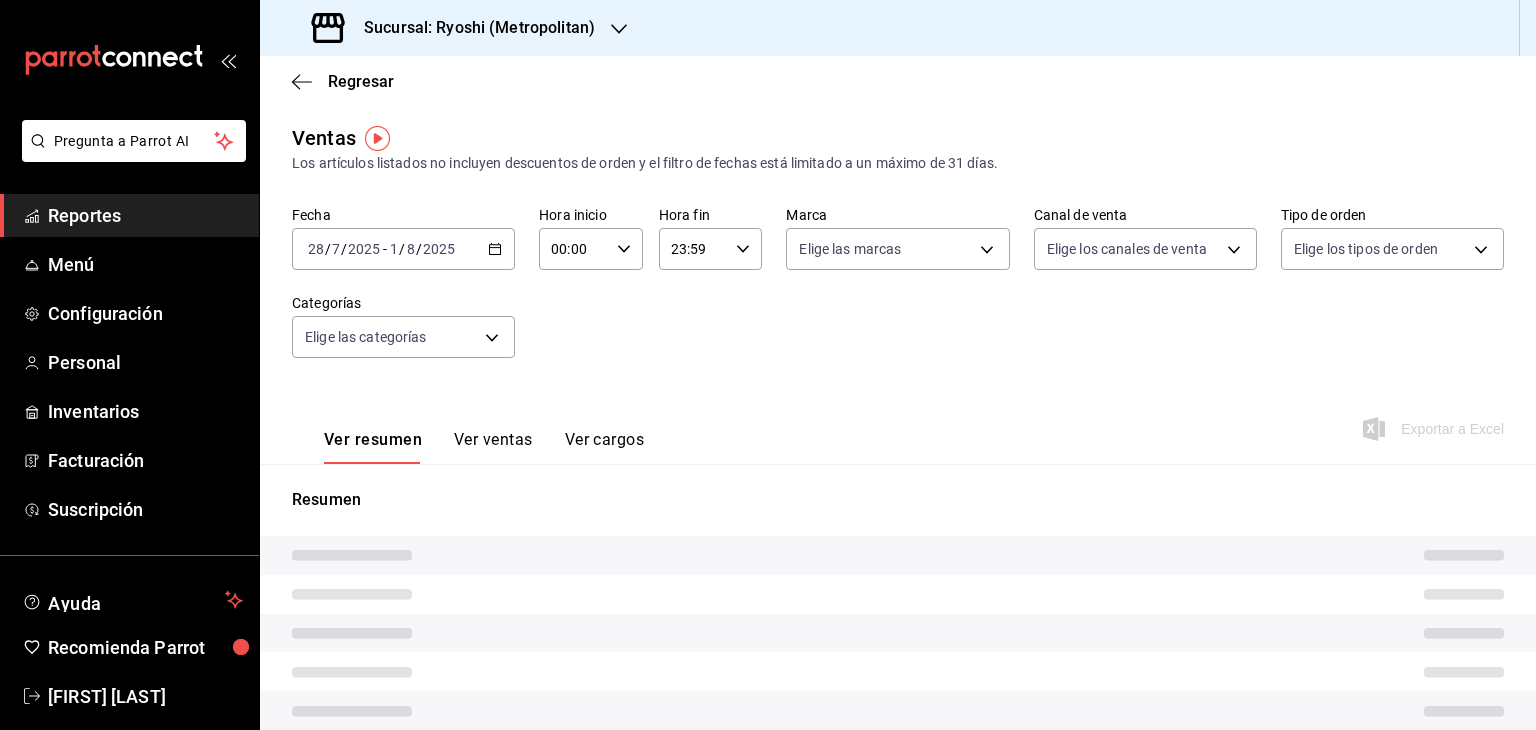 type on "05:00" 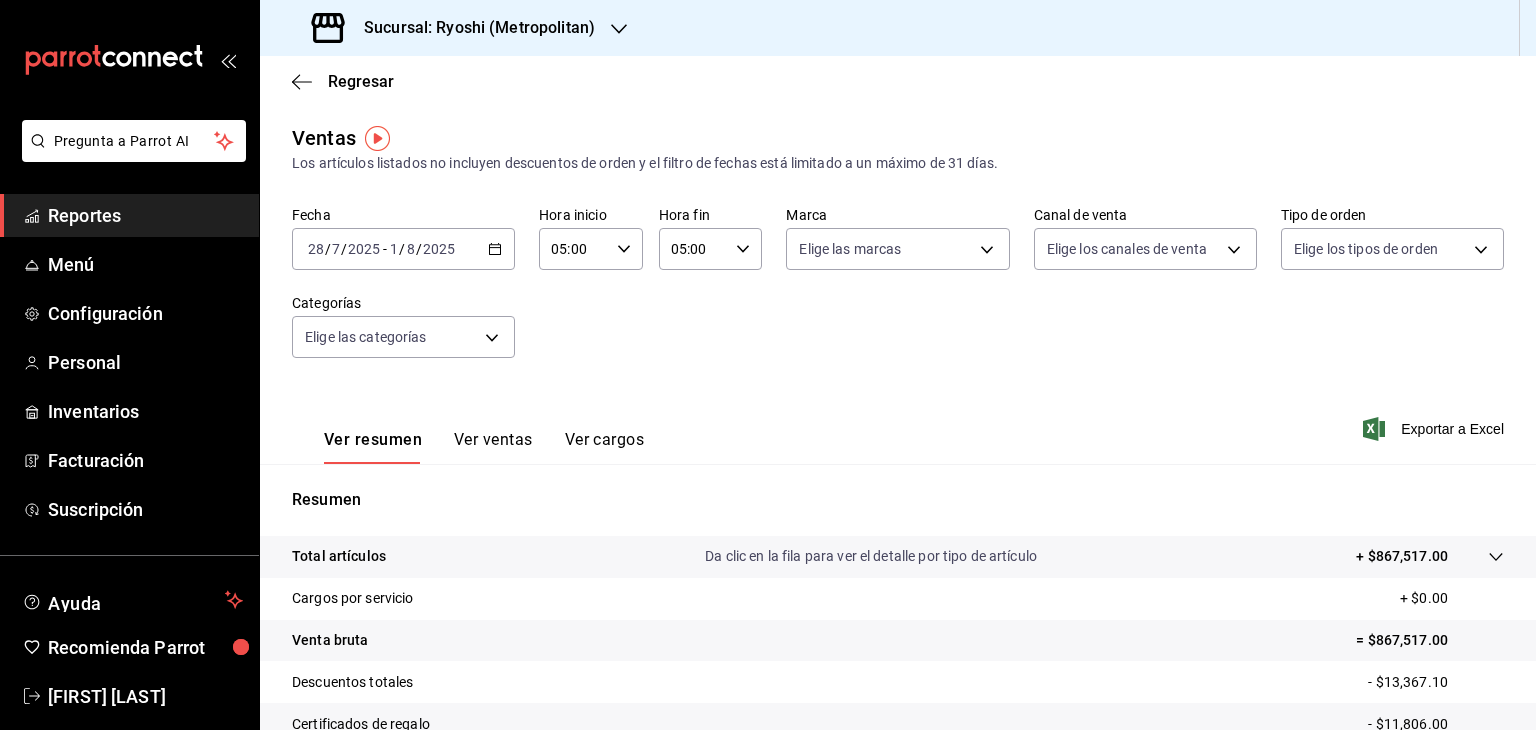 click 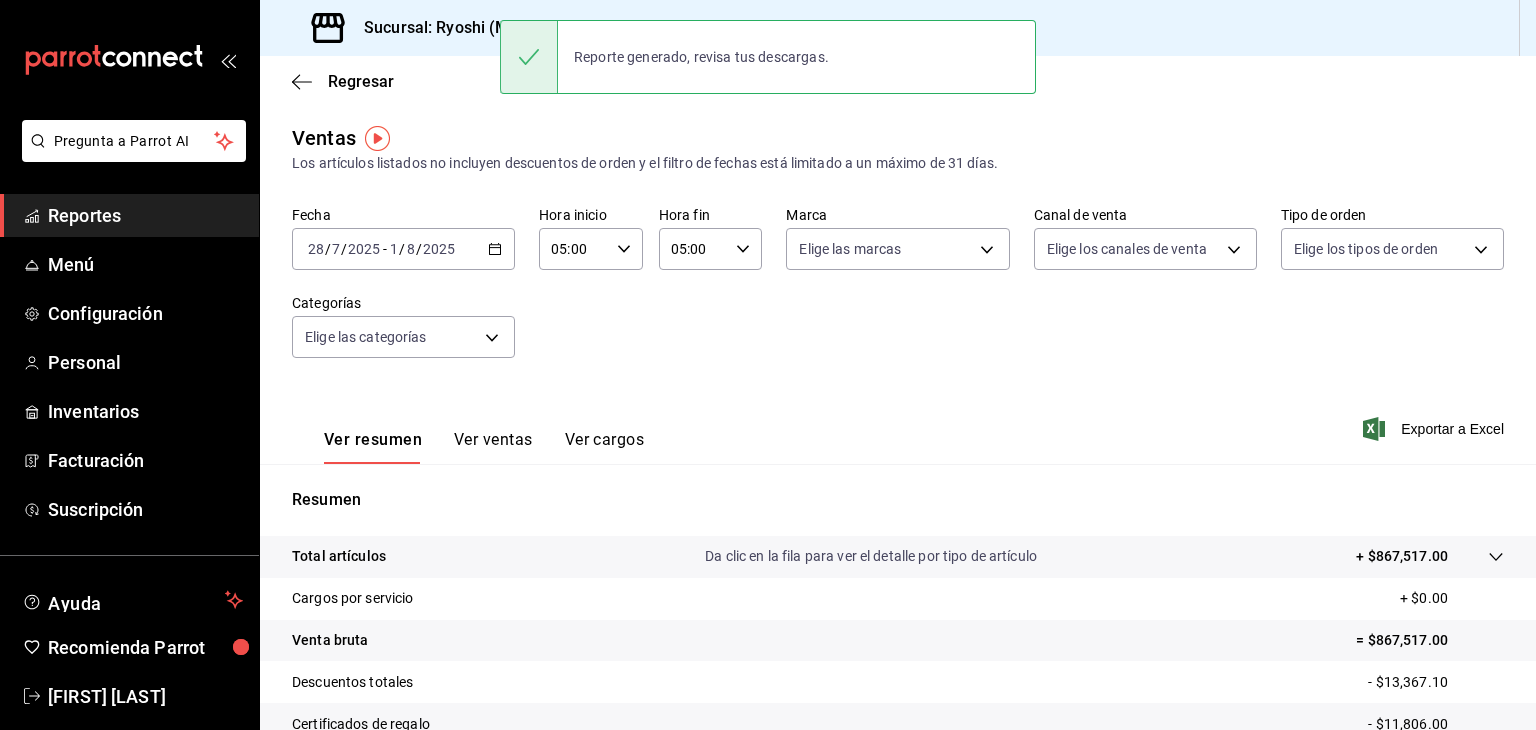 click on "Sucursal: Ryoshi (Metropolitan)" at bounding box center (471, 28) 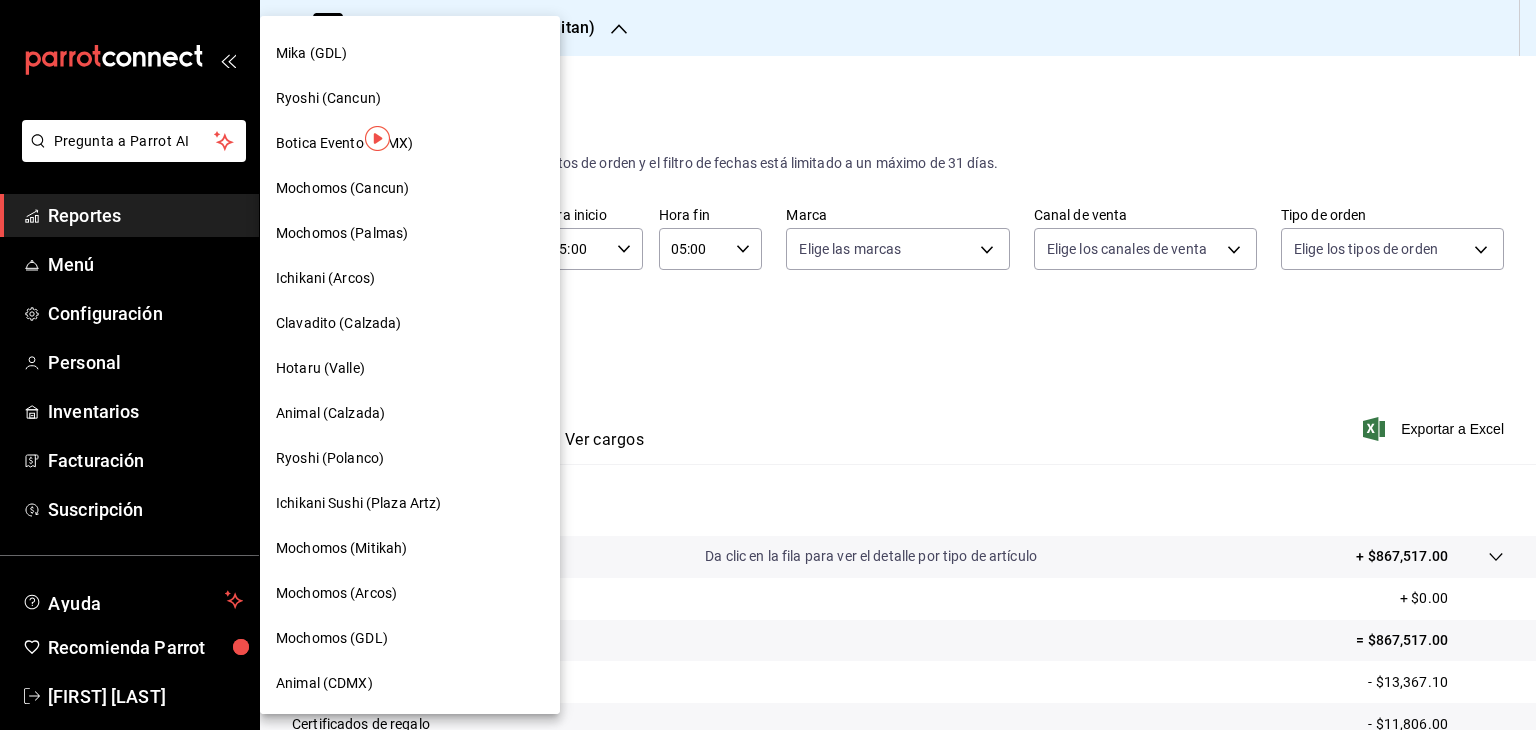 scroll, scrollTop: 0, scrollLeft: 0, axis: both 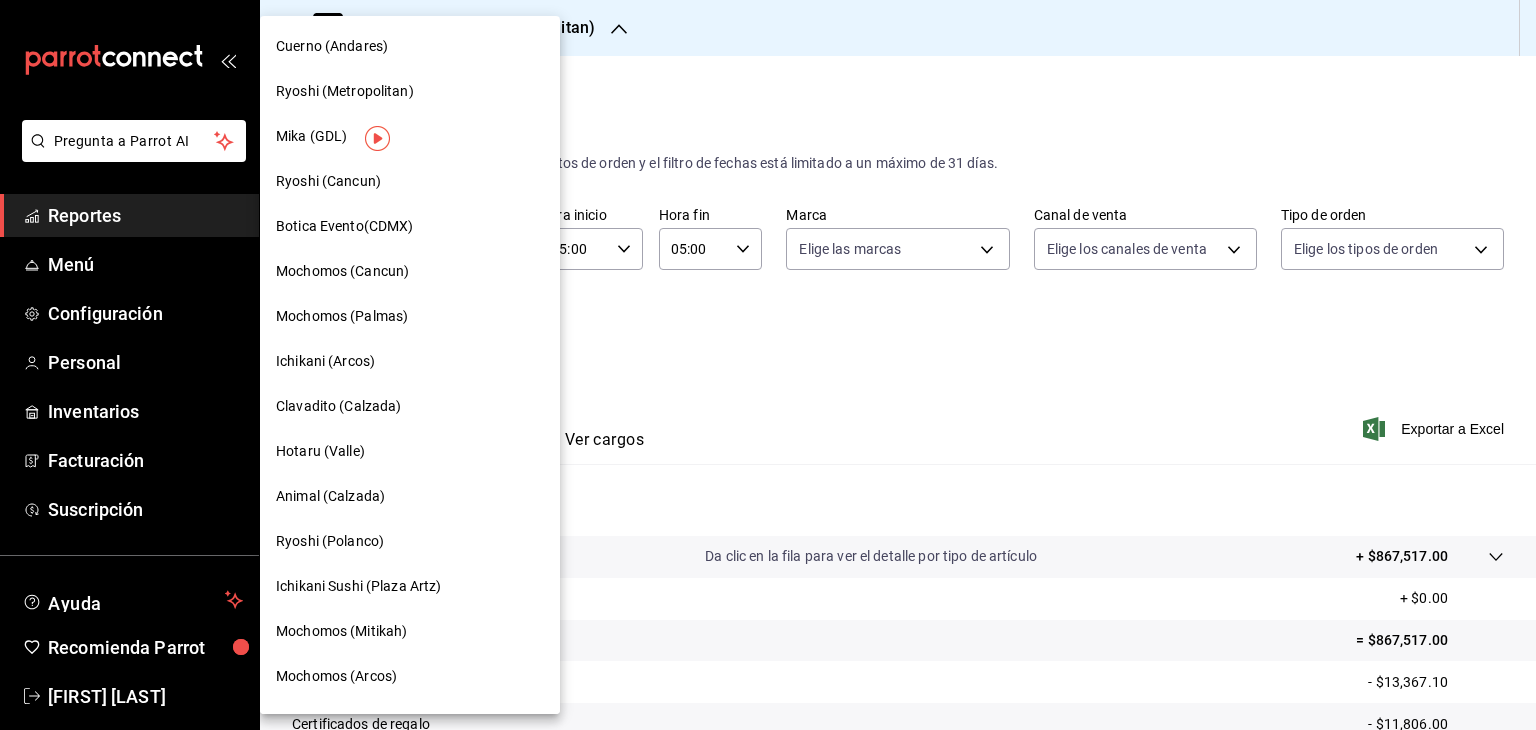 click on "Hotaru (Valle)" at bounding box center [410, 451] 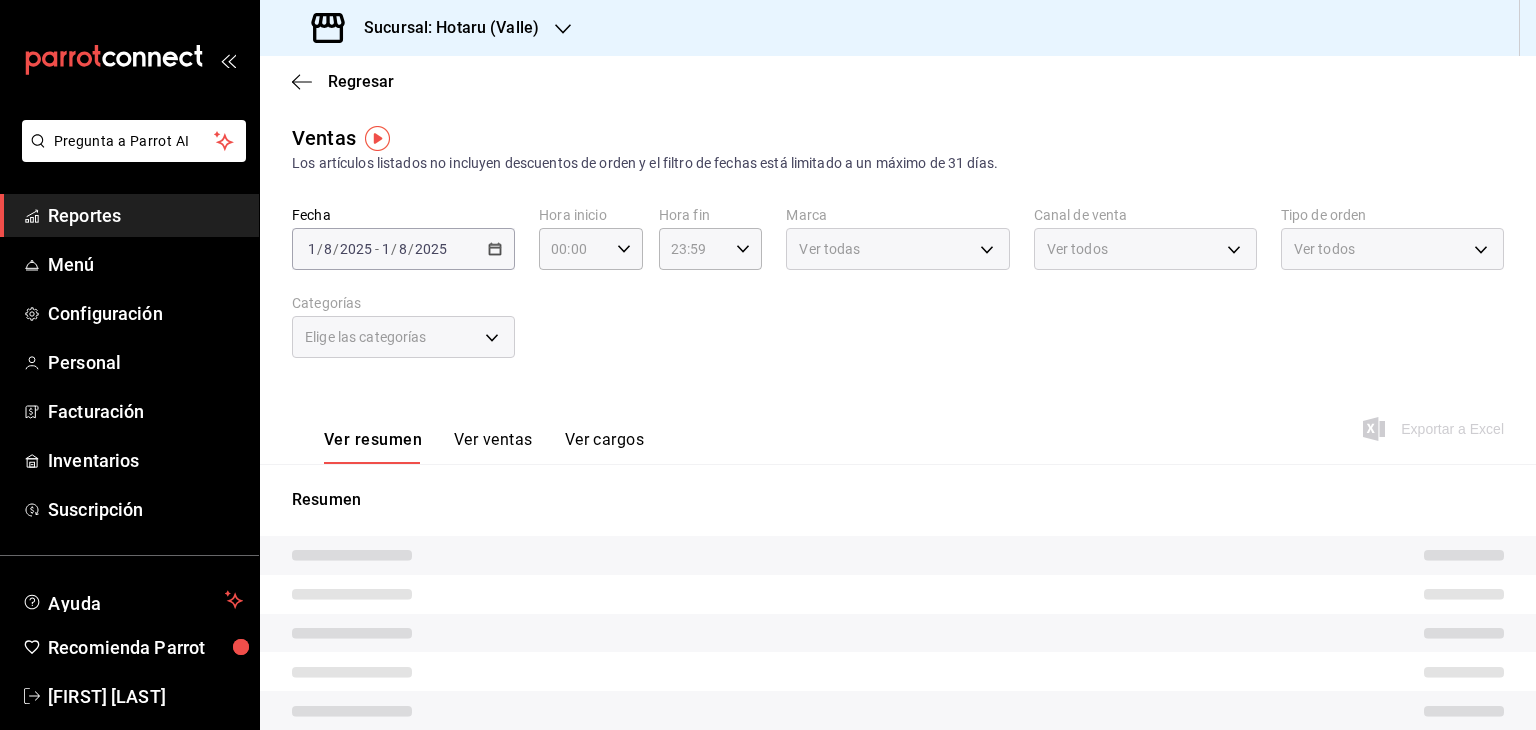 type on "05:00" 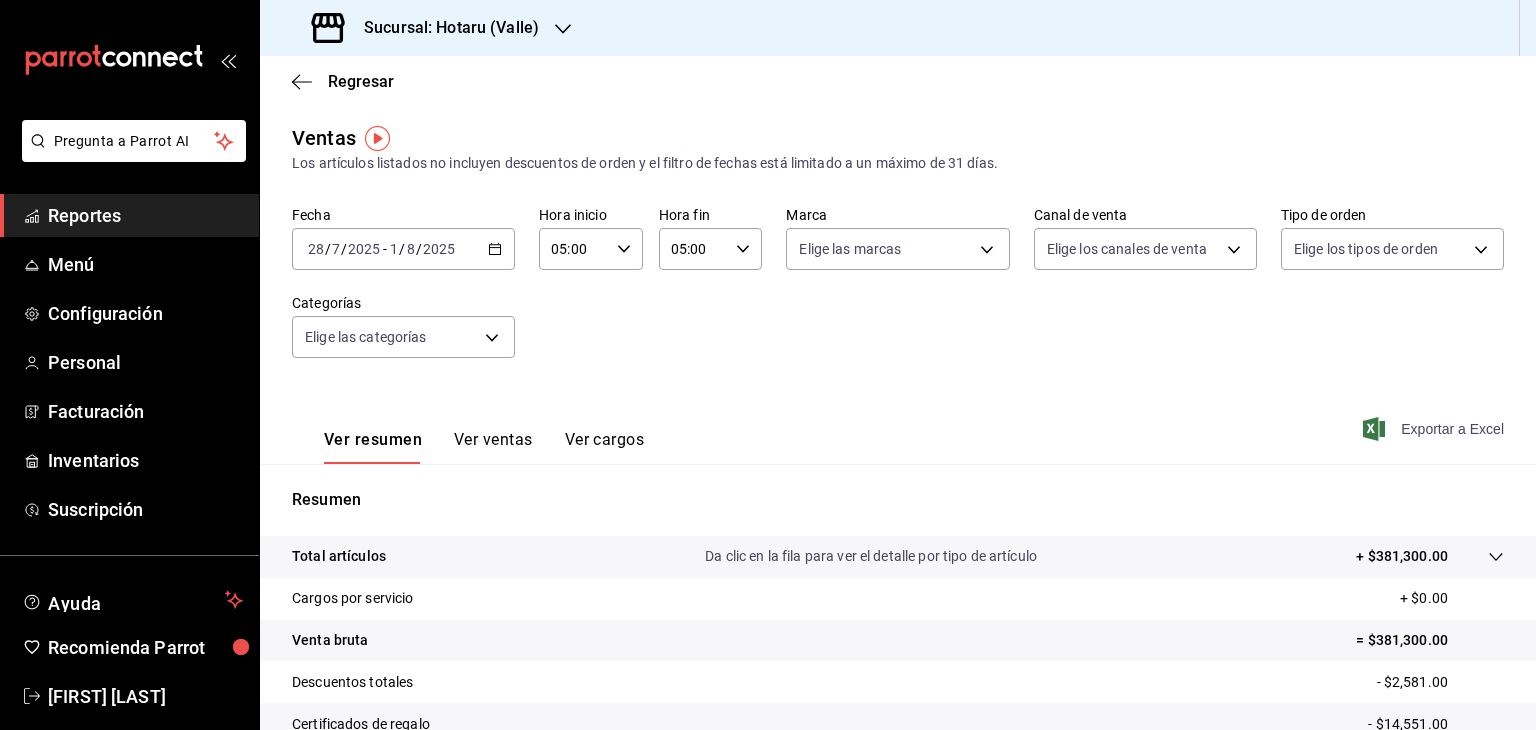 click on "Exportar a Excel" at bounding box center [1435, 429] 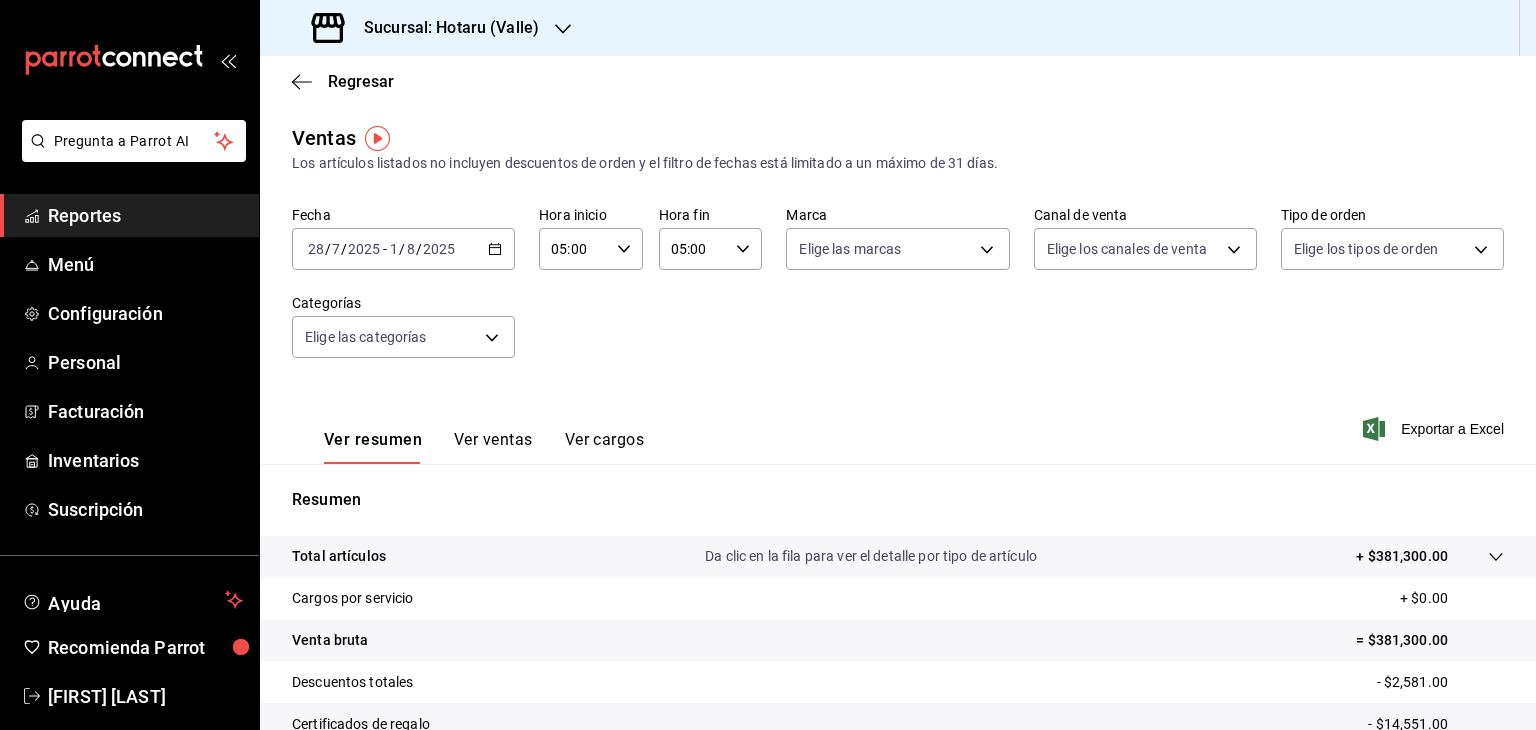 click on "Sucursal: Hotaru (Valle)" at bounding box center (443, 28) 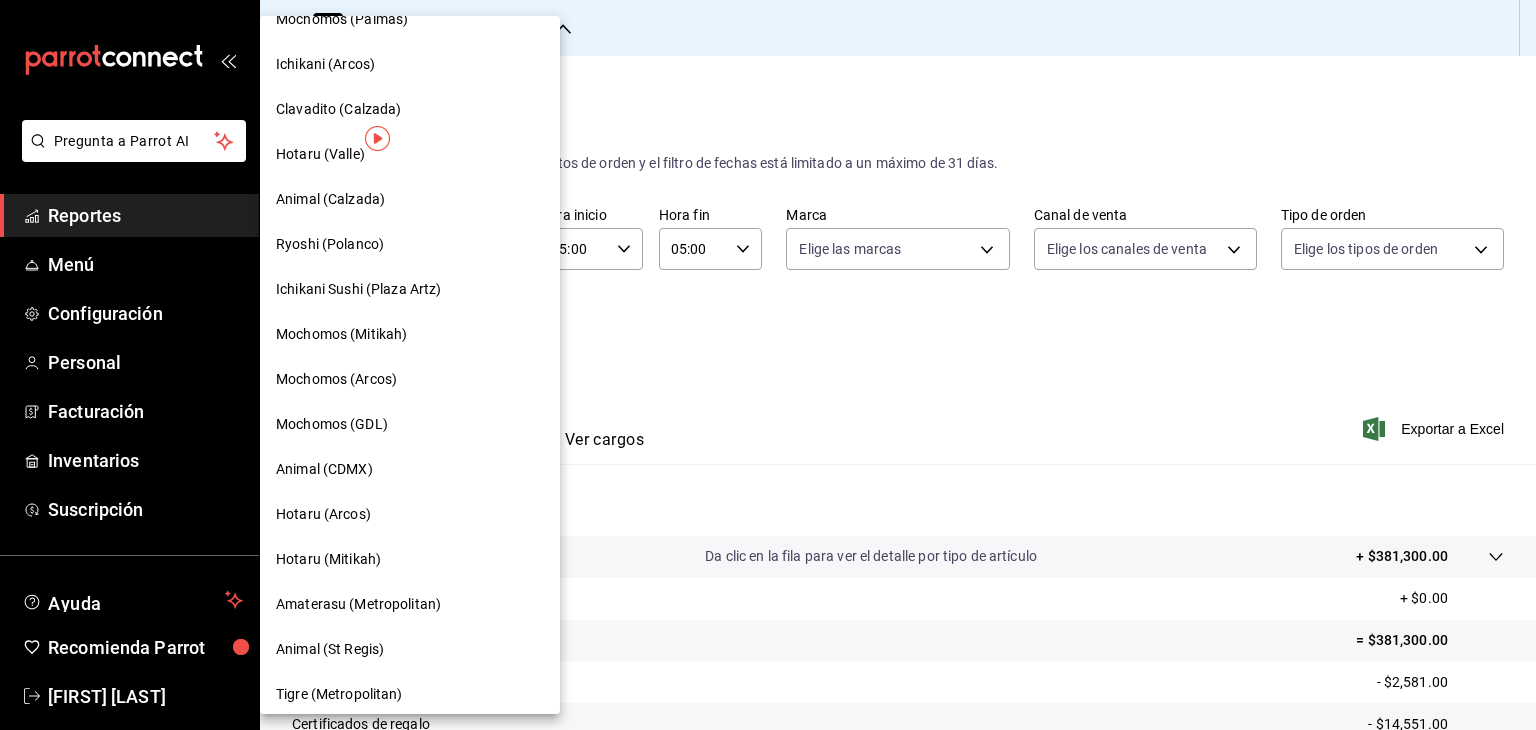 scroll, scrollTop: 300, scrollLeft: 0, axis: vertical 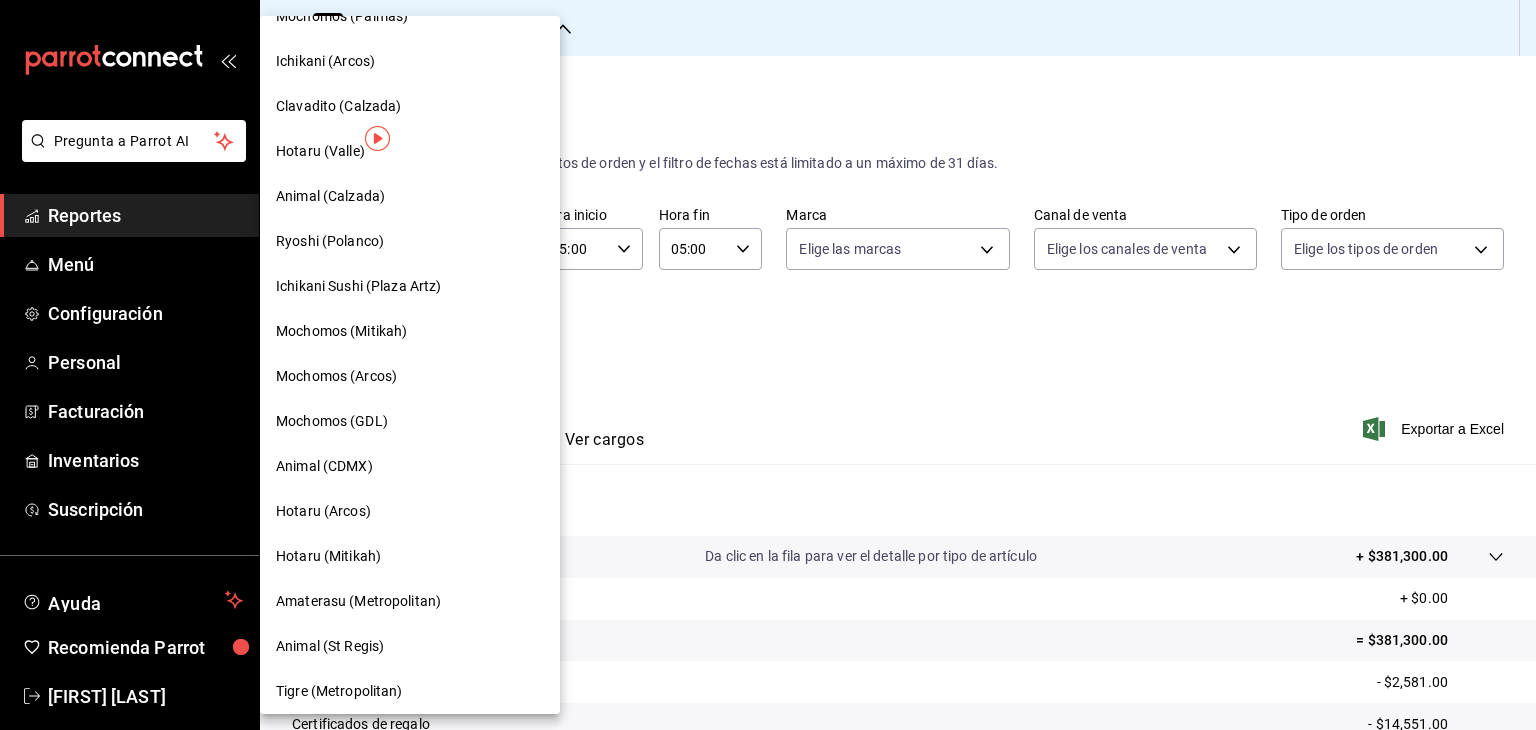 click on "Animal (Calzada)" at bounding box center (410, 196) 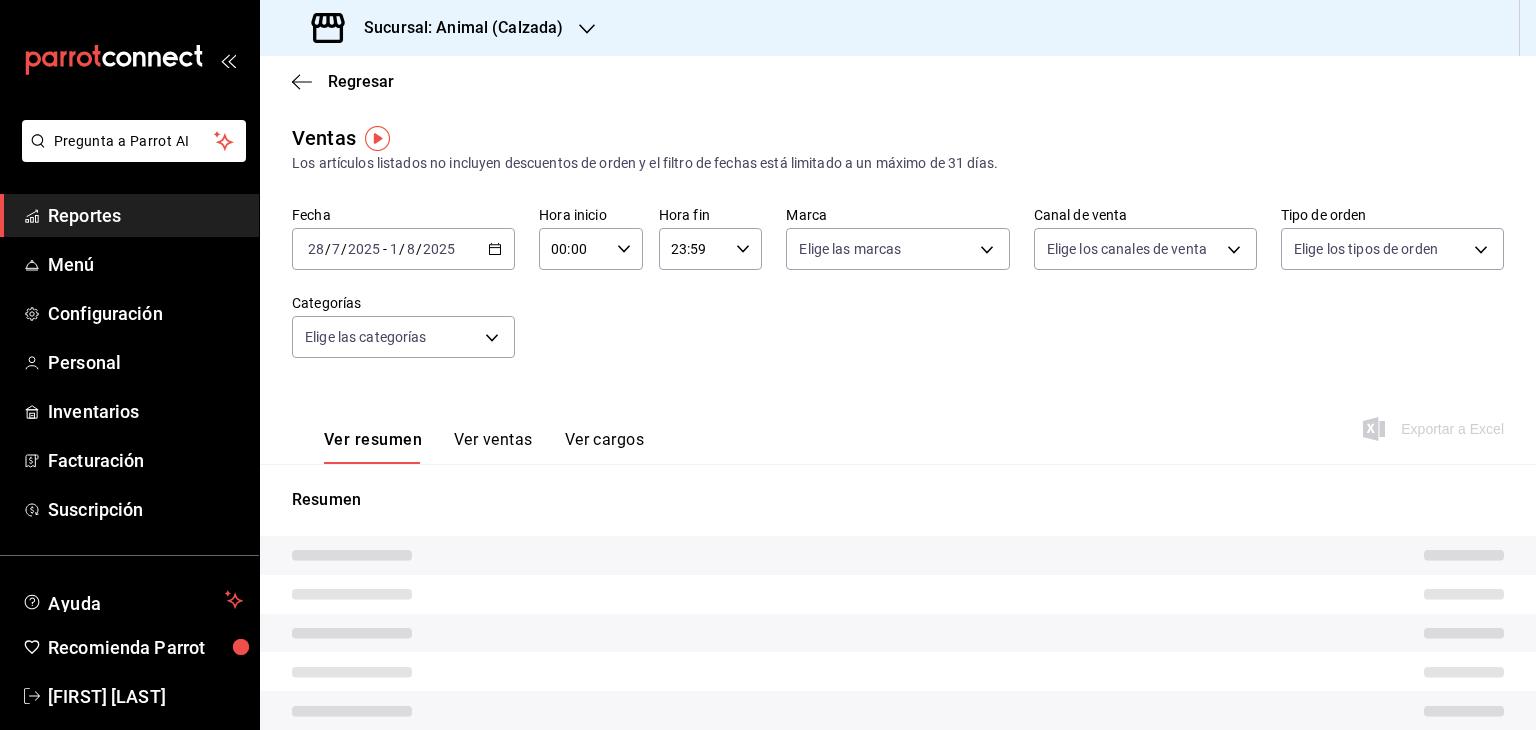 type on "05:00" 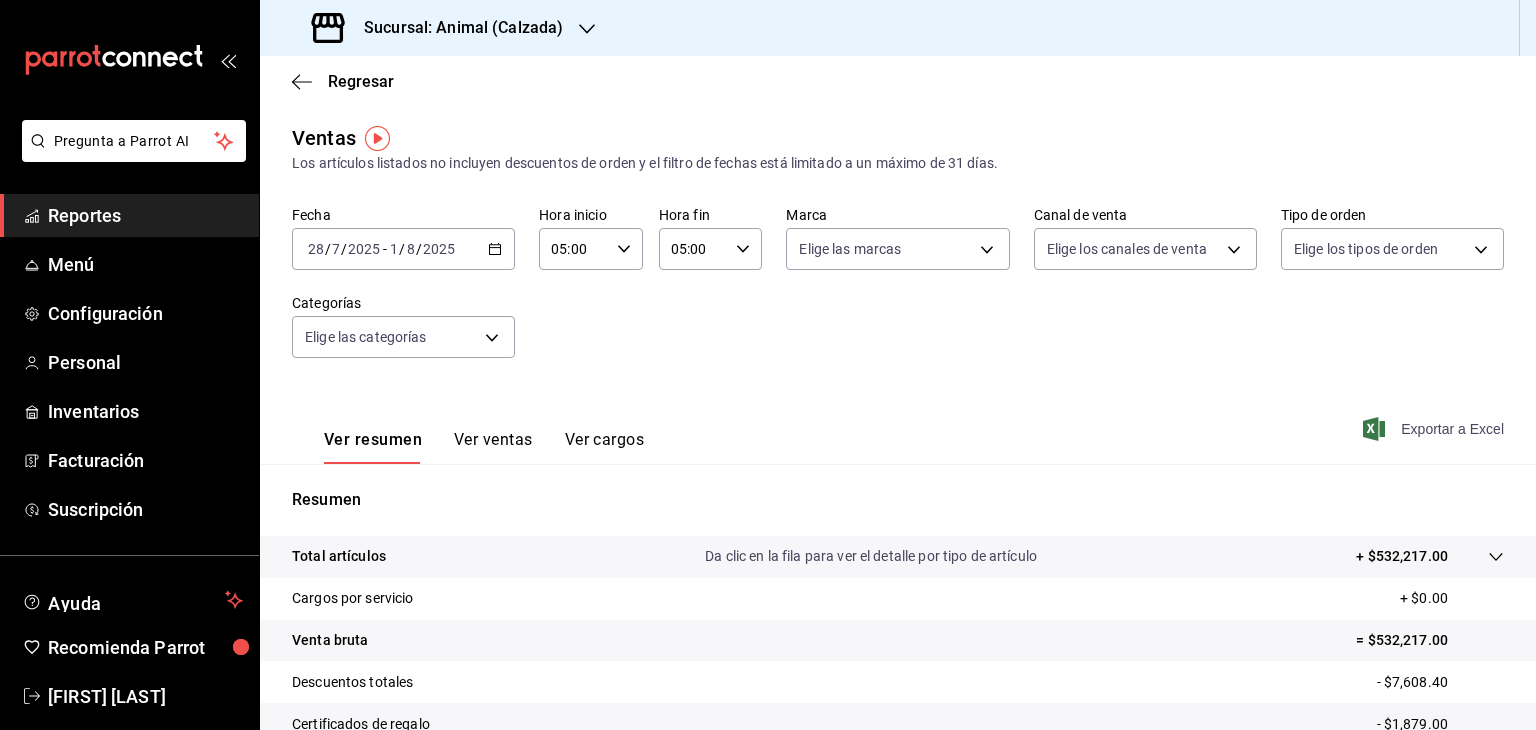 click on "Exportar a Excel" at bounding box center [1435, 429] 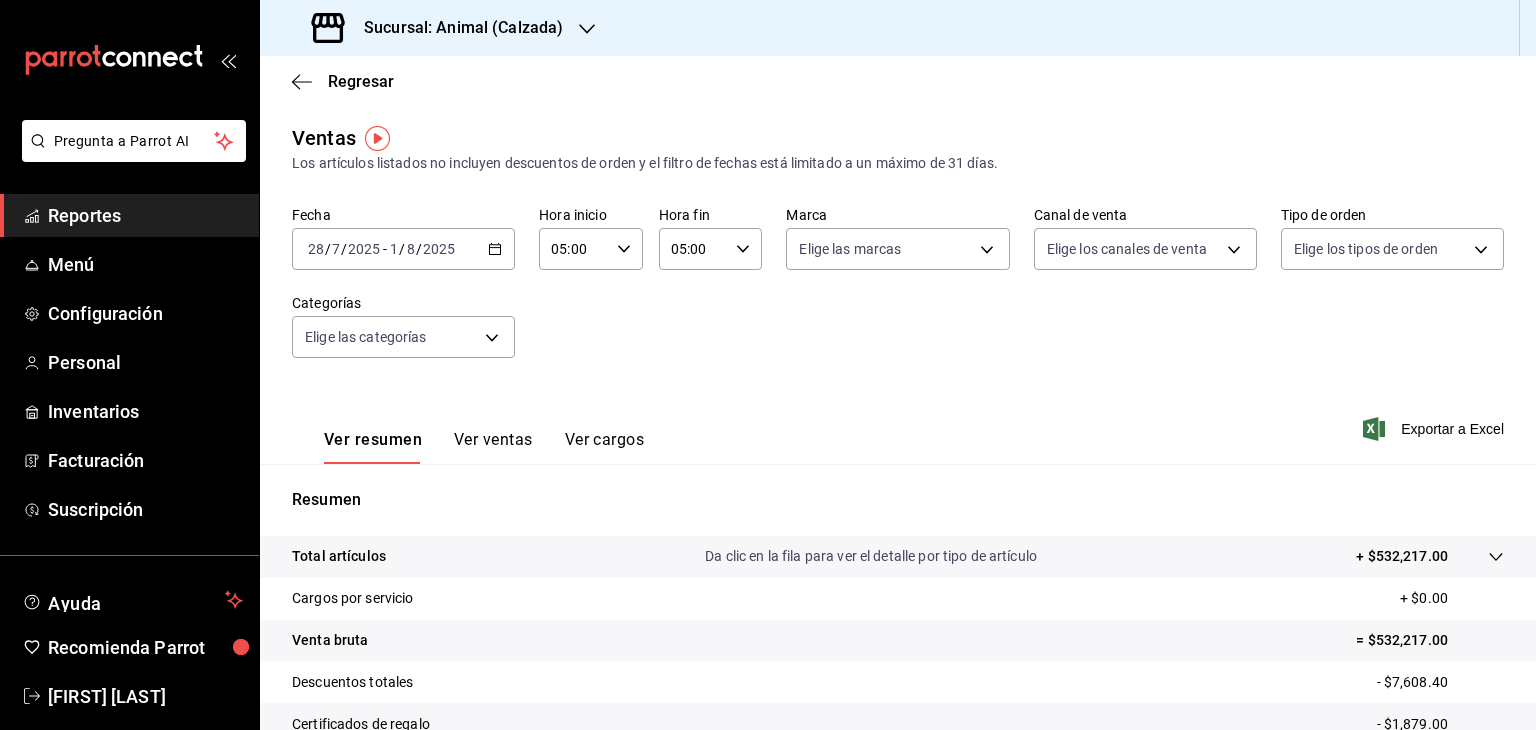 click on "Sucursal: Animal (Calzada)" at bounding box center [439, 28] 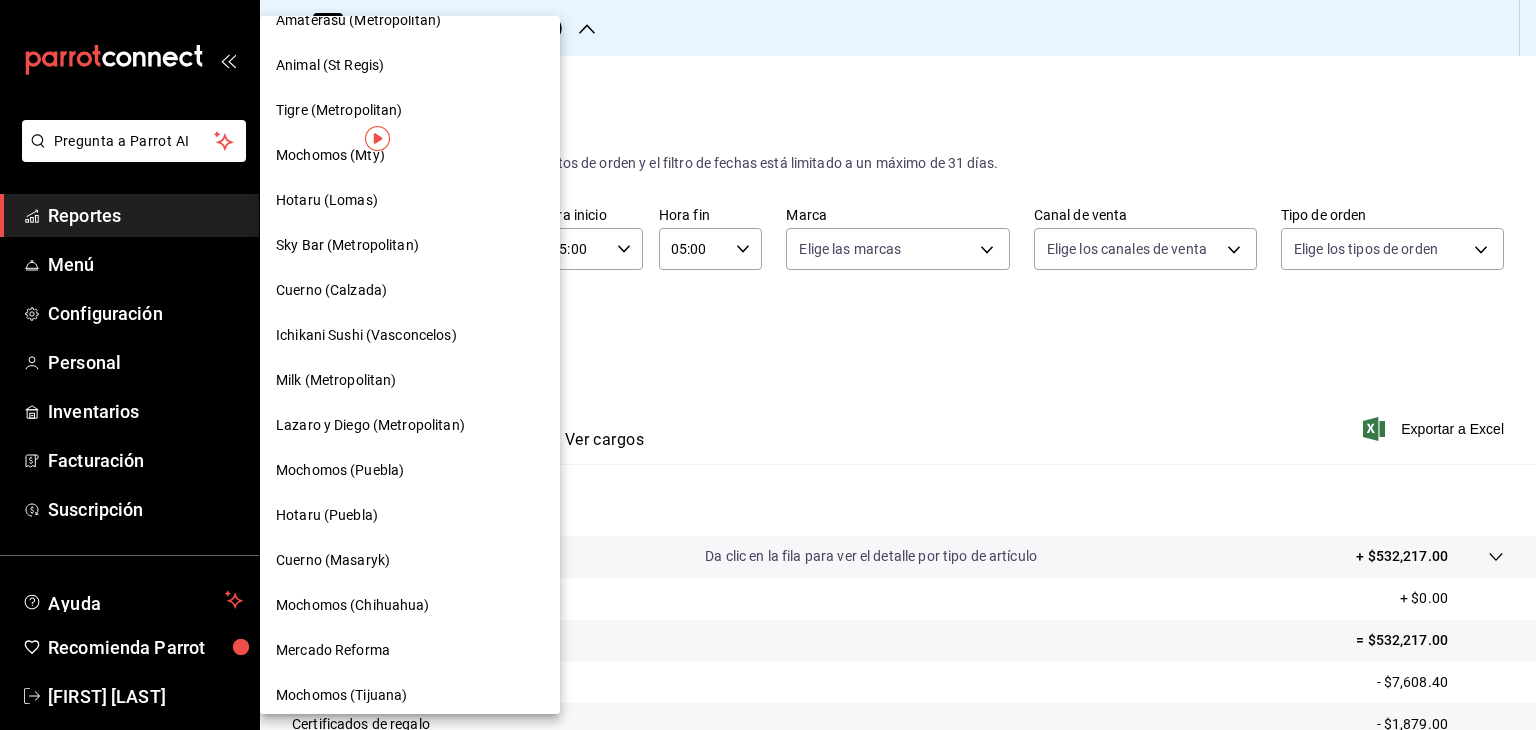 scroll, scrollTop: 783, scrollLeft: 0, axis: vertical 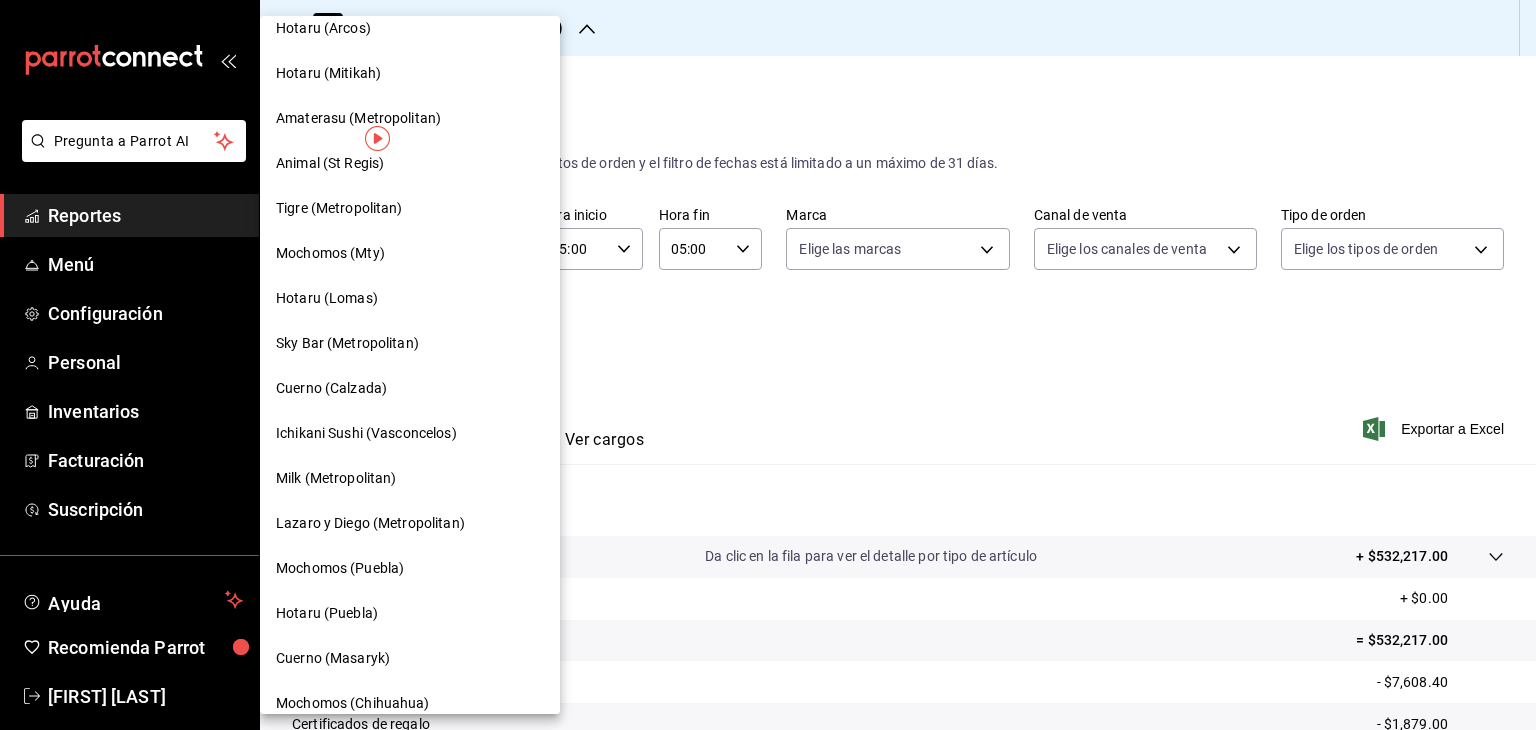 click on "Cuerno (Calzada)" at bounding box center [410, 388] 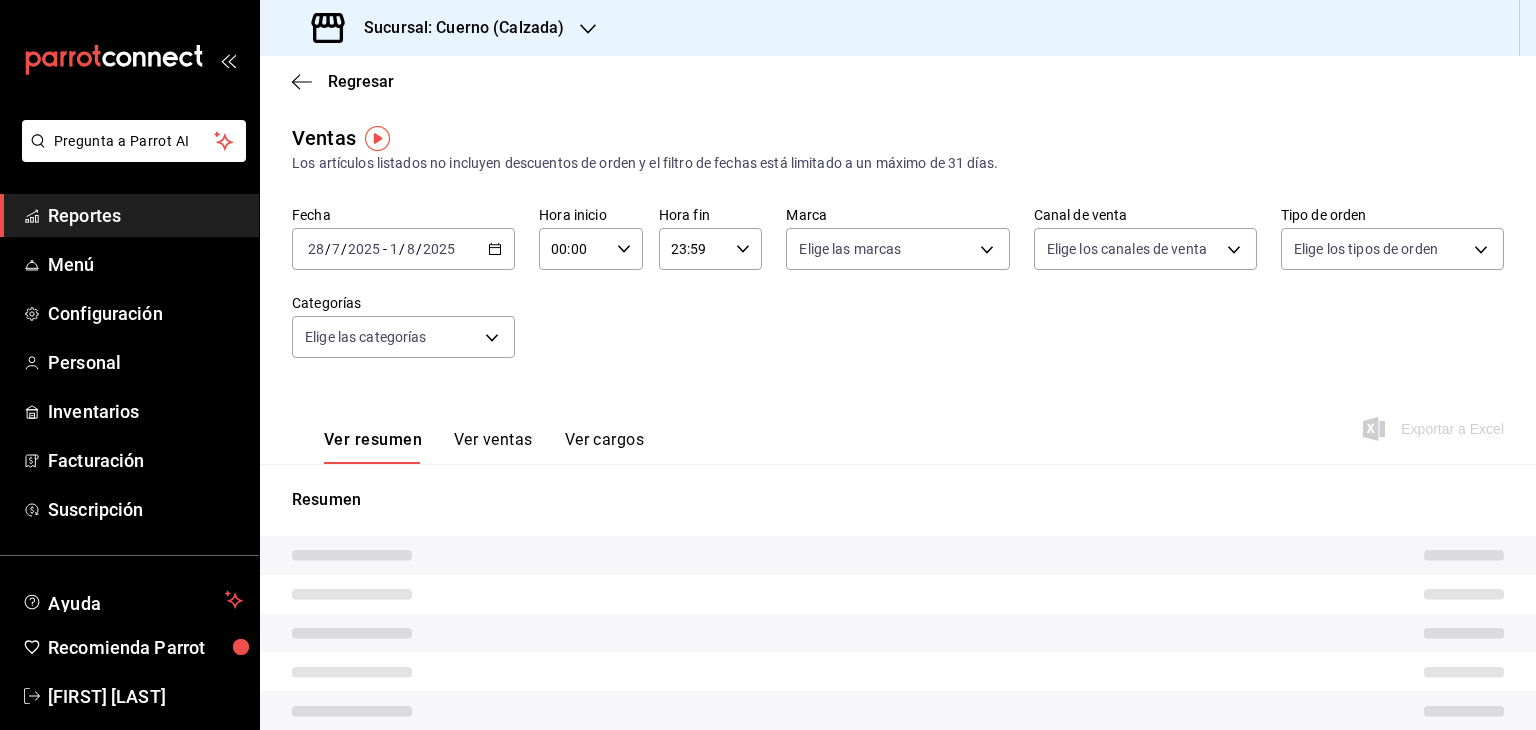 type on "05:00" 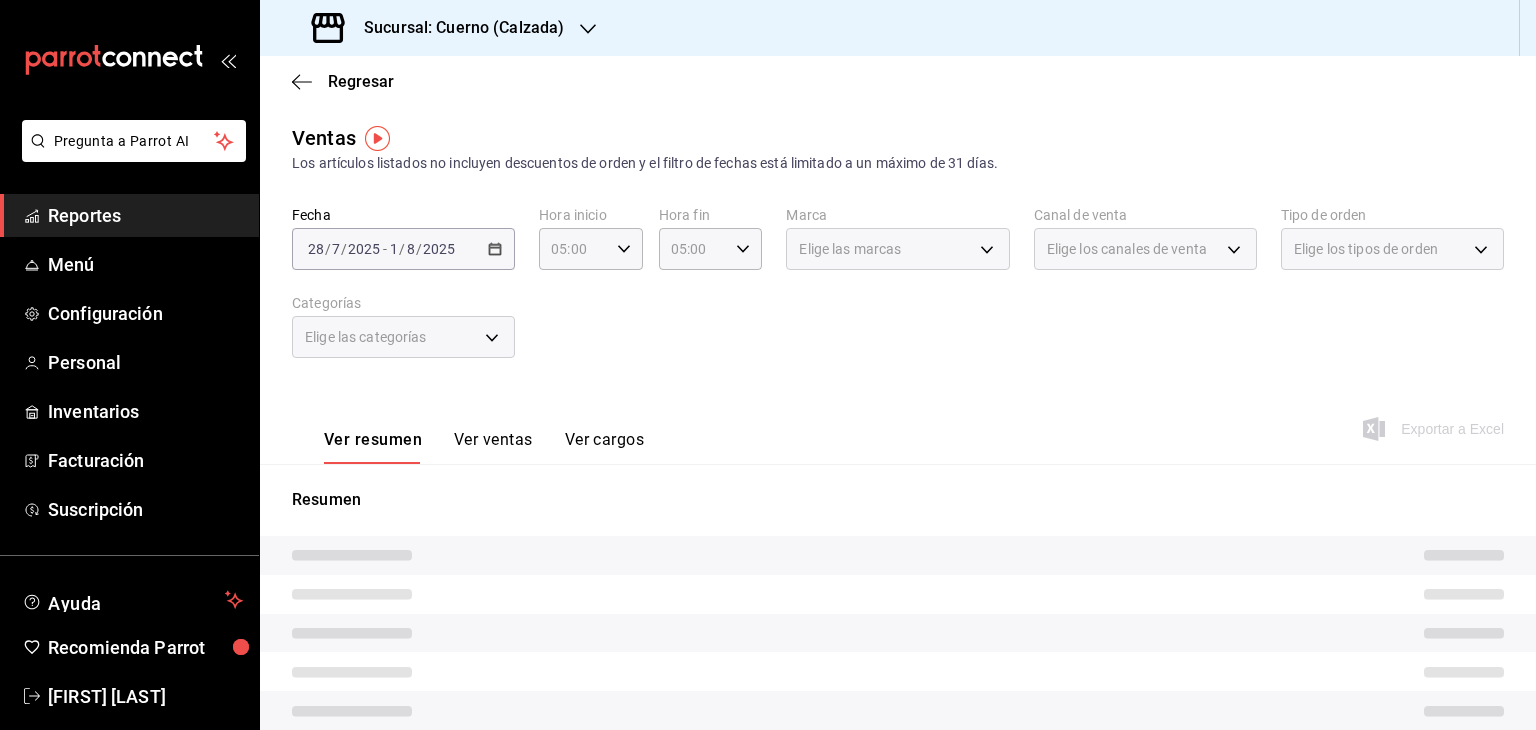 click on "Ver resumen Ver ventas Ver cargos Exportar a Excel" at bounding box center [898, 423] 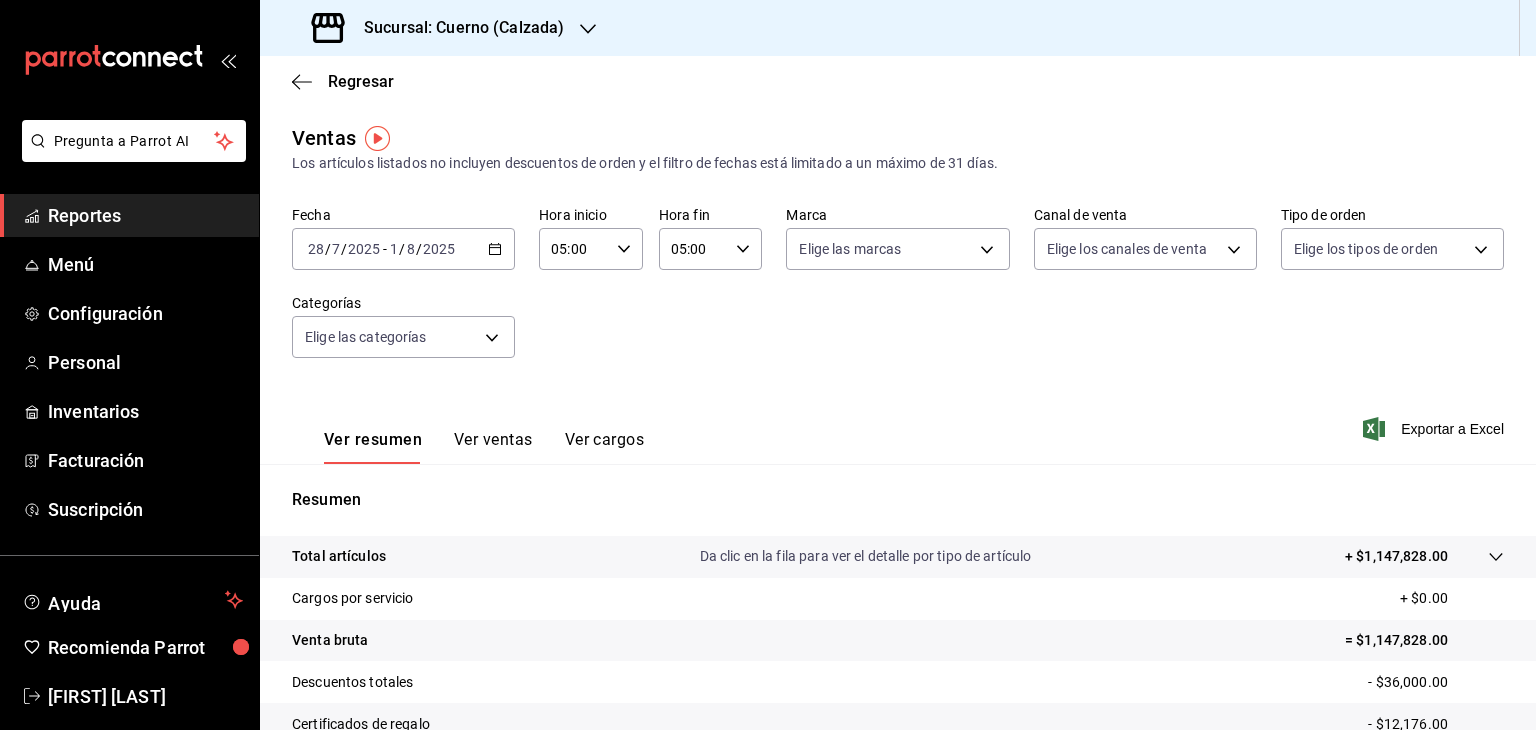 click 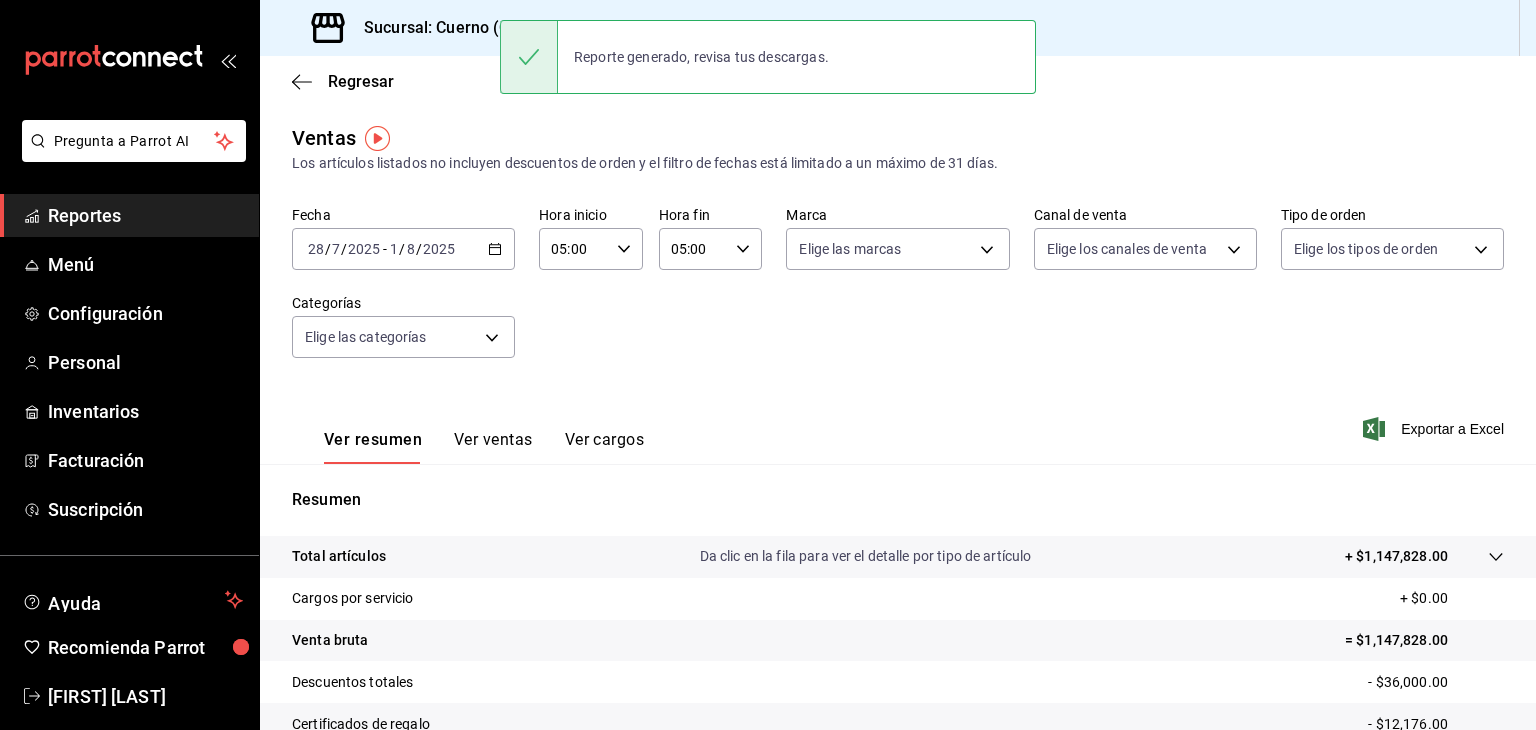 click on "Sucursal: Cuerno (Calzada)" at bounding box center [456, 28] 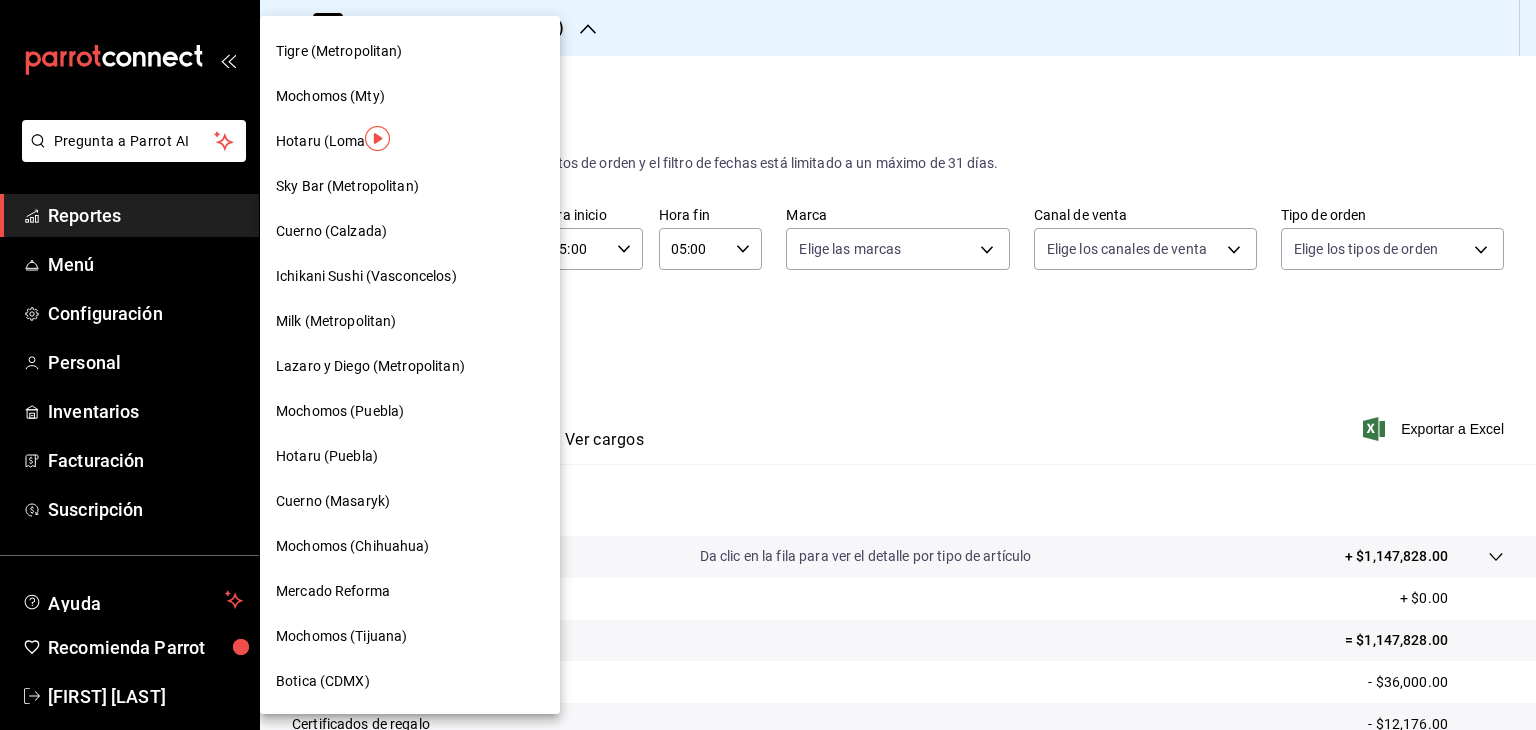 scroll, scrollTop: 983, scrollLeft: 0, axis: vertical 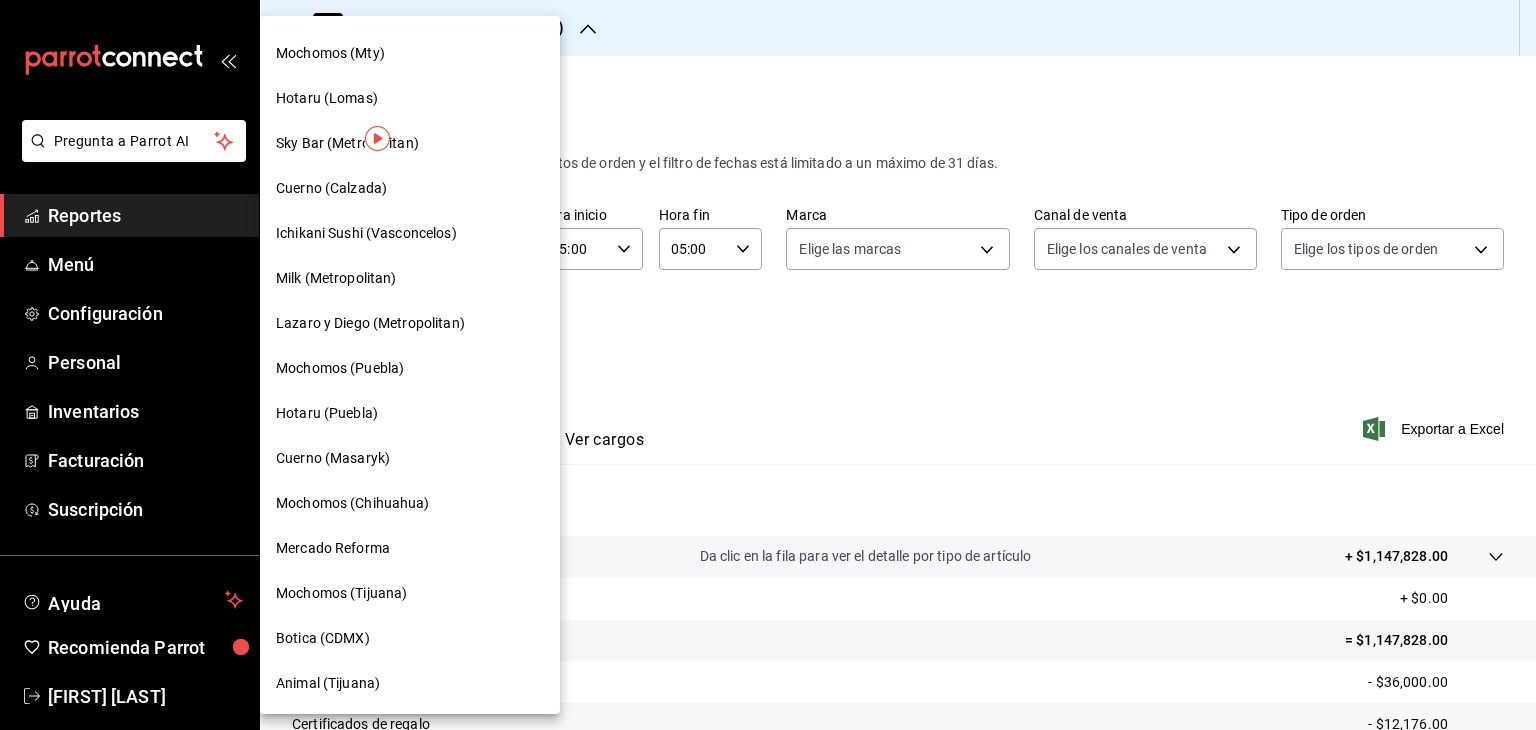 drag, startPoint x: 436, startPoint y: 301, endPoint x: 419, endPoint y: 289, distance: 20.808653 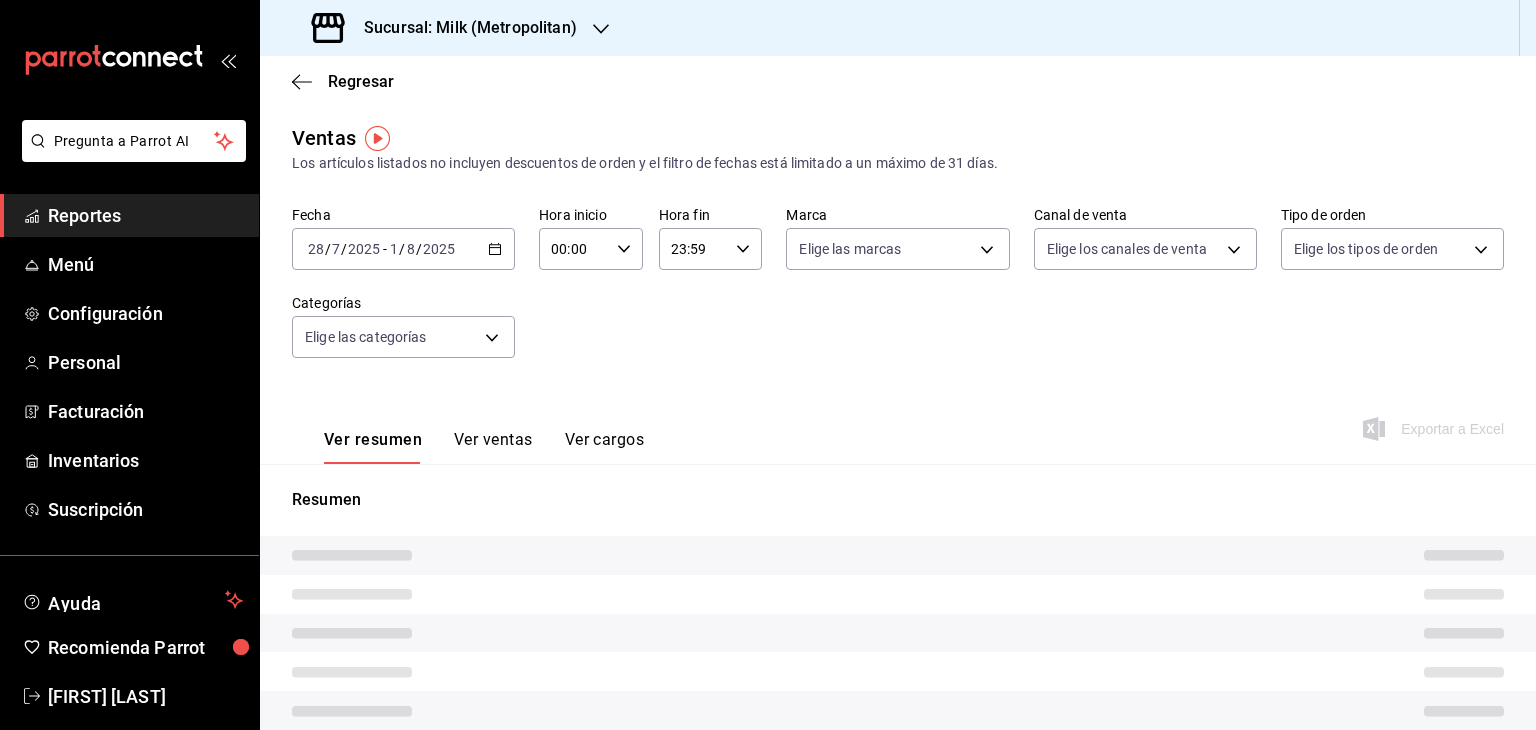 type on "05:00" 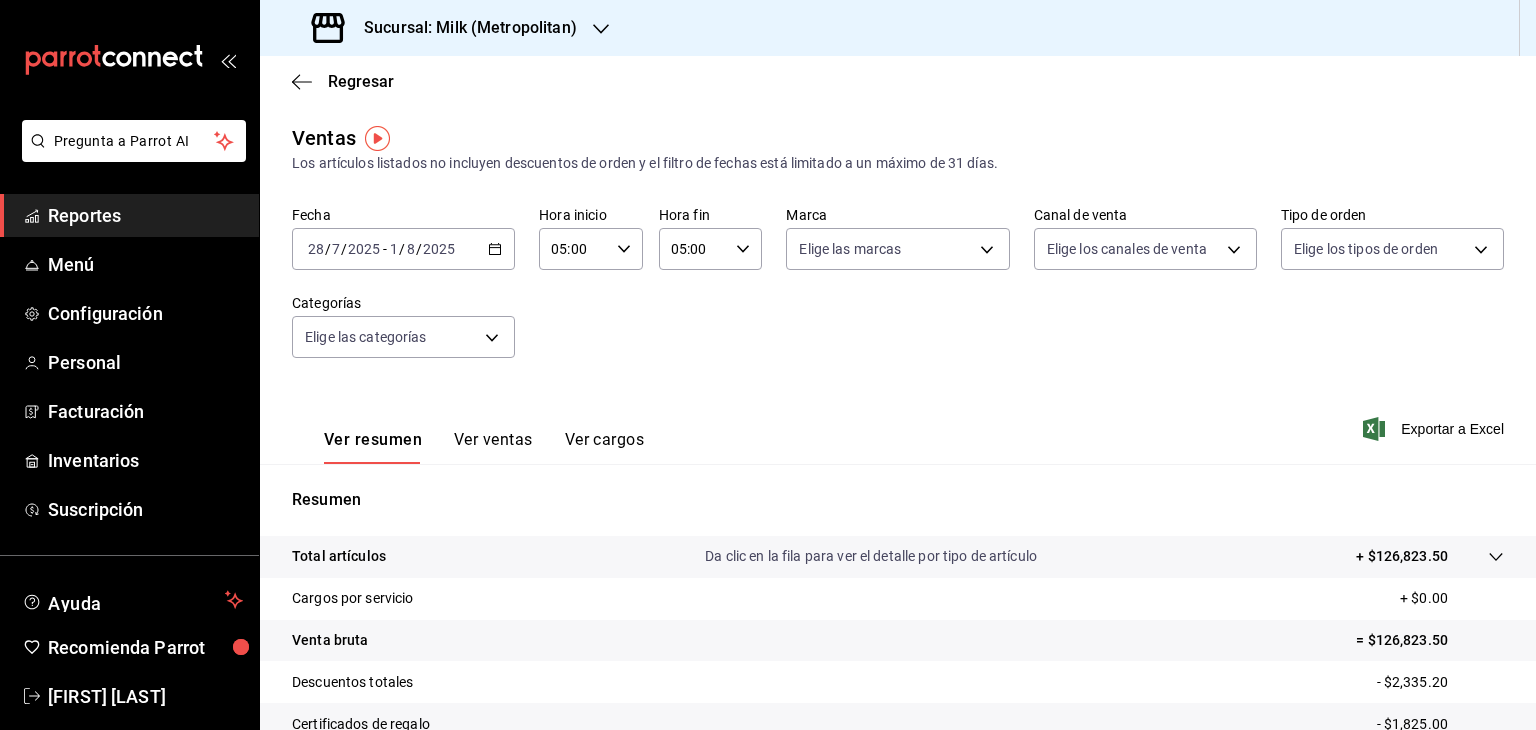 click 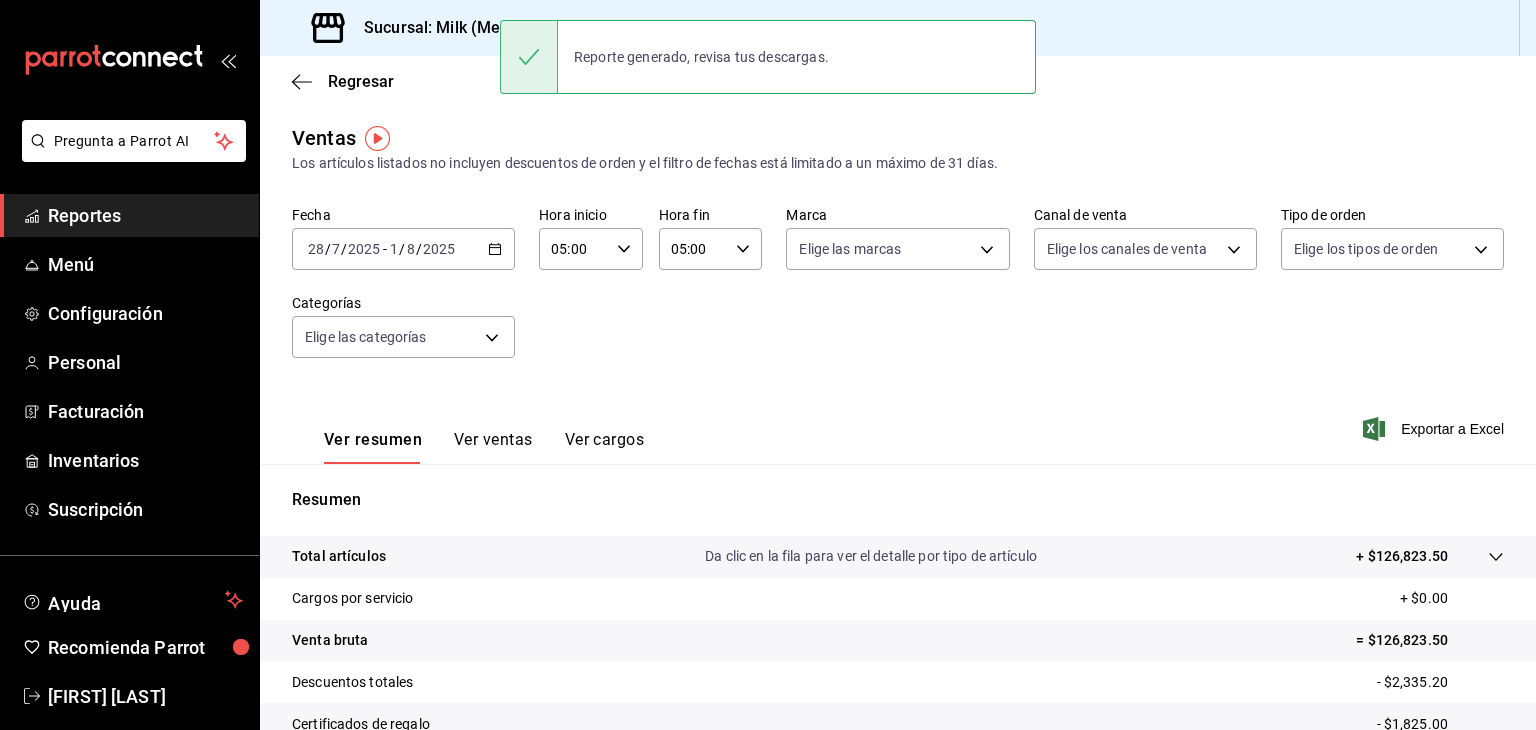 click on "Sucursal: Milk (Metropolitan)" at bounding box center [446, 28] 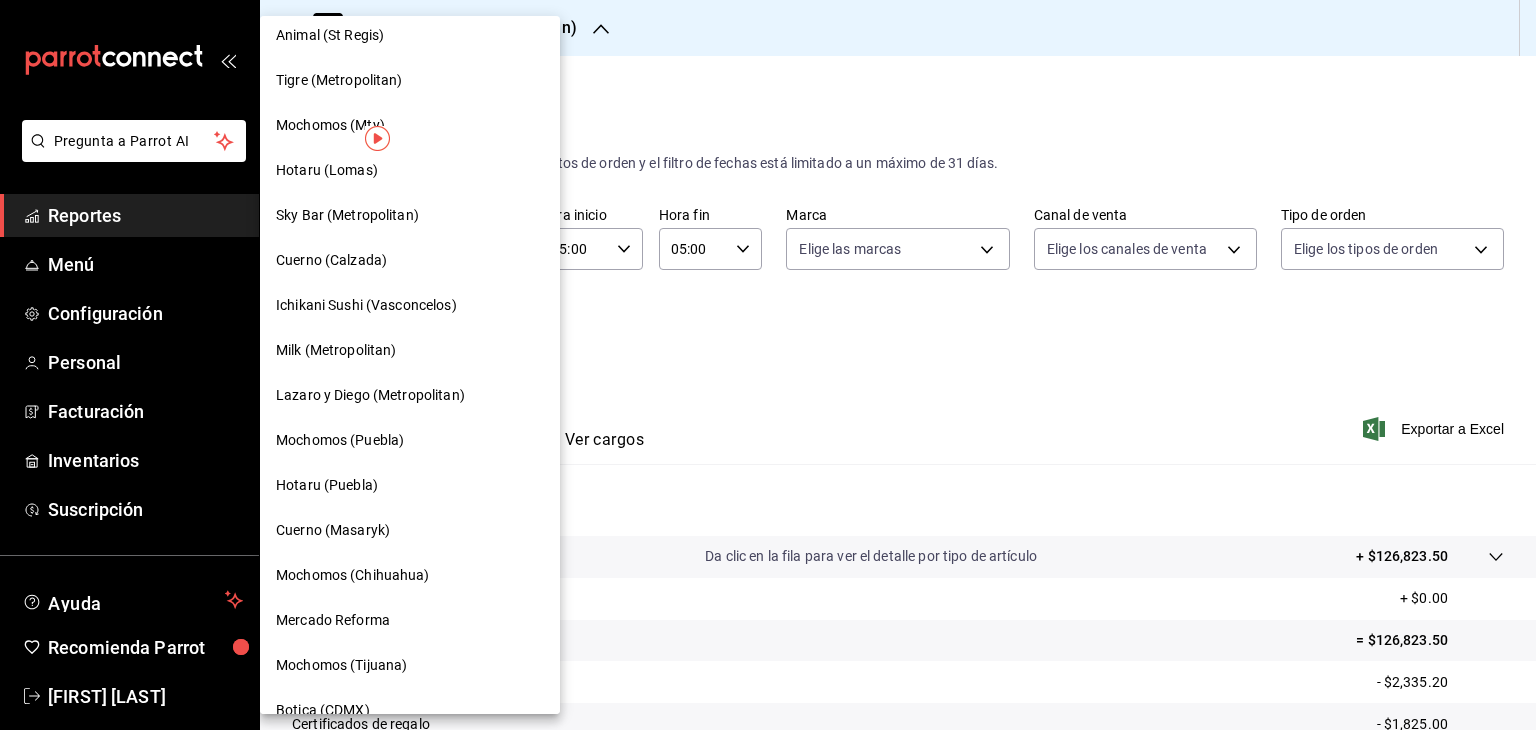 scroll, scrollTop: 983, scrollLeft: 0, axis: vertical 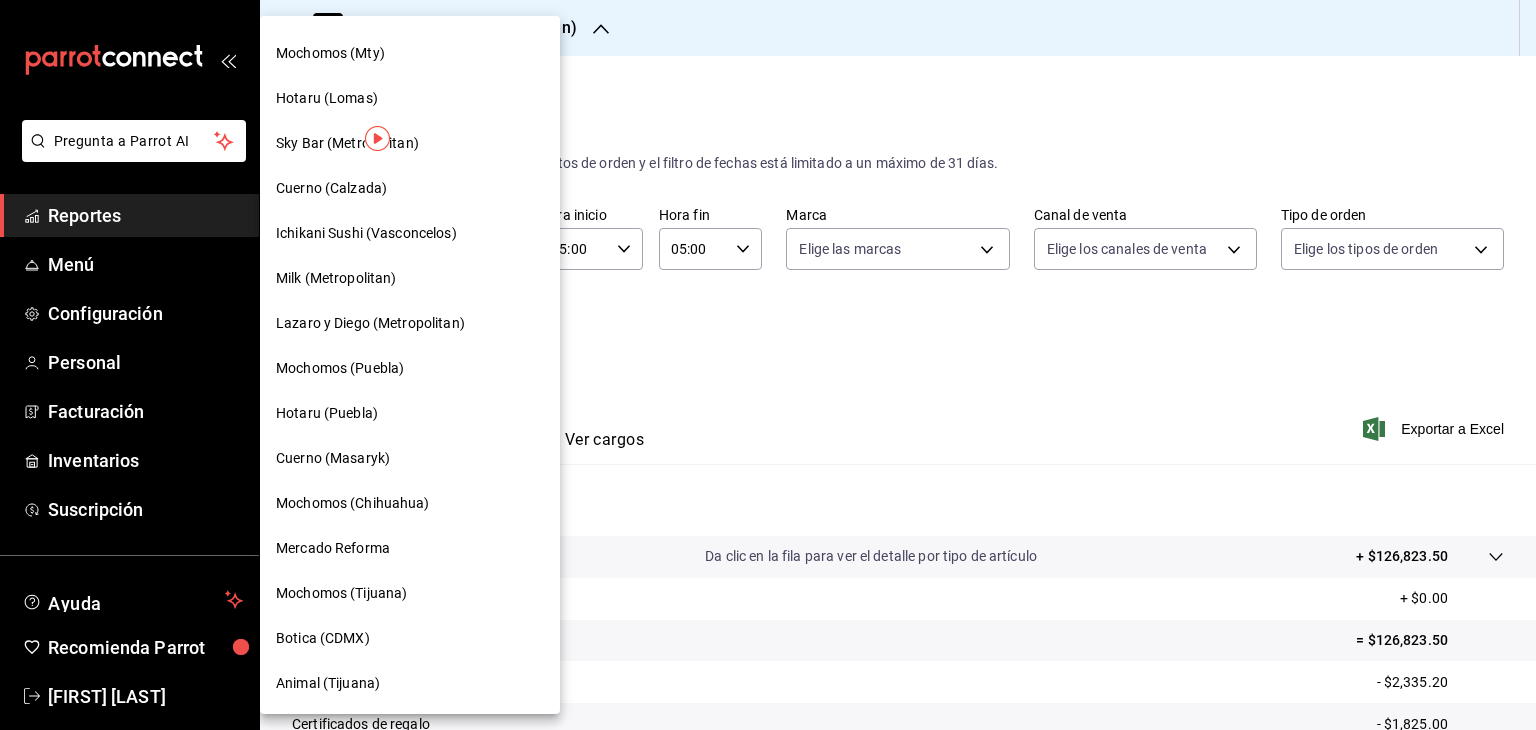 click on "Animal (Tijuana)" at bounding box center [328, 683] 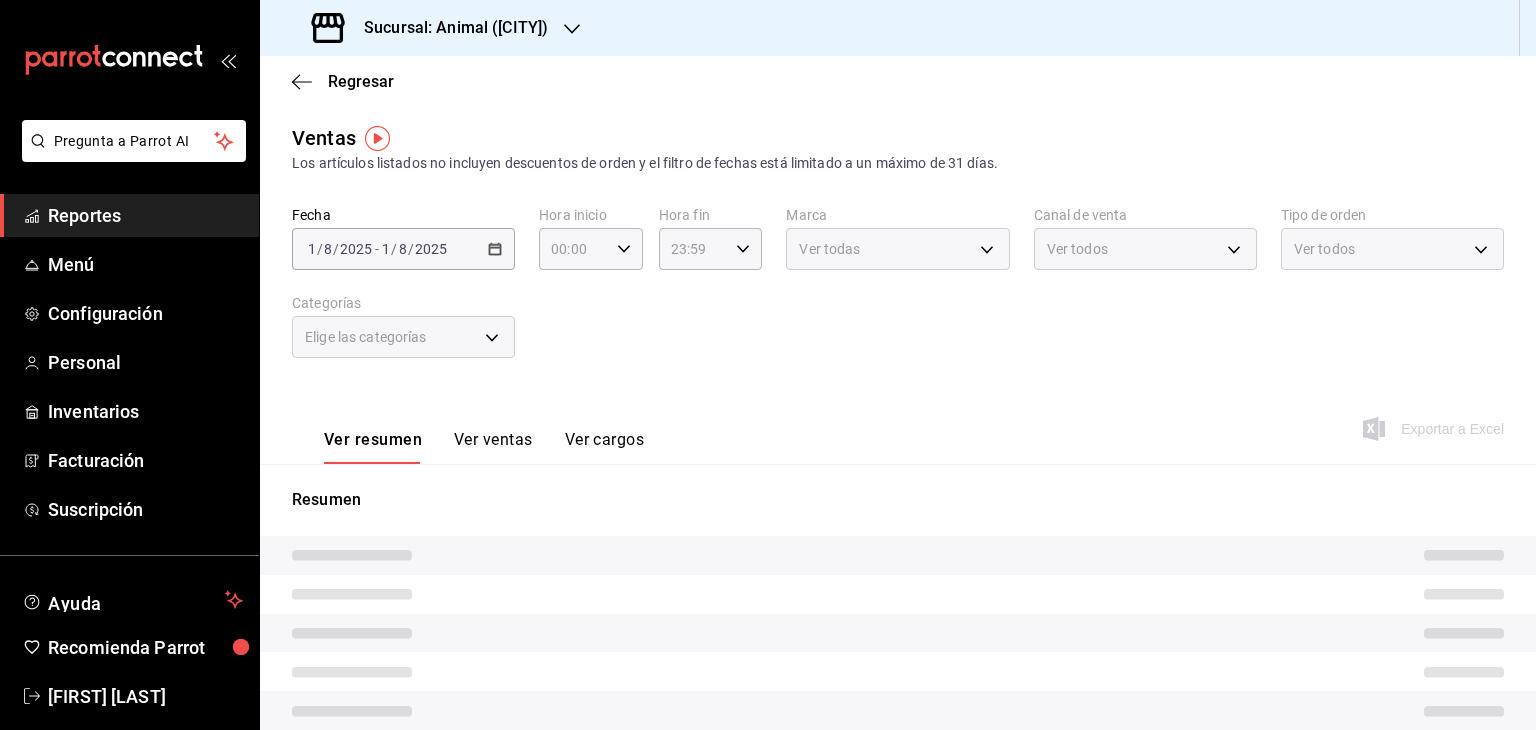 type on "05:00" 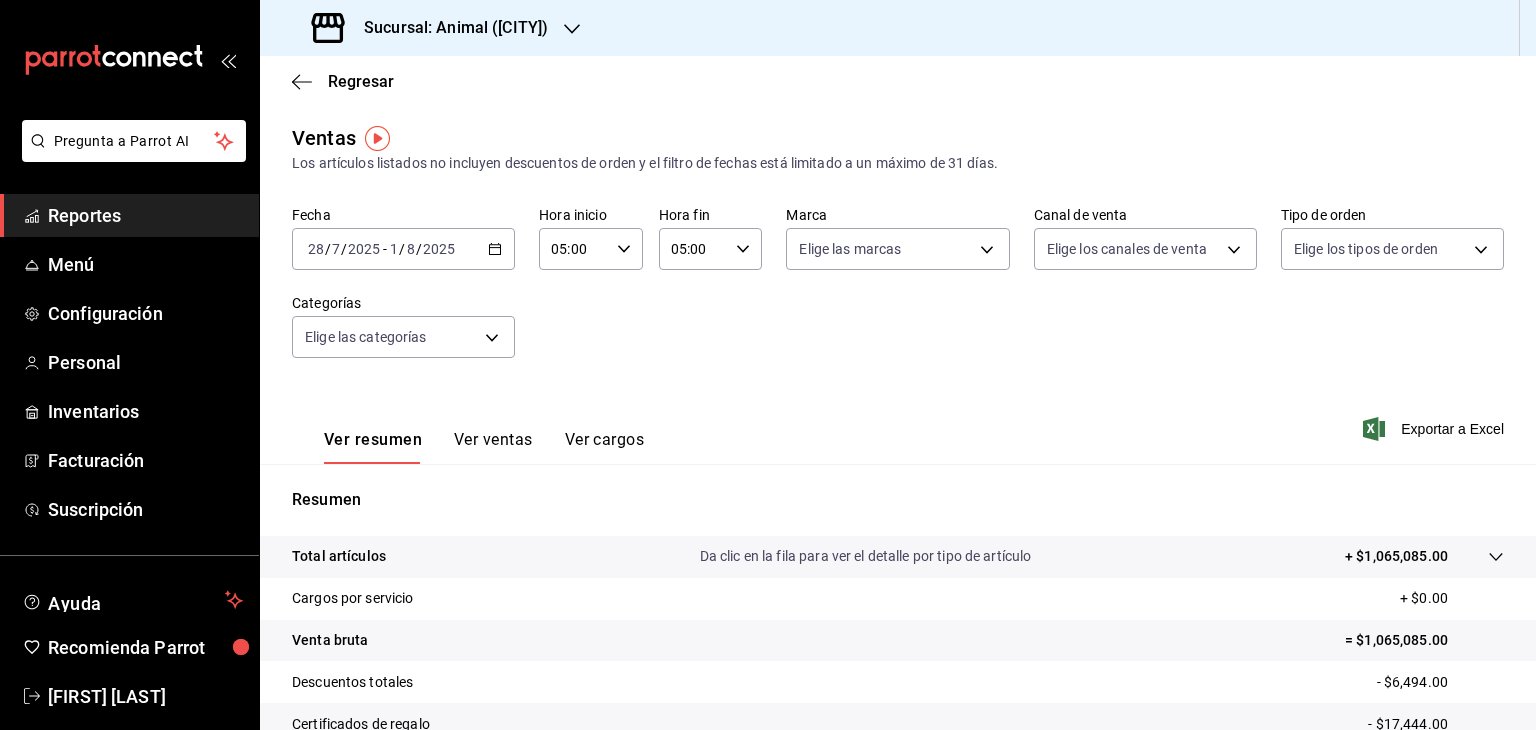click 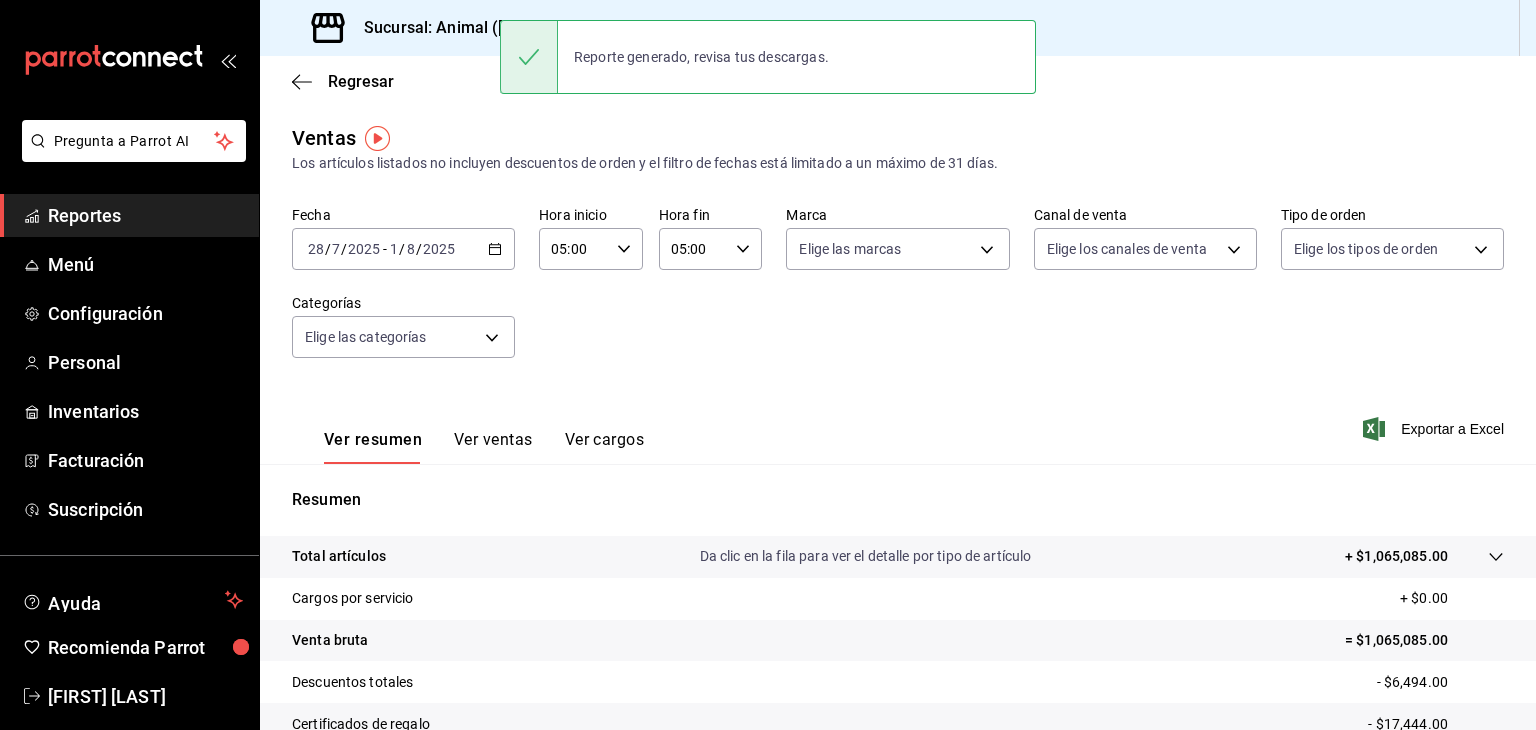 click on "Sucursal: Animal ([CITY])" at bounding box center [448, 28] 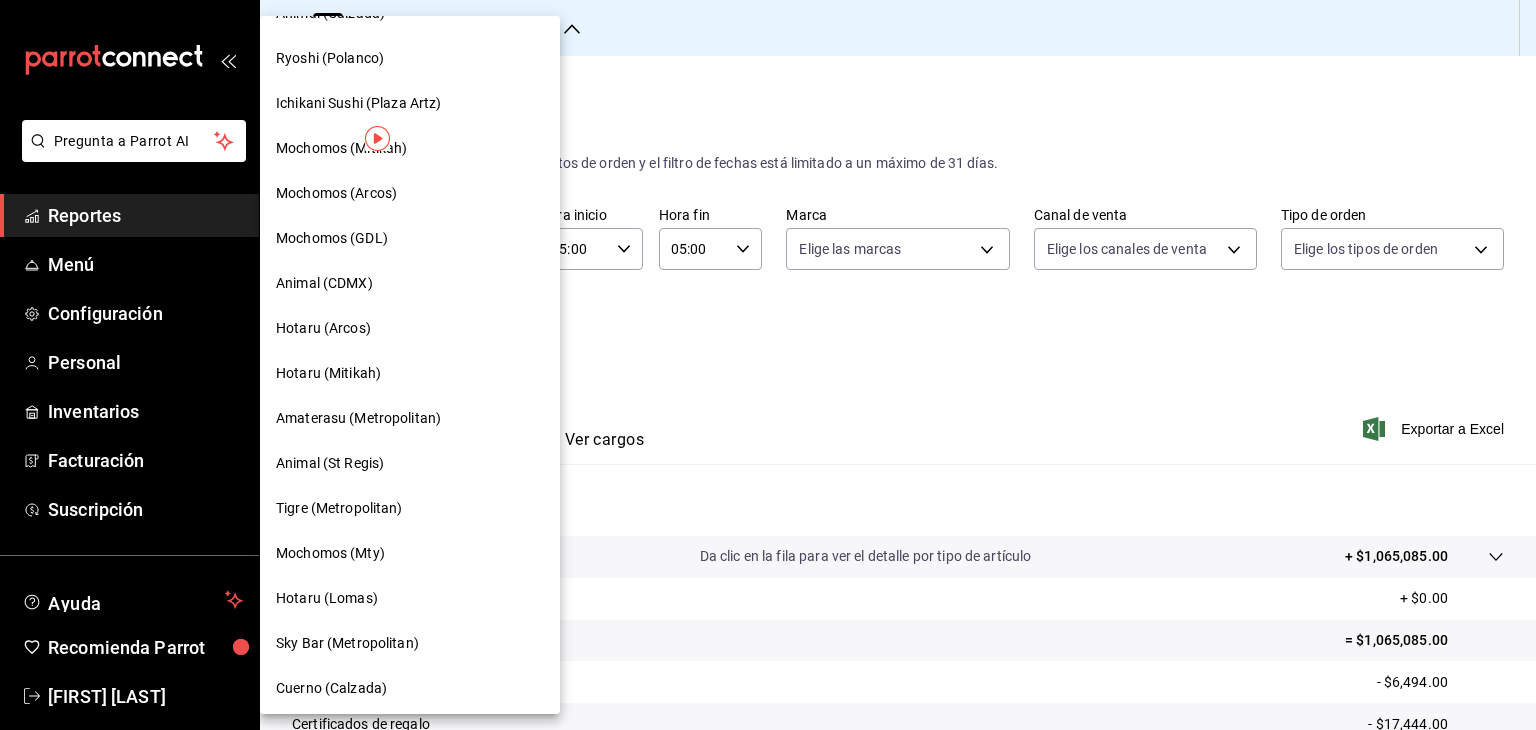 scroll, scrollTop: 383, scrollLeft: 0, axis: vertical 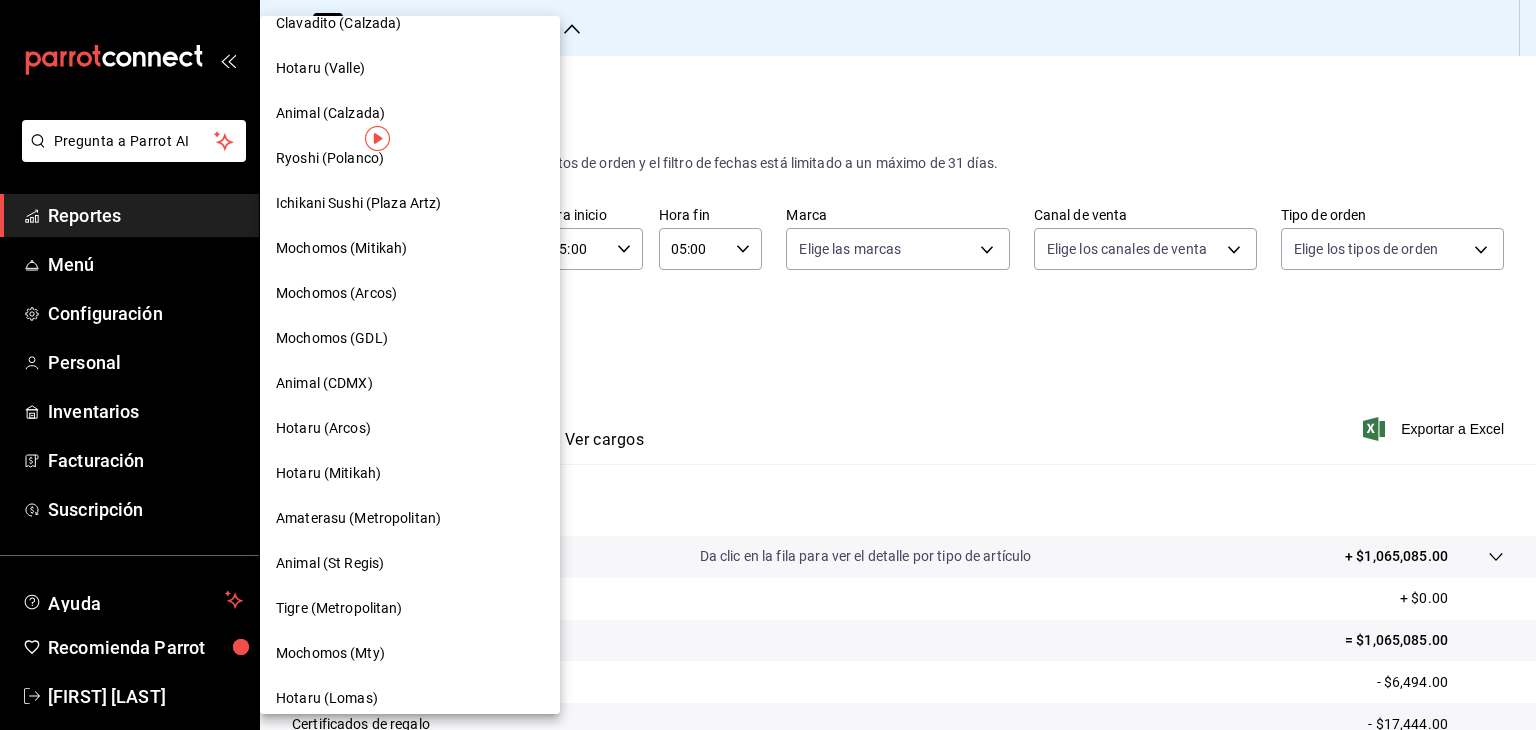 click on "Animal (CDMX)" at bounding box center [410, 383] 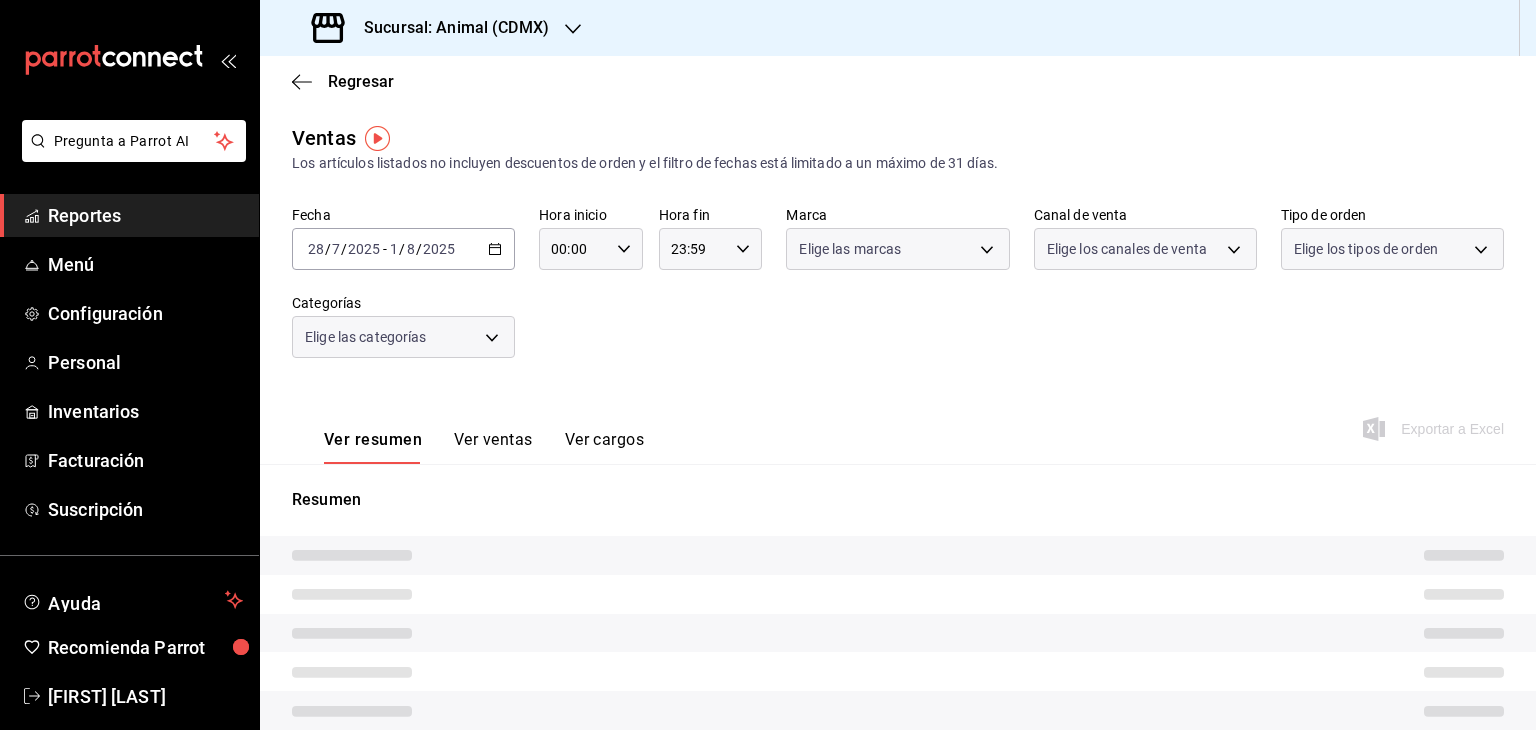 type on "05:00" 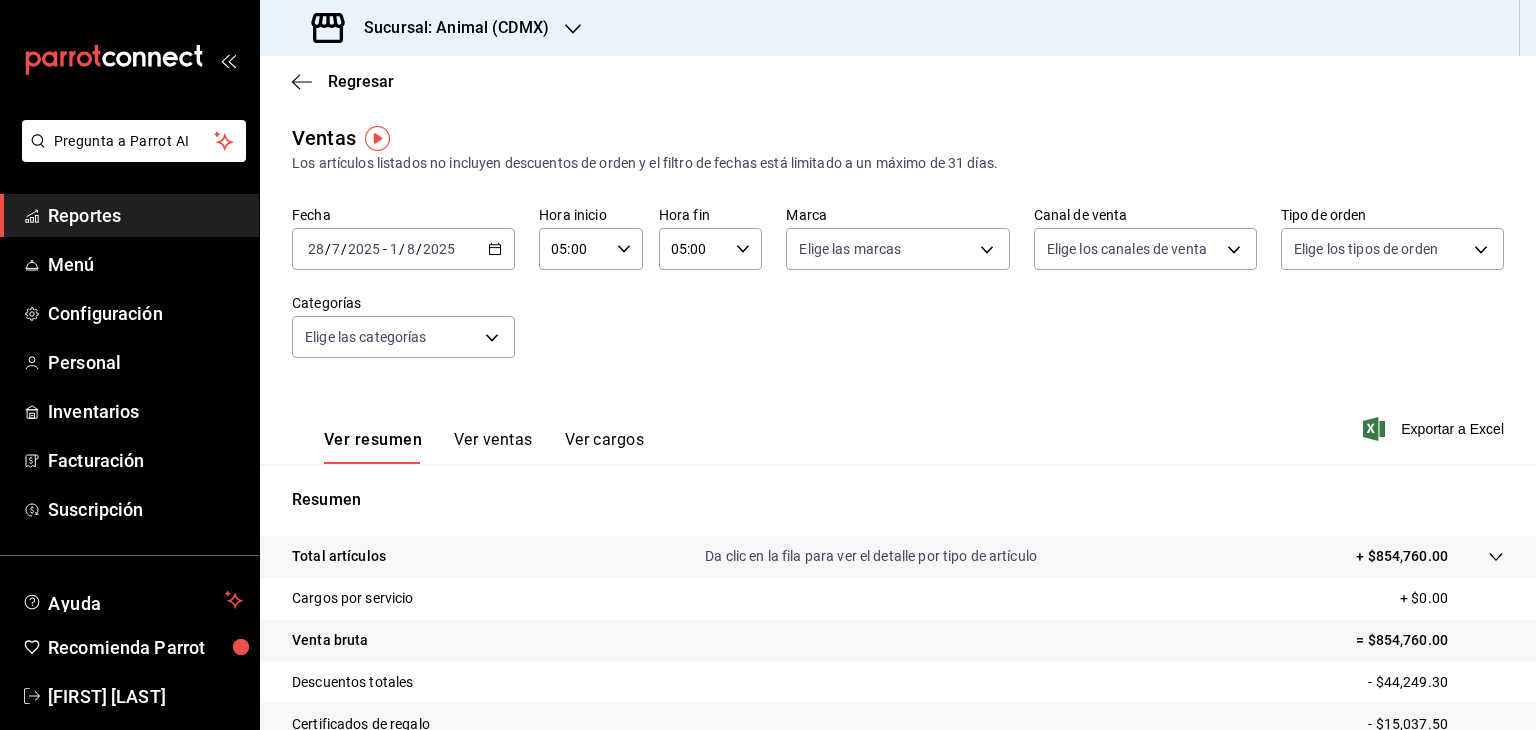 click 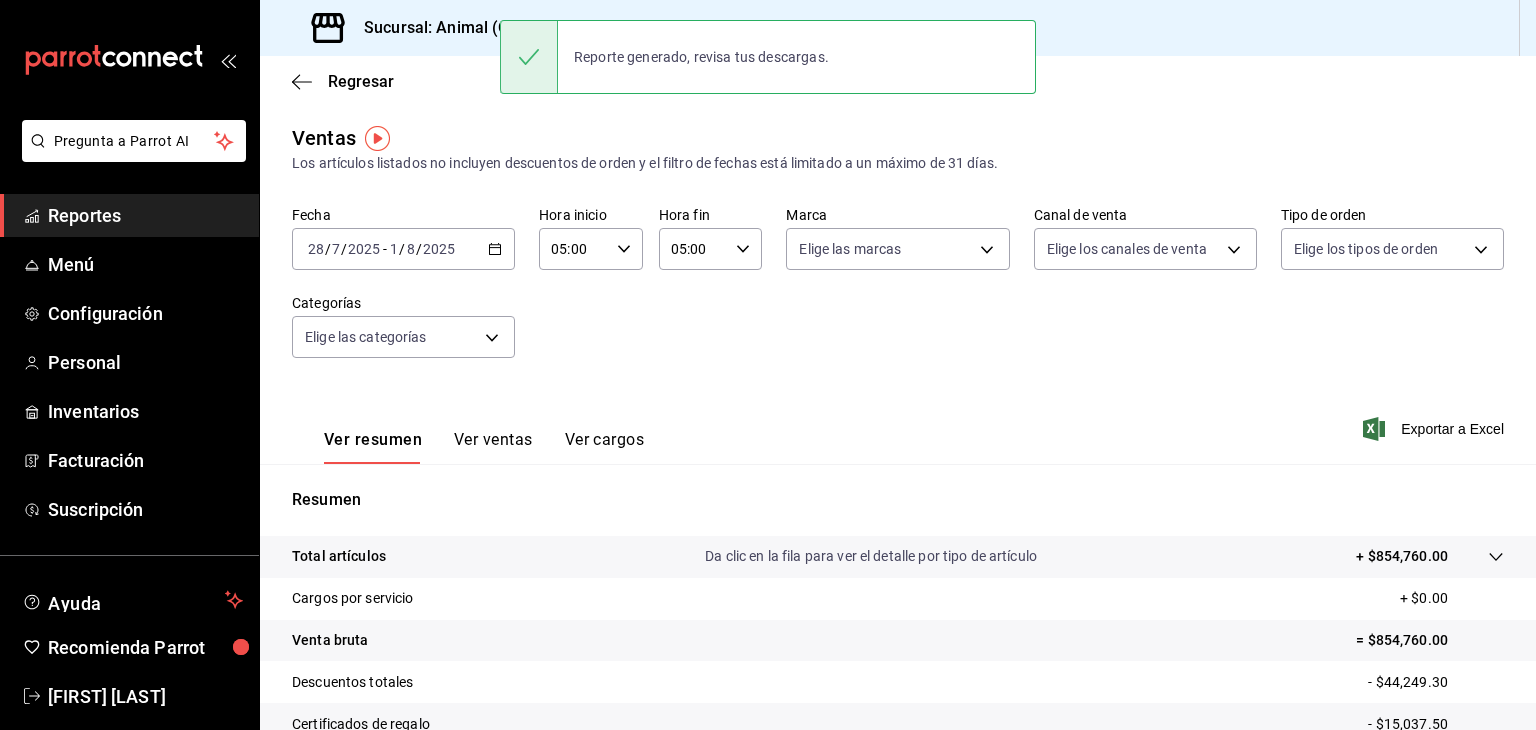 click on "Sucursal: Animal (CDMX)" at bounding box center (448, 28) 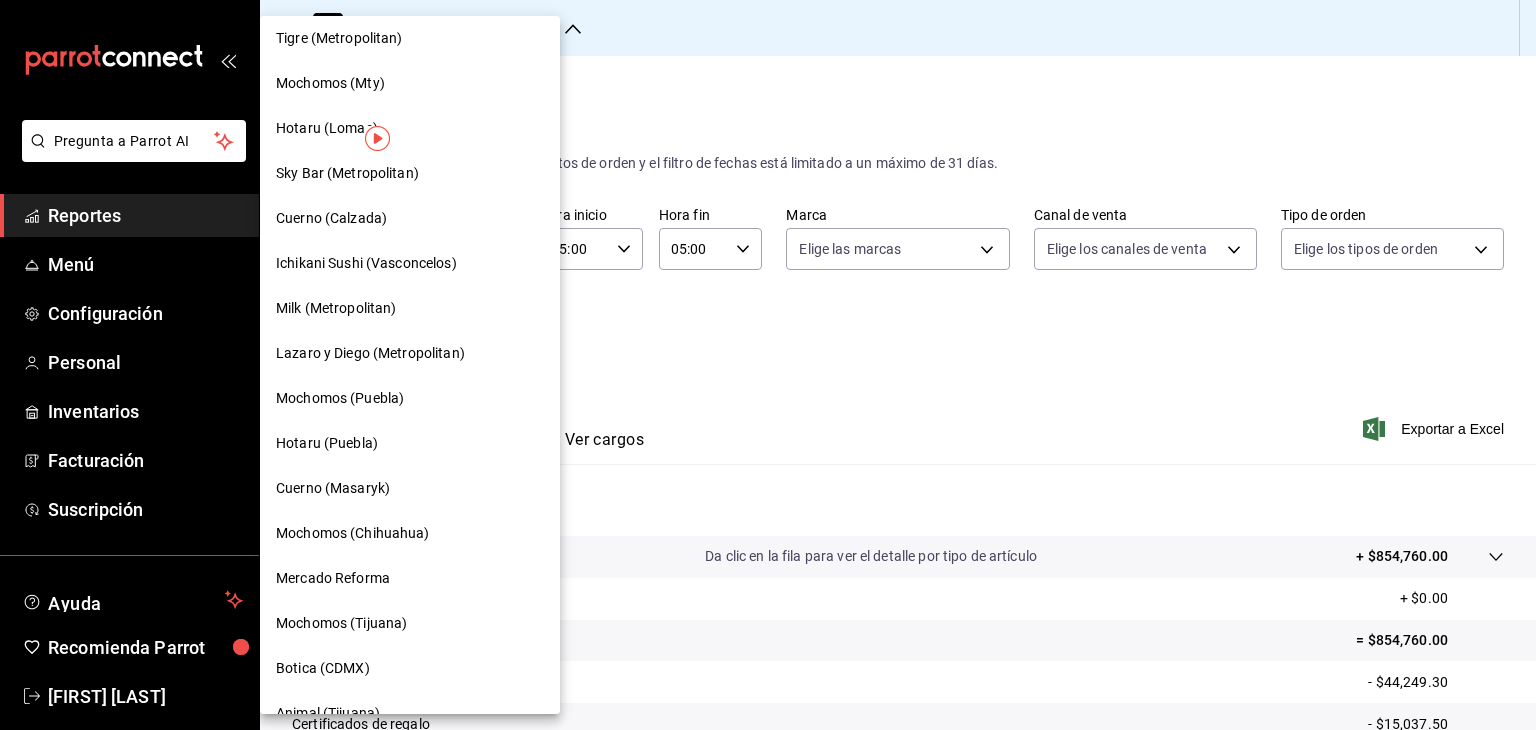 scroll, scrollTop: 983, scrollLeft: 0, axis: vertical 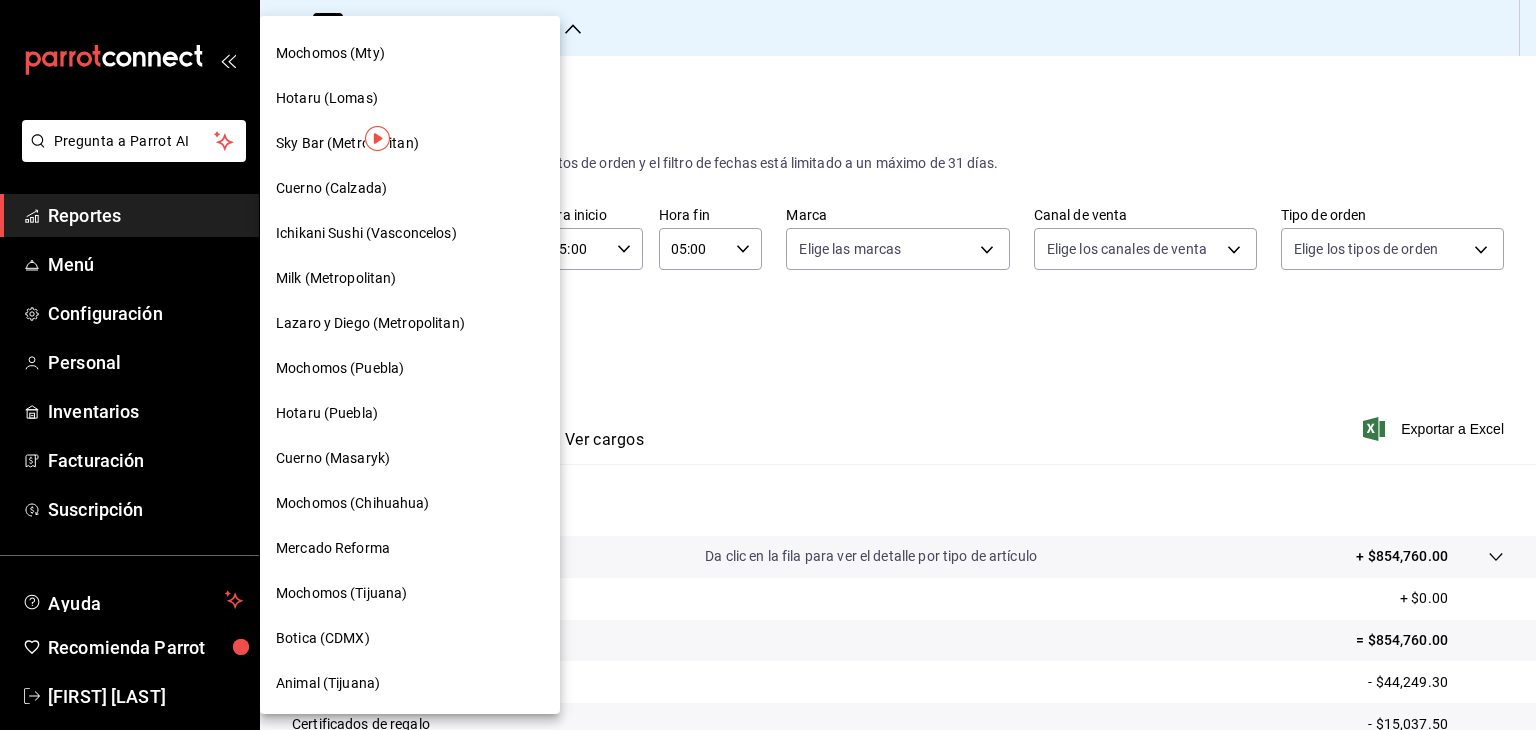 click at bounding box center (768, 365) 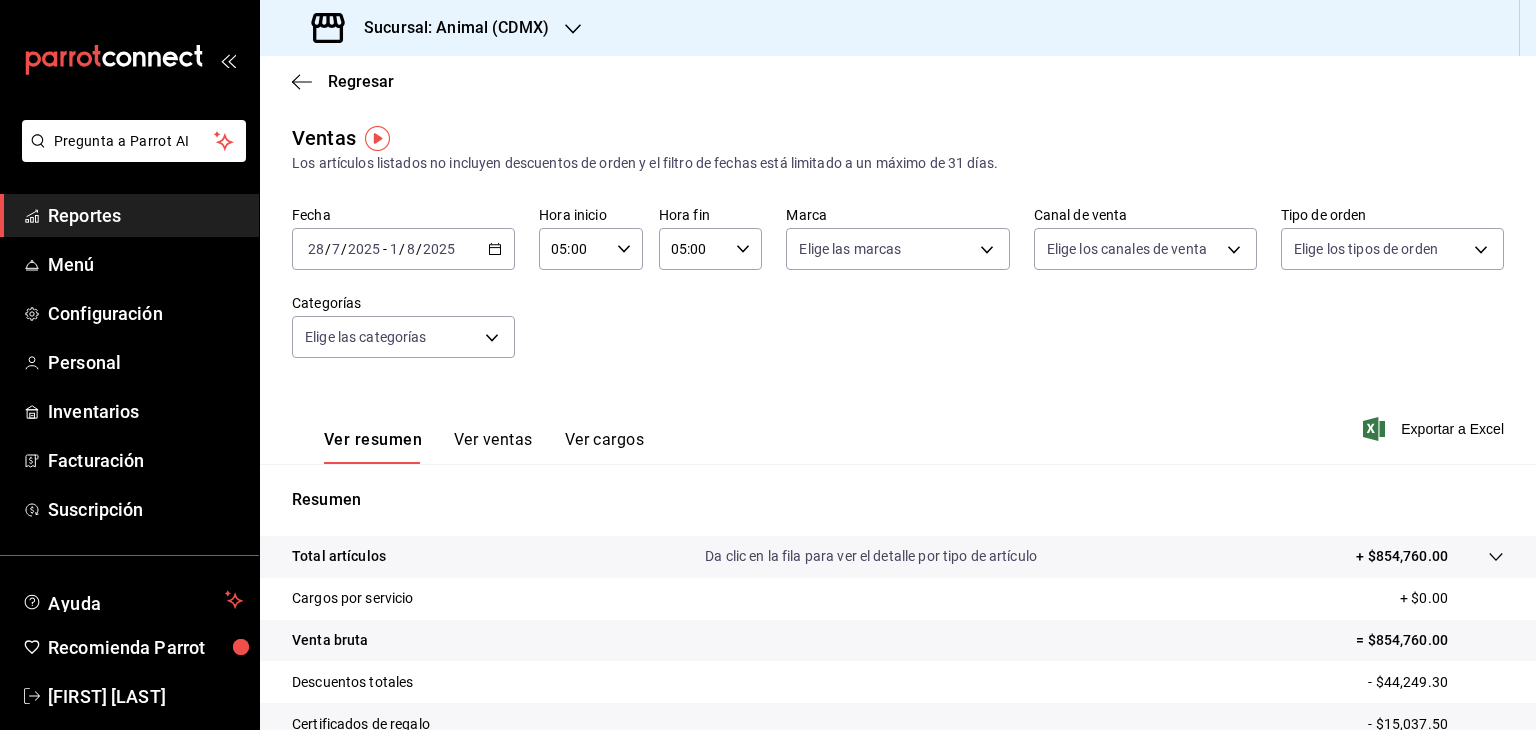 click on "Sucursal: Animal (CDMX)" at bounding box center [448, 28] 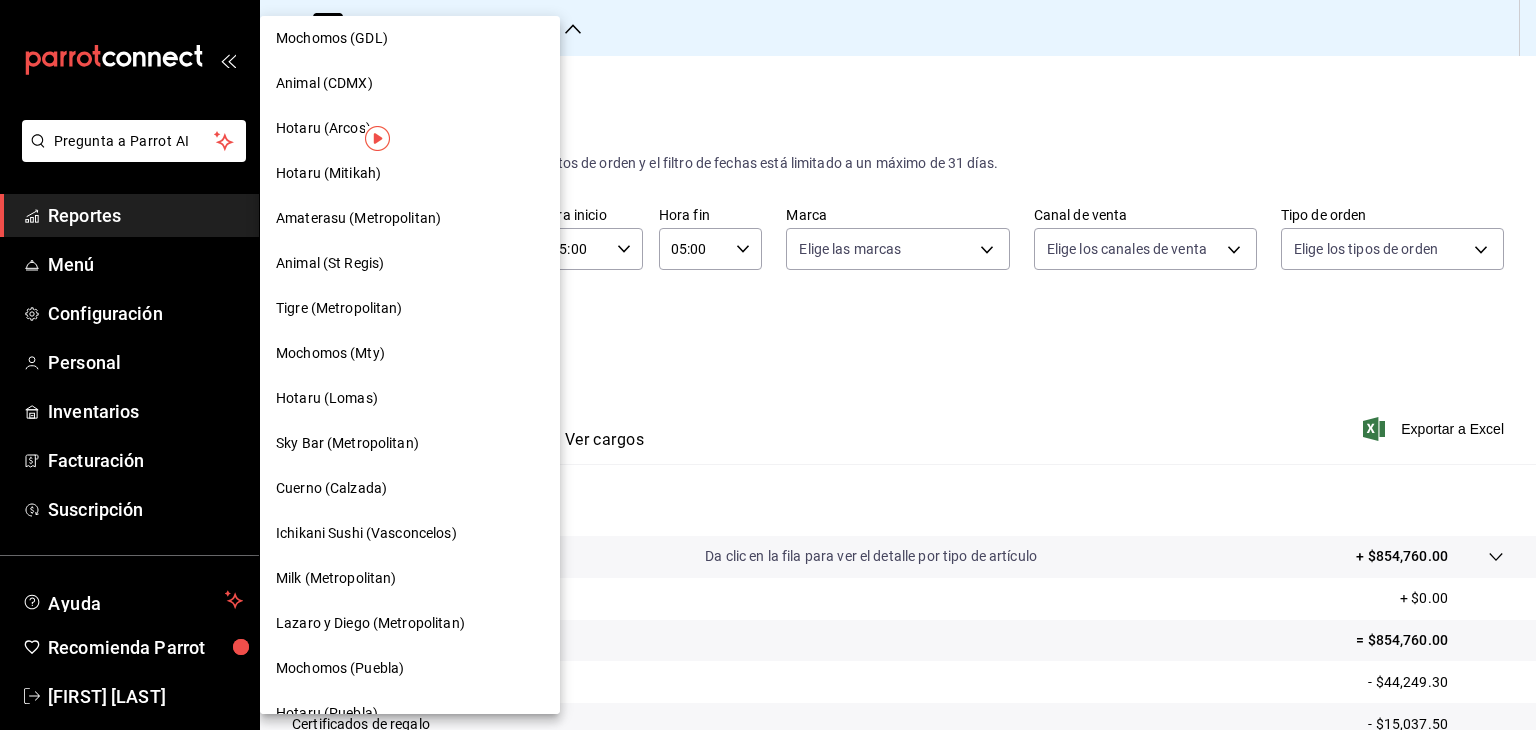 scroll, scrollTop: 583, scrollLeft: 0, axis: vertical 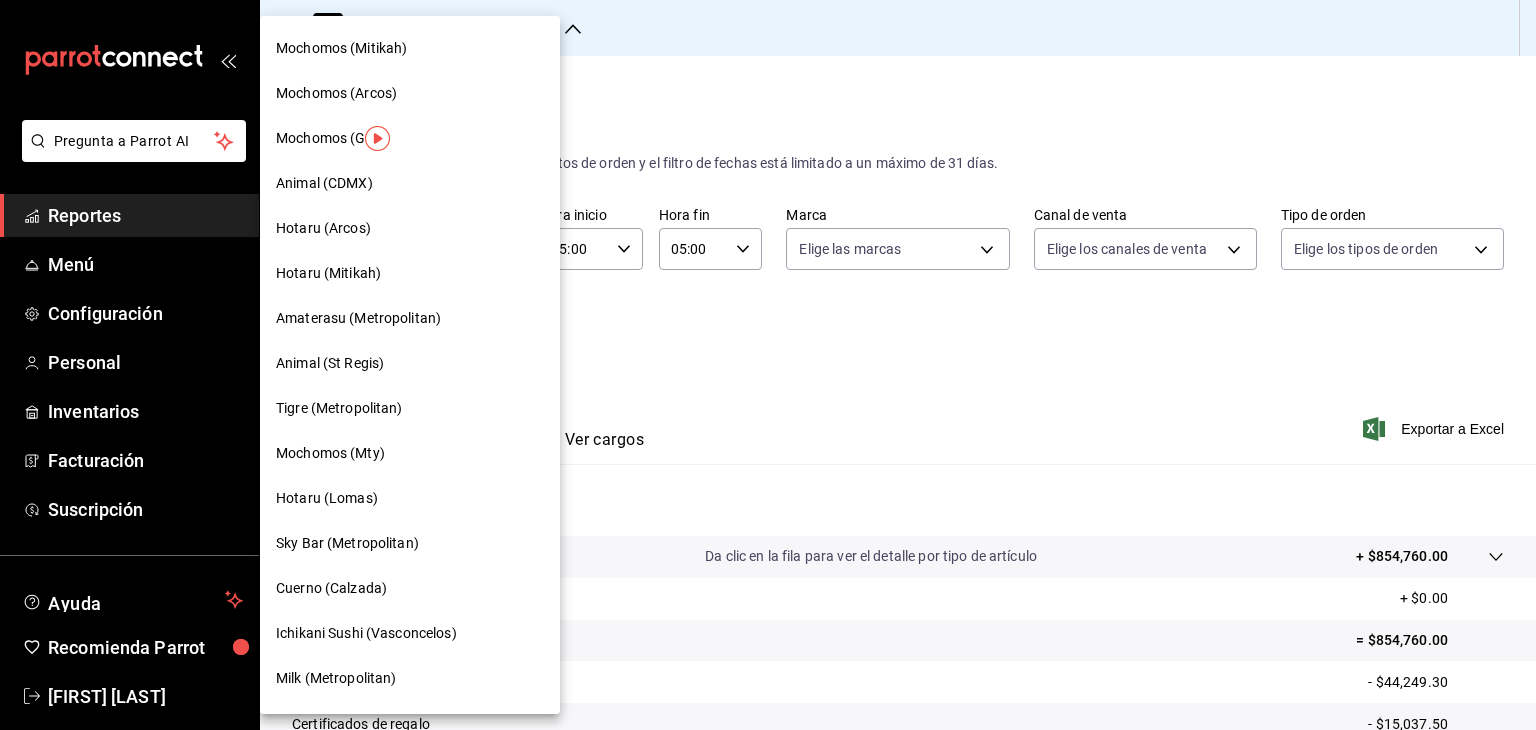 click on "Animal (St Regis)" at bounding box center (410, 363) 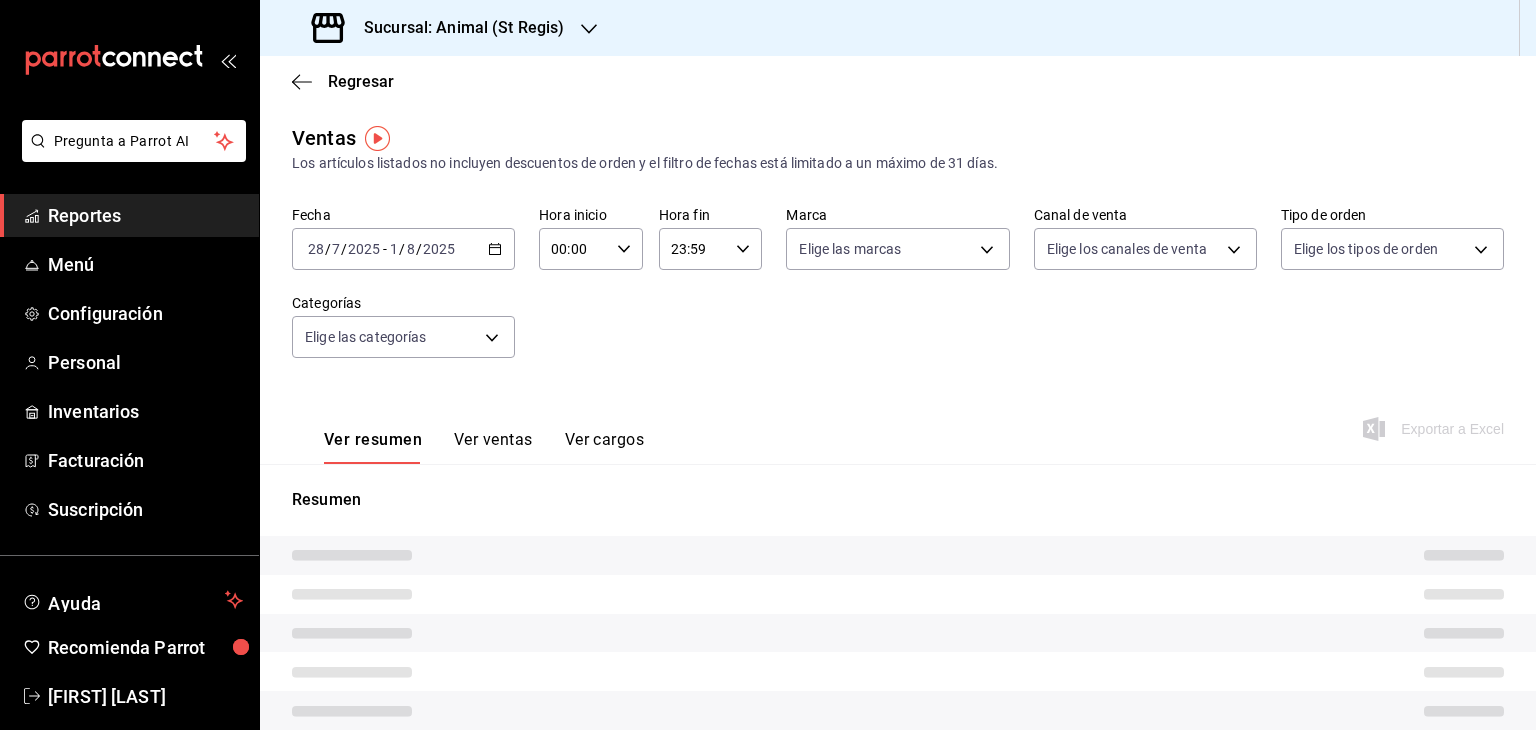 type on "05:00" 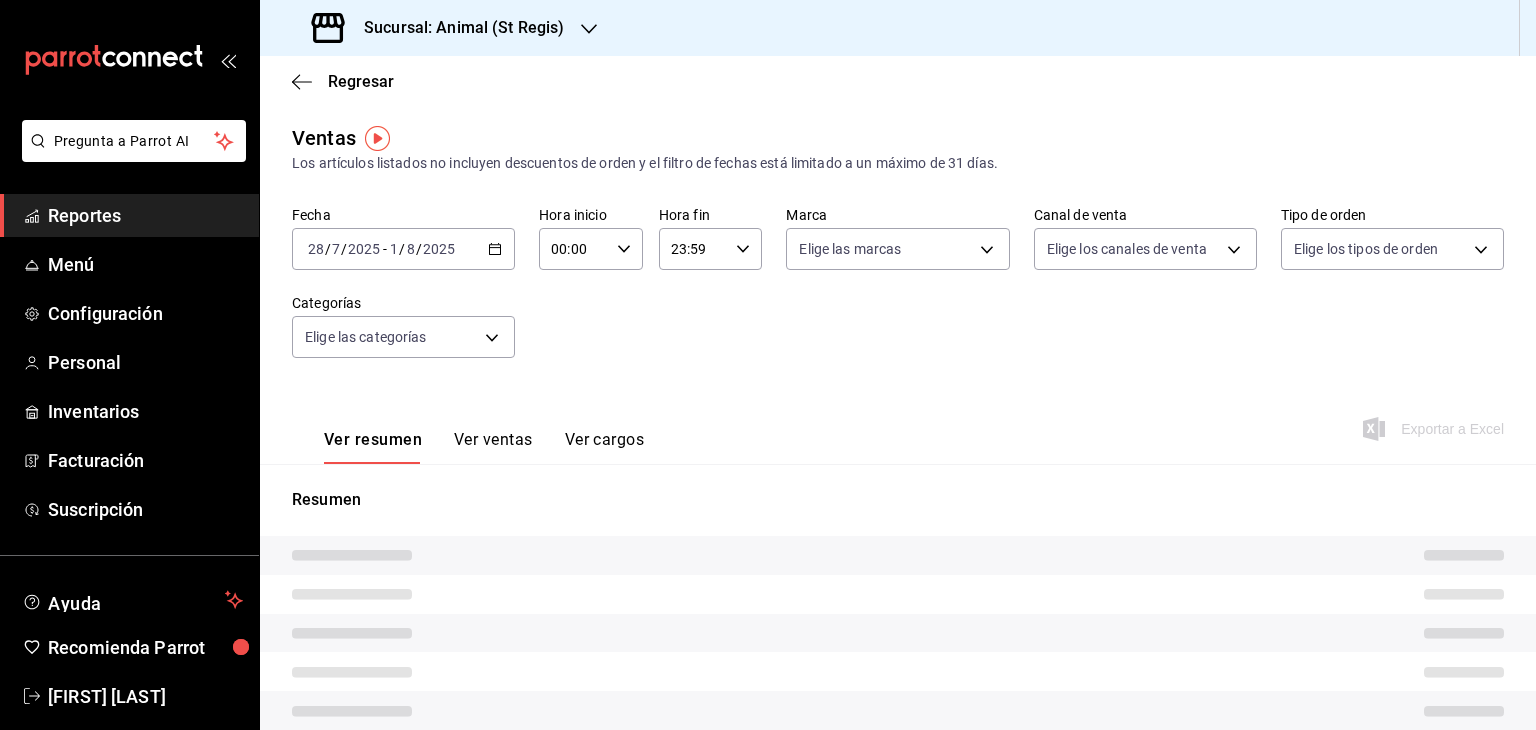 type on "05:00" 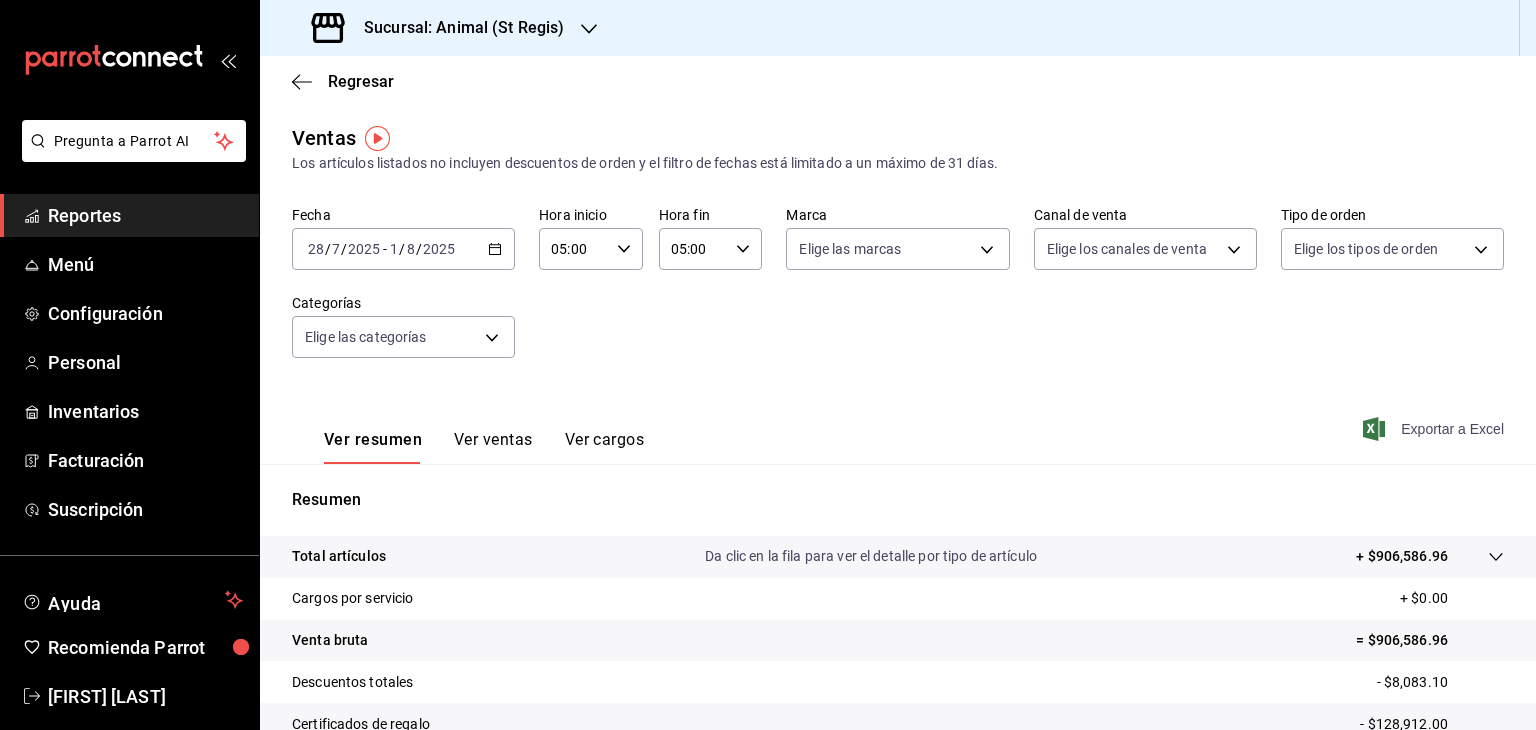 click 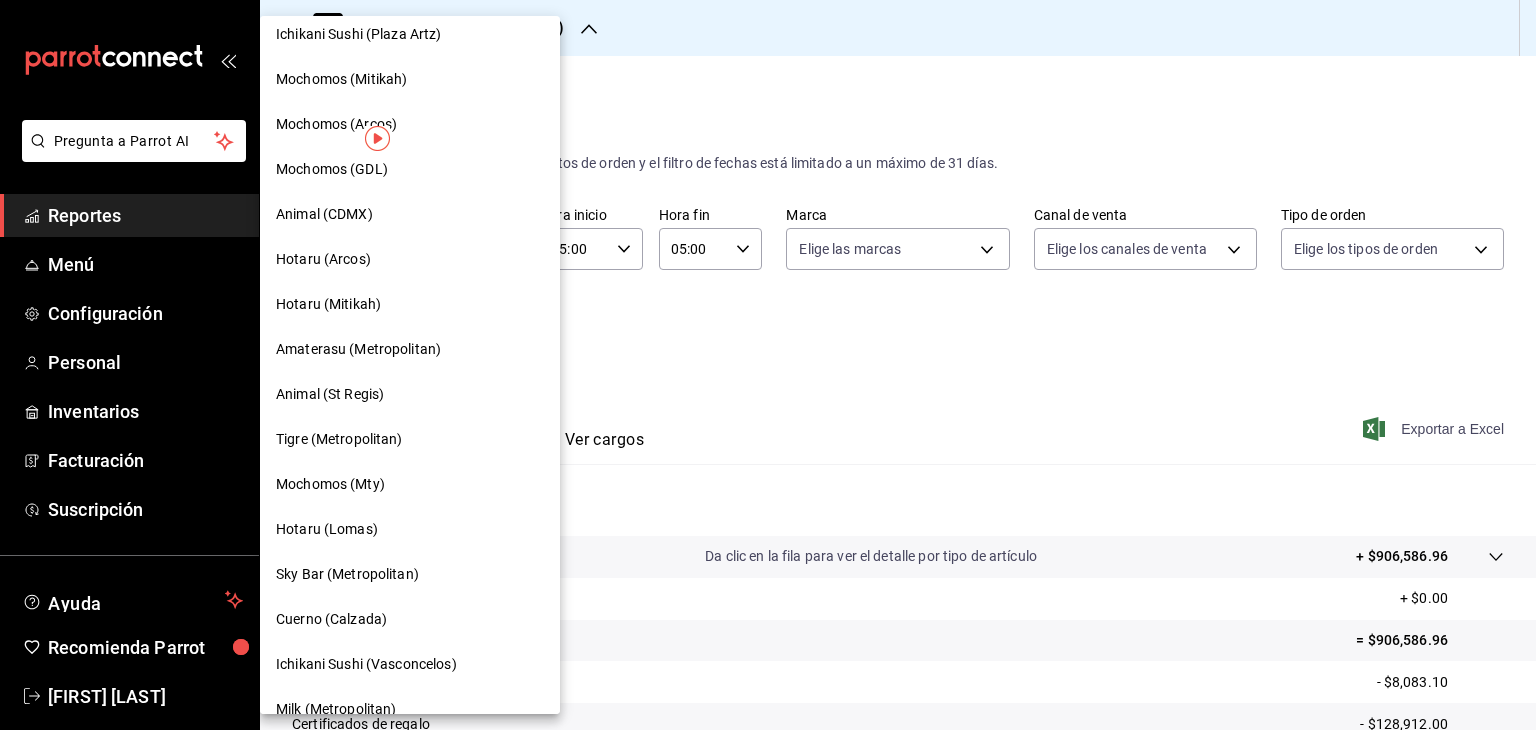 scroll, scrollTop: 600, scrollLeft: 0, axis: vertical 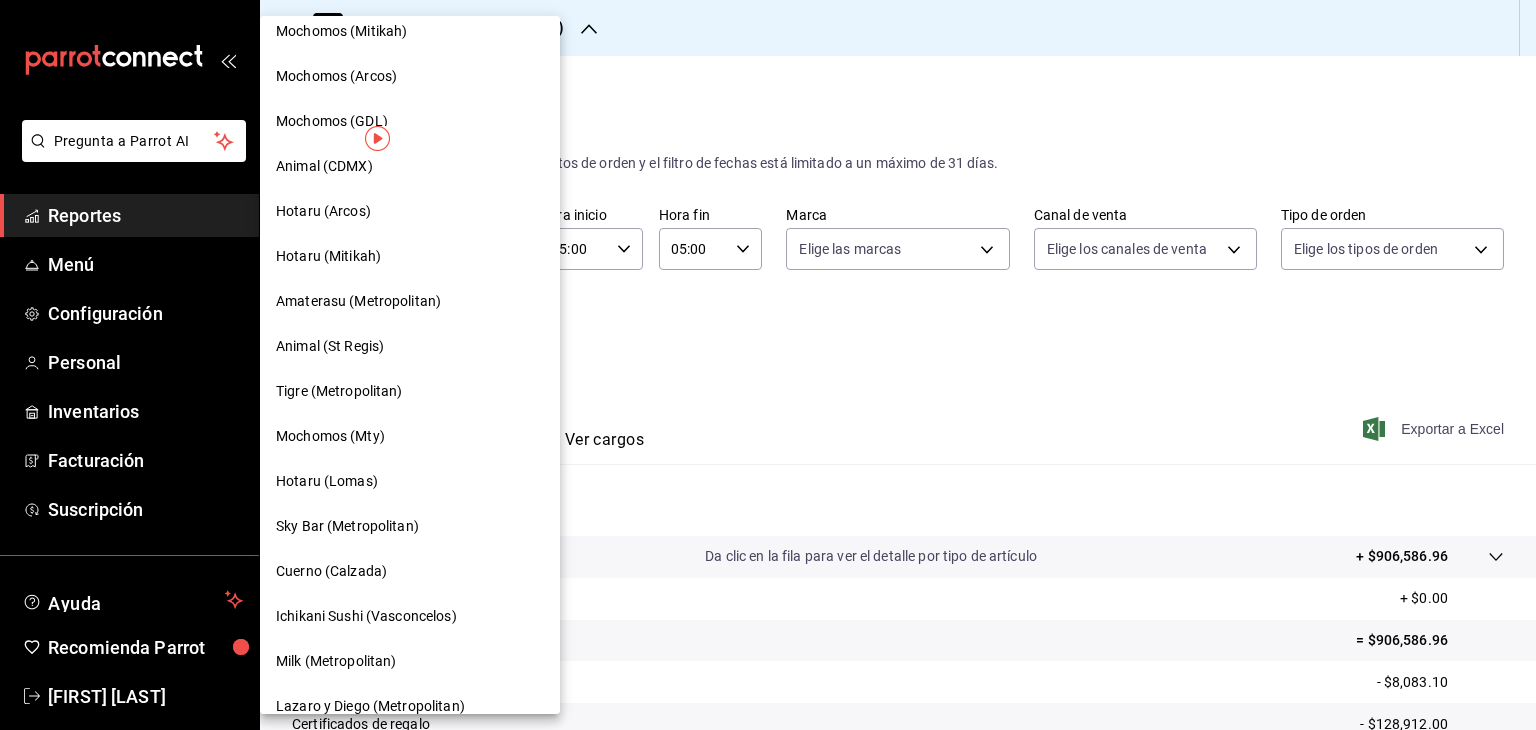 click on "Tigre (Metropolitan)" at bounding box center [410, 391] 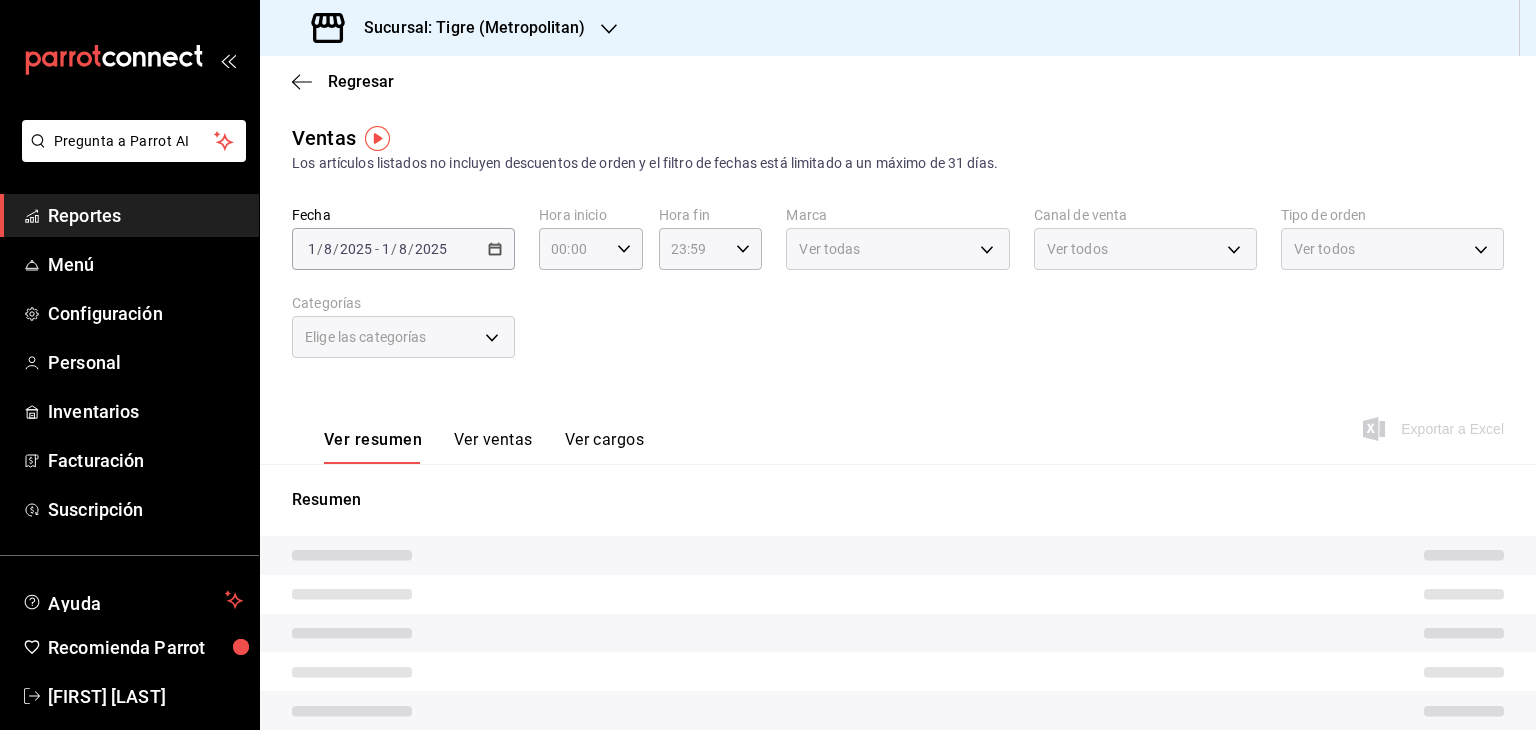 type on "05:00" 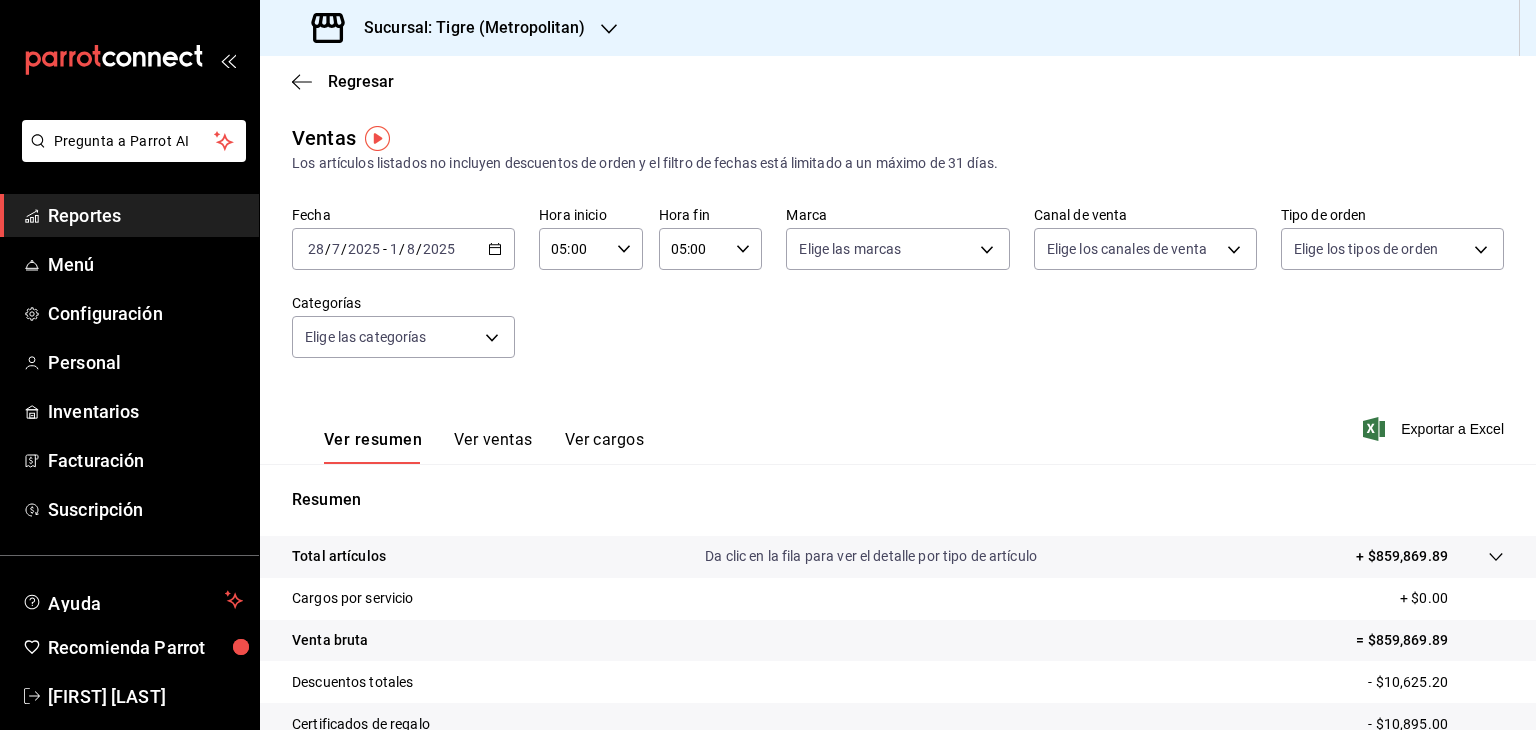 click 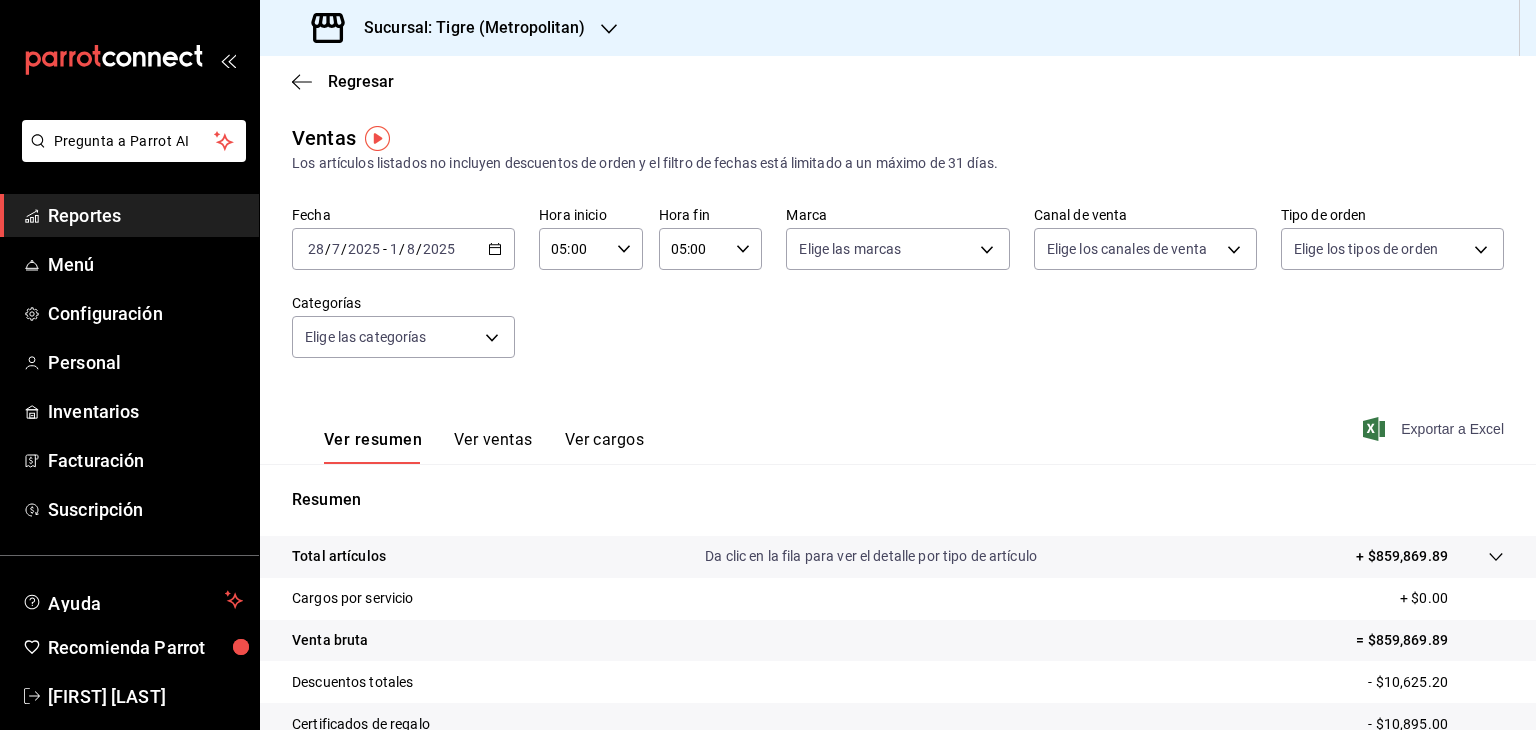 click 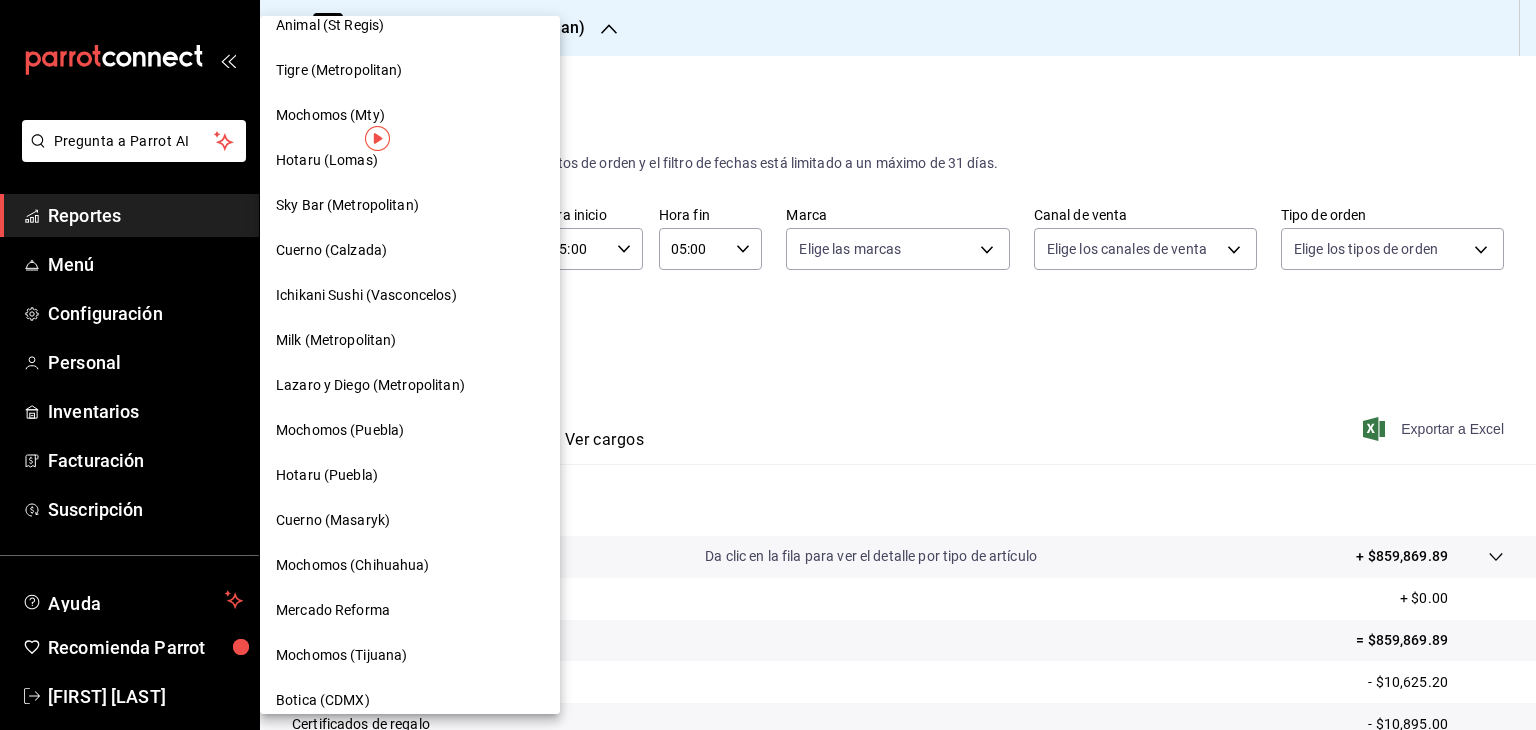 scroll, scrollTop: 983, scrollLeft: 0, axis: vertical 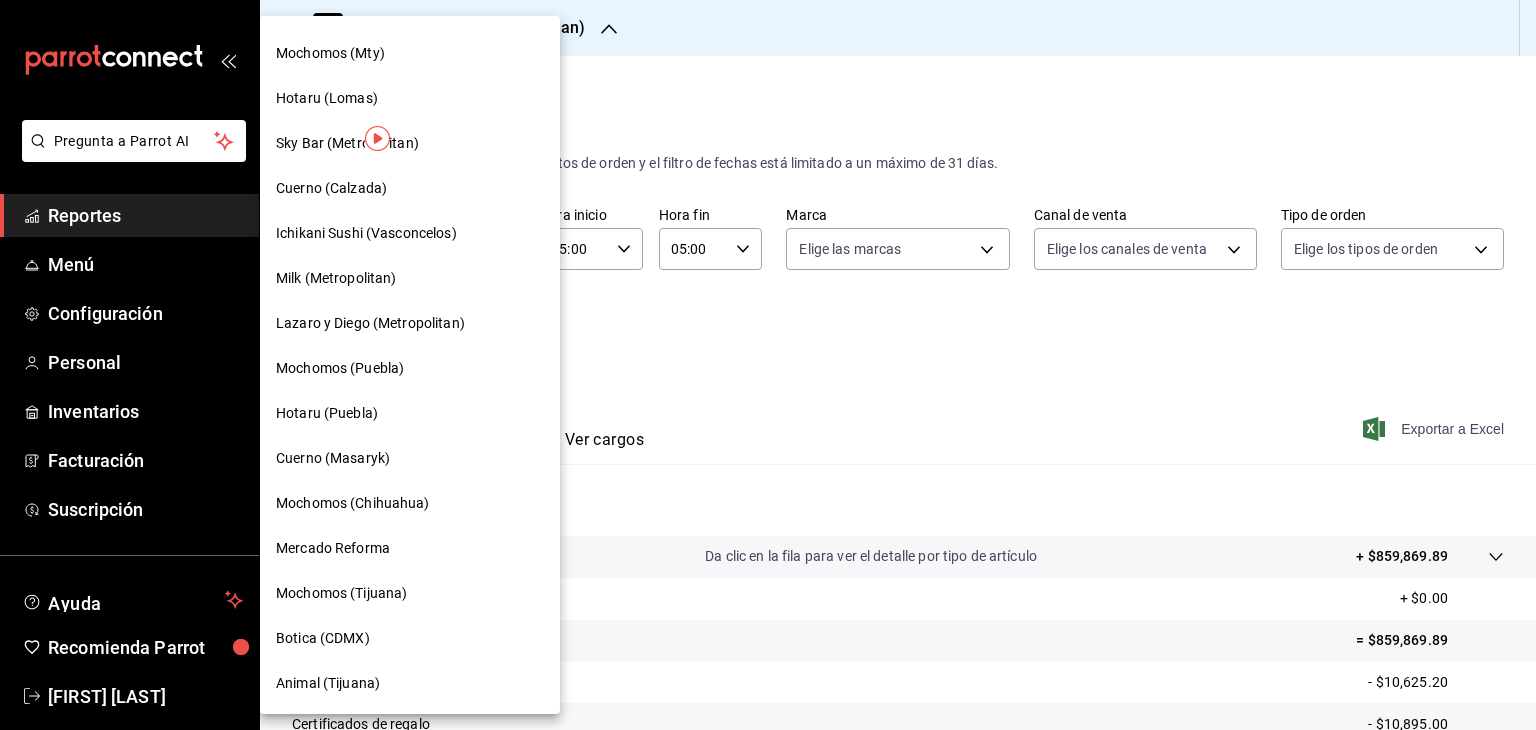 click on "Cuerno (Masaryk)" at bounding box center [333, 458] 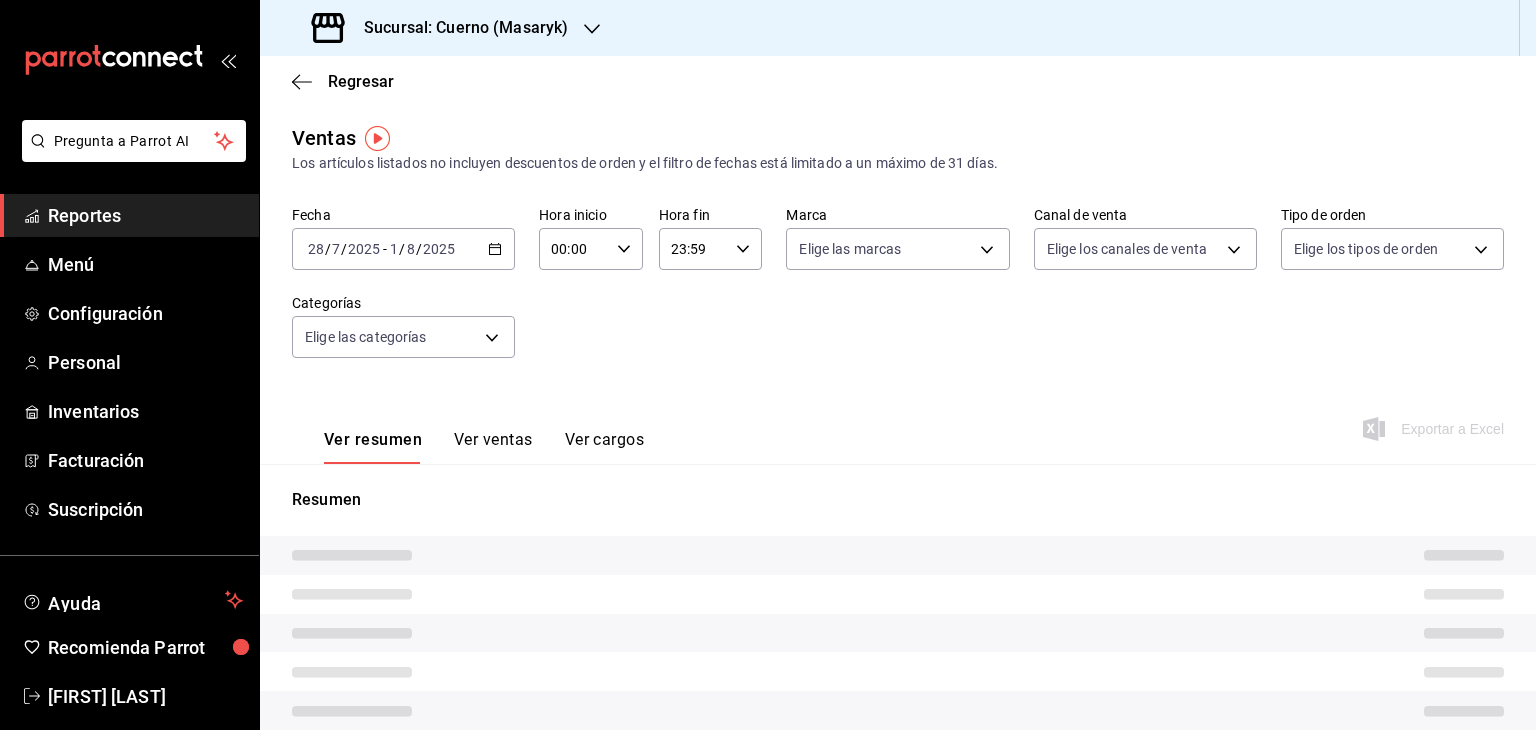type on "05:00" 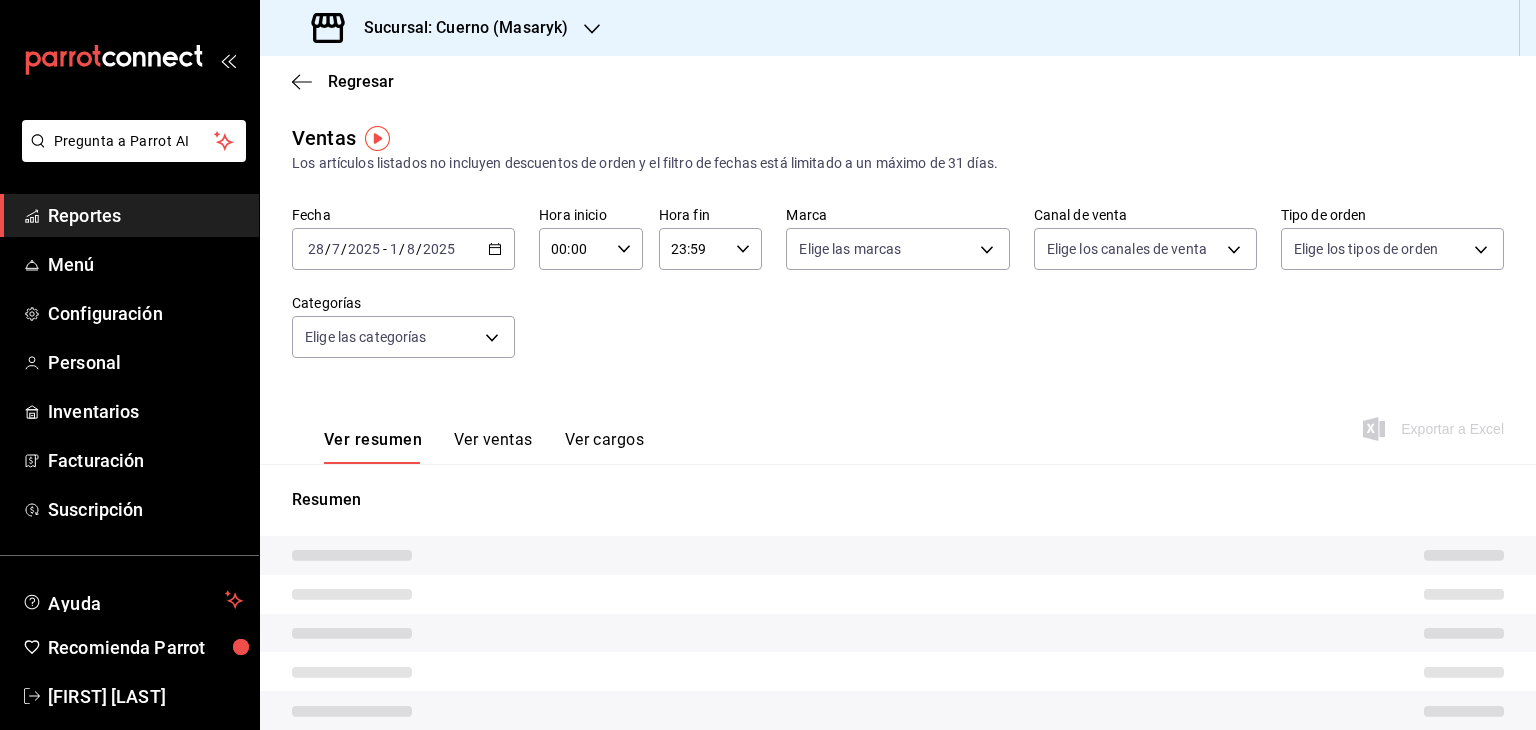type on "05:00" 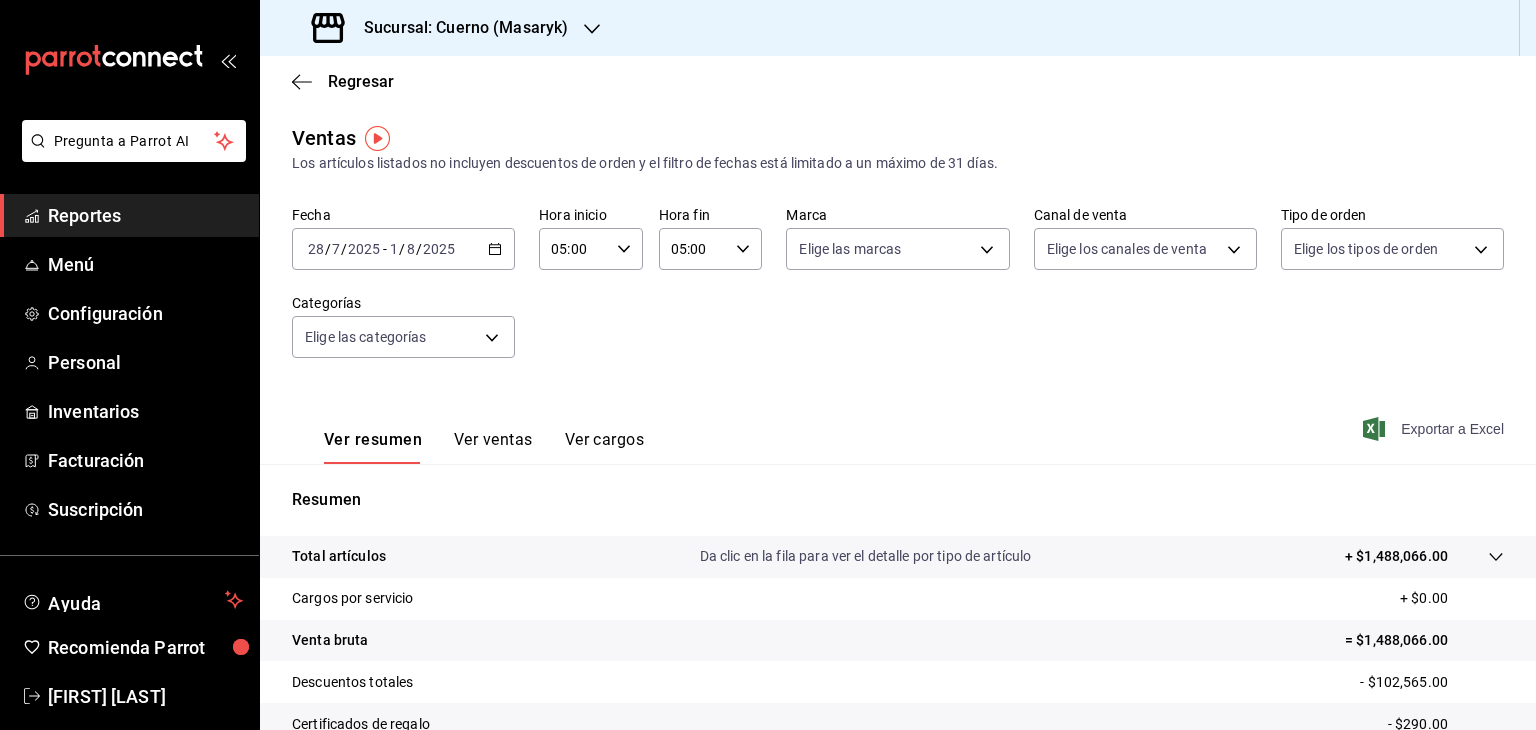 click 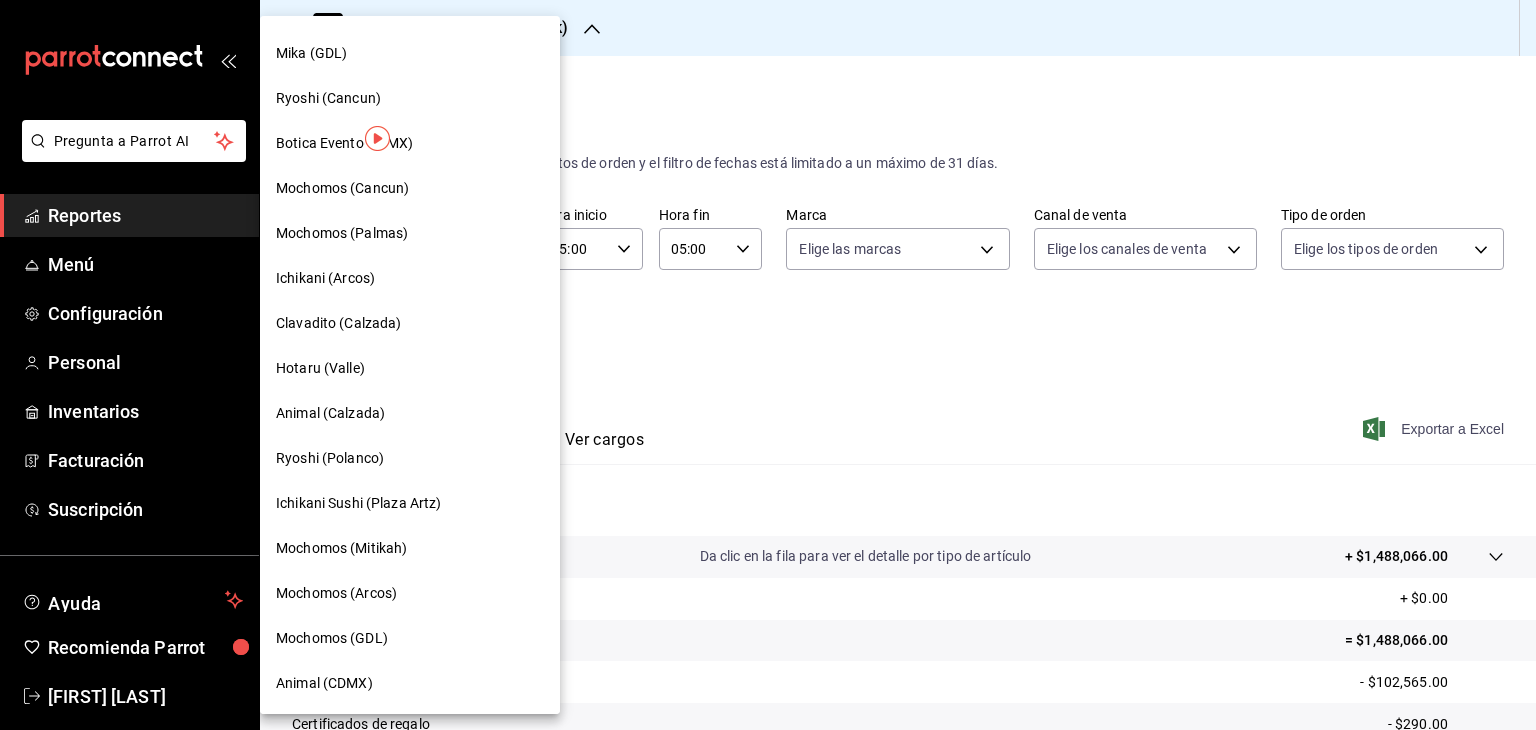 scroll, scrollTop: 0, scrollLeft: 0, axis: both 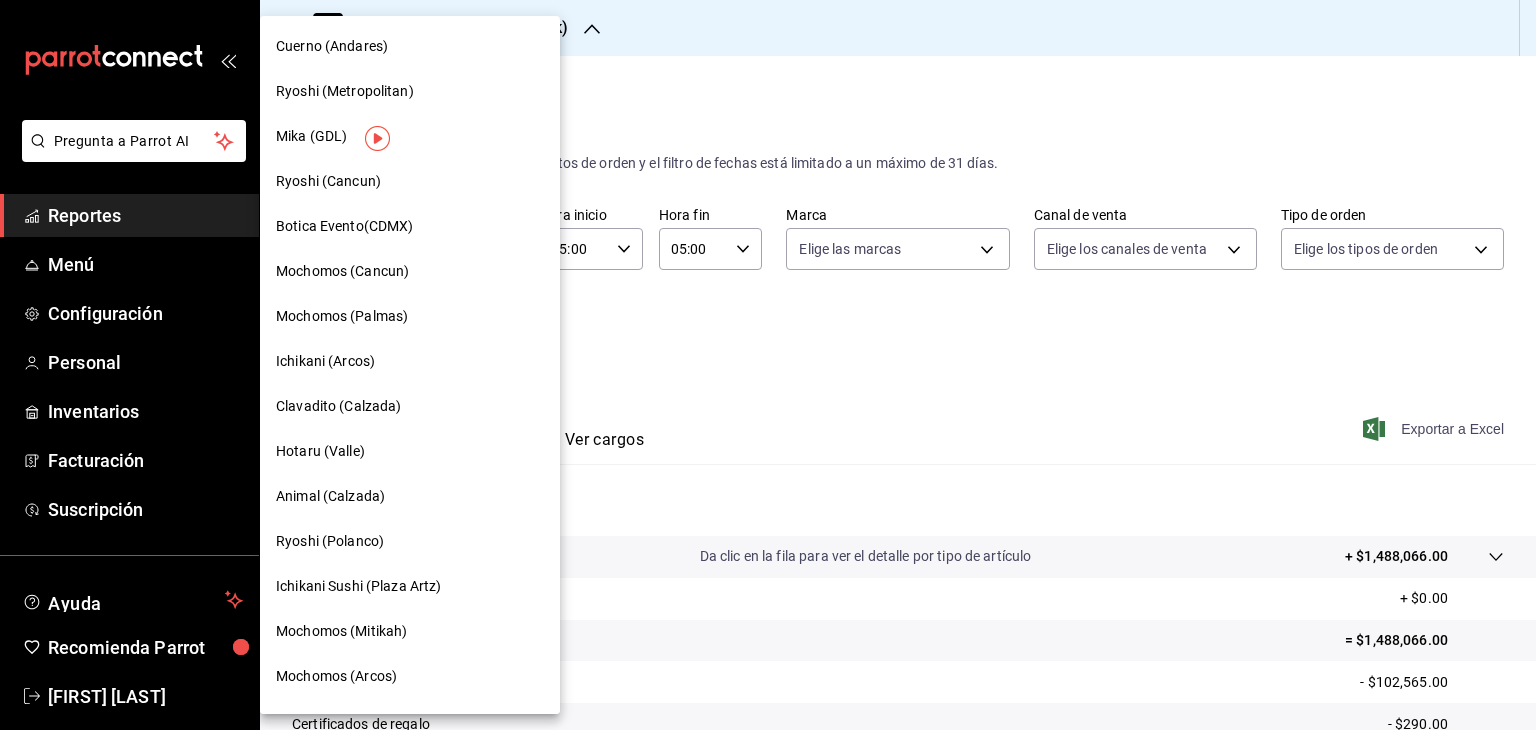 click on "Cuerno (Andares)" at bounding box center [410, 46] 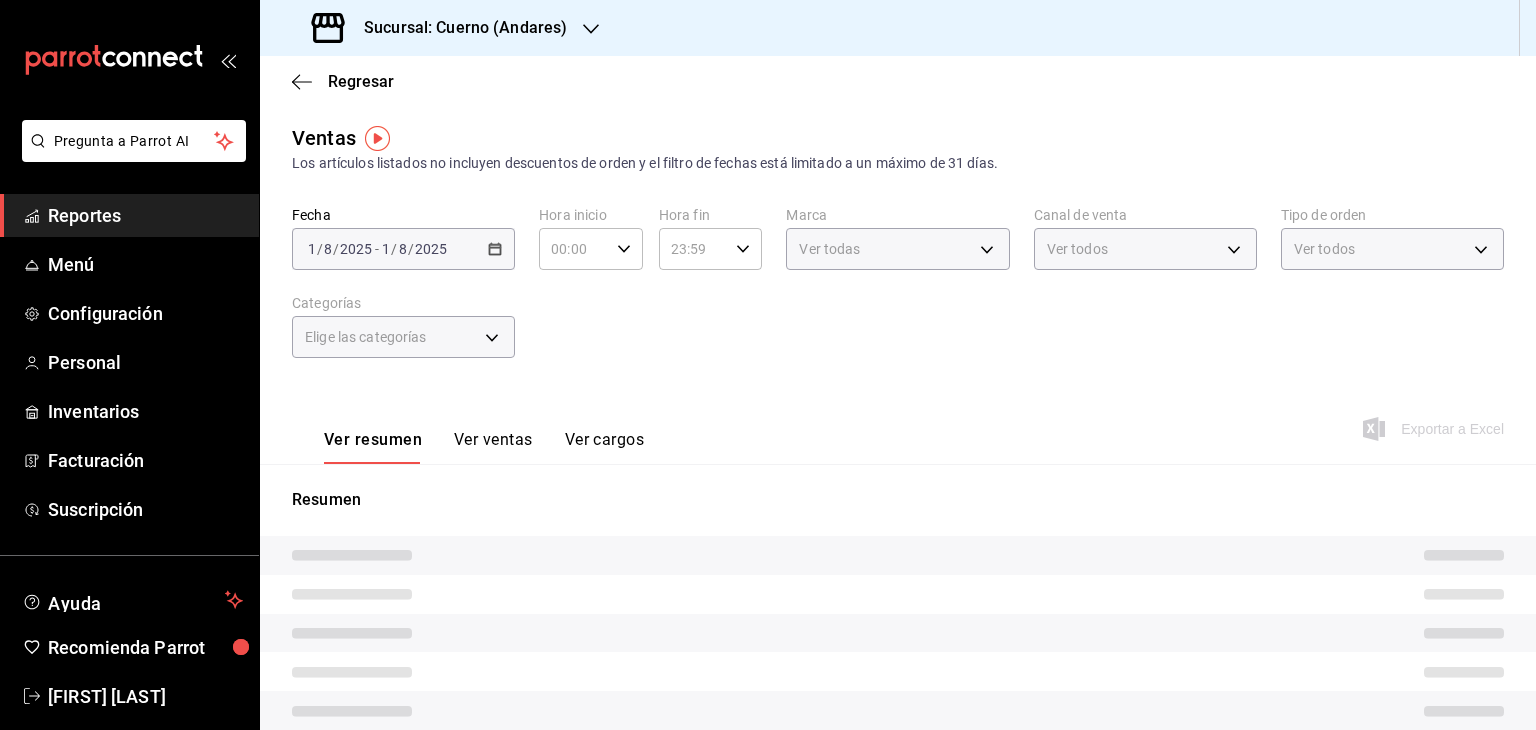 type on "05:00" 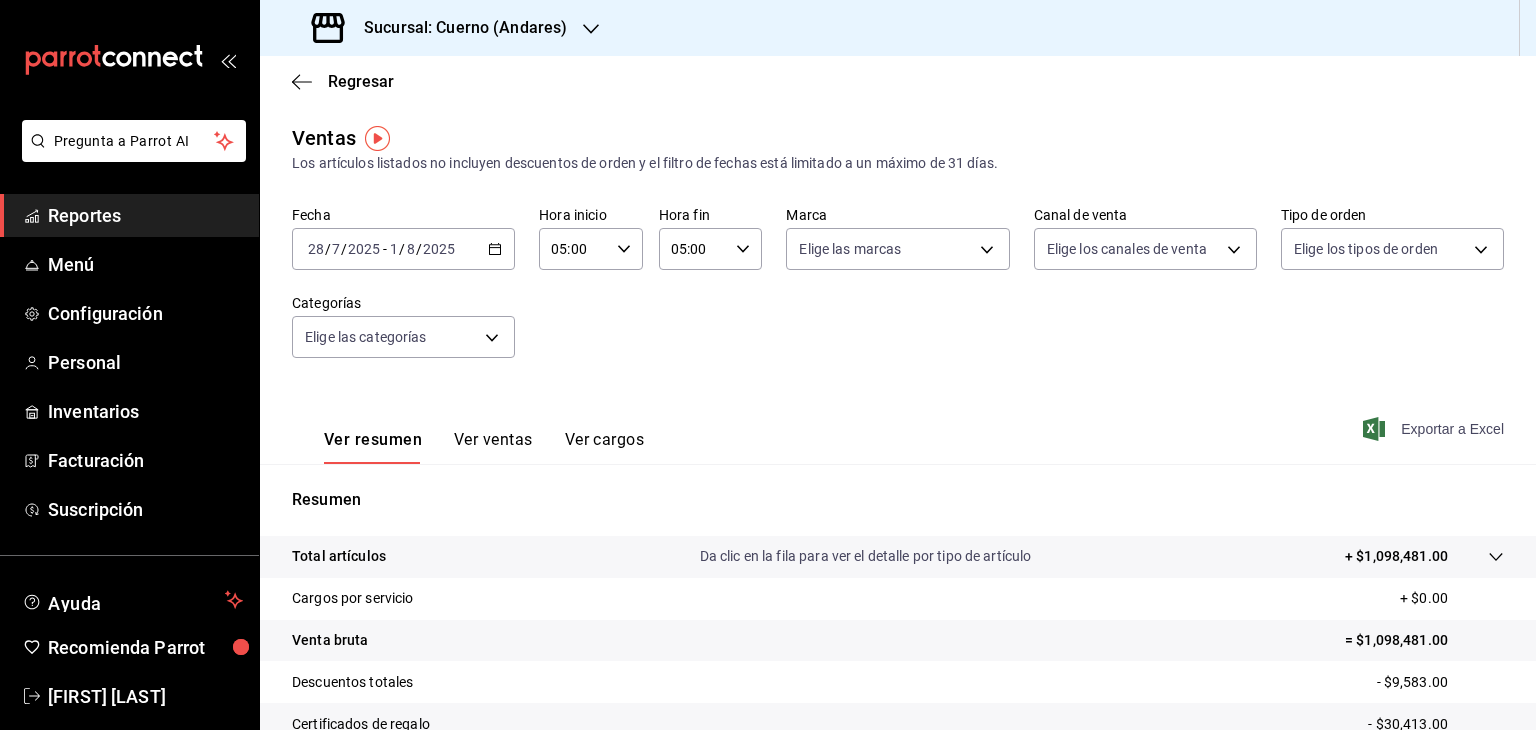 click 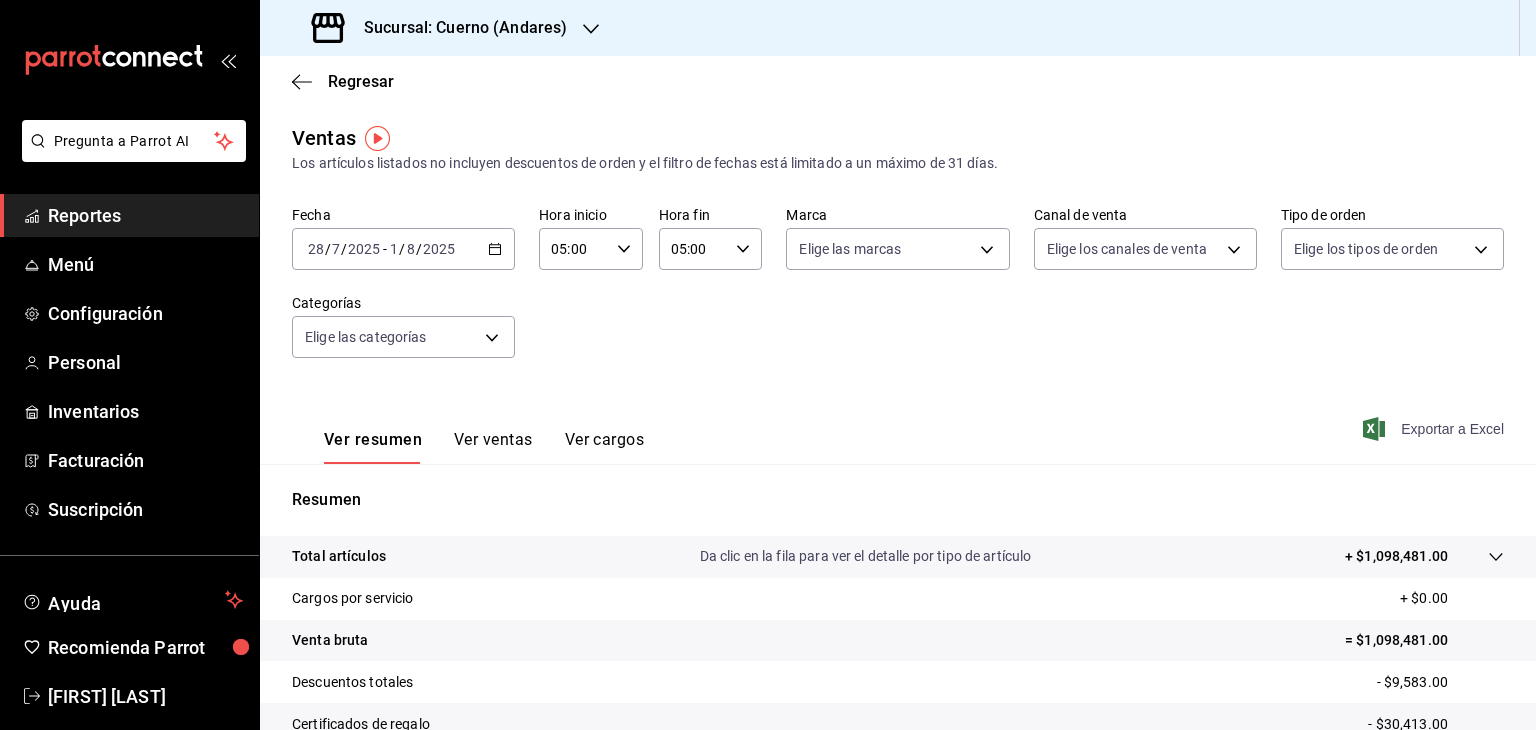 click on "Sucursal: Cuerno (Andares)" at bounding box center (457, 28) 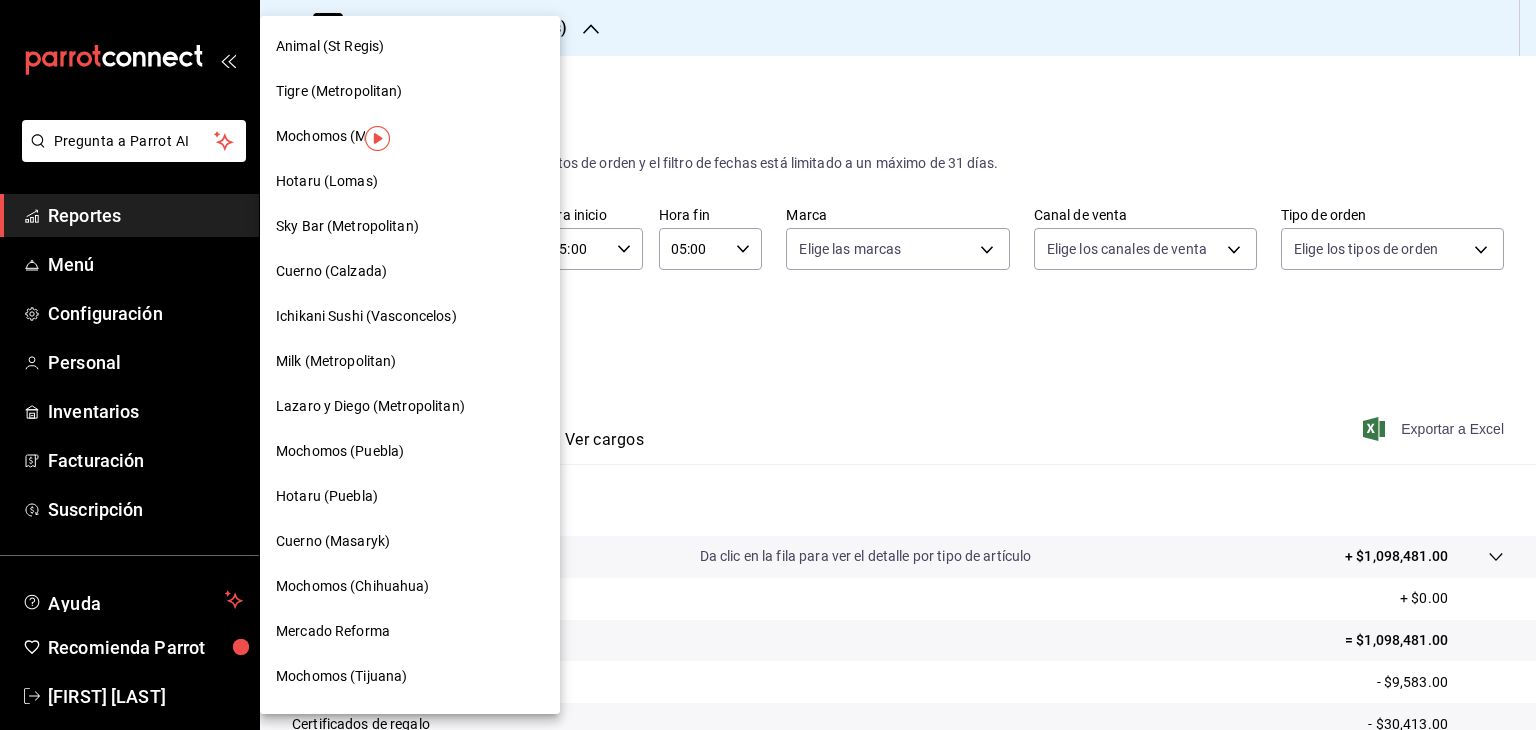 scroll, scrollTop: 983, scrollLeft: 0, axis: vertical 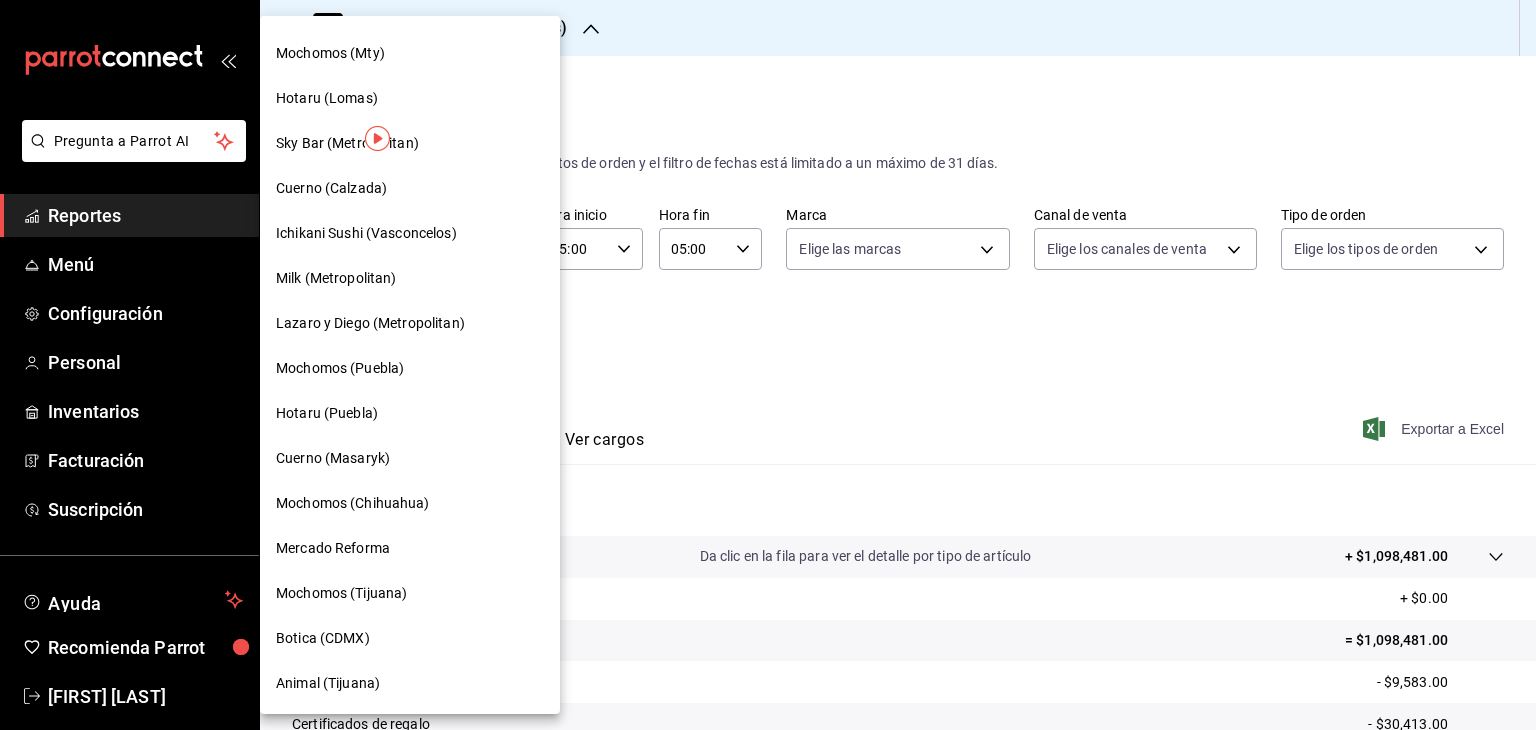 click at bounding box center [768, 365] 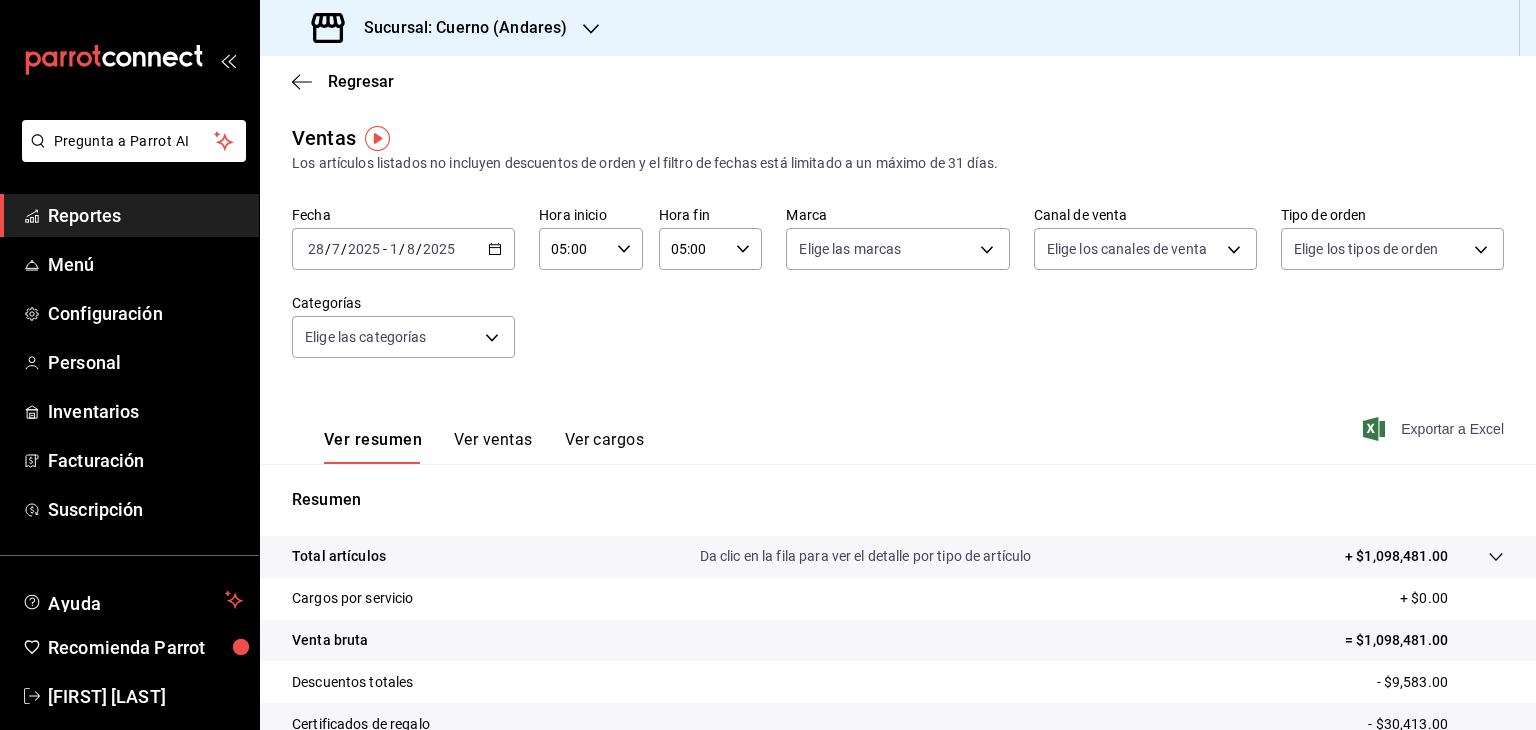 click 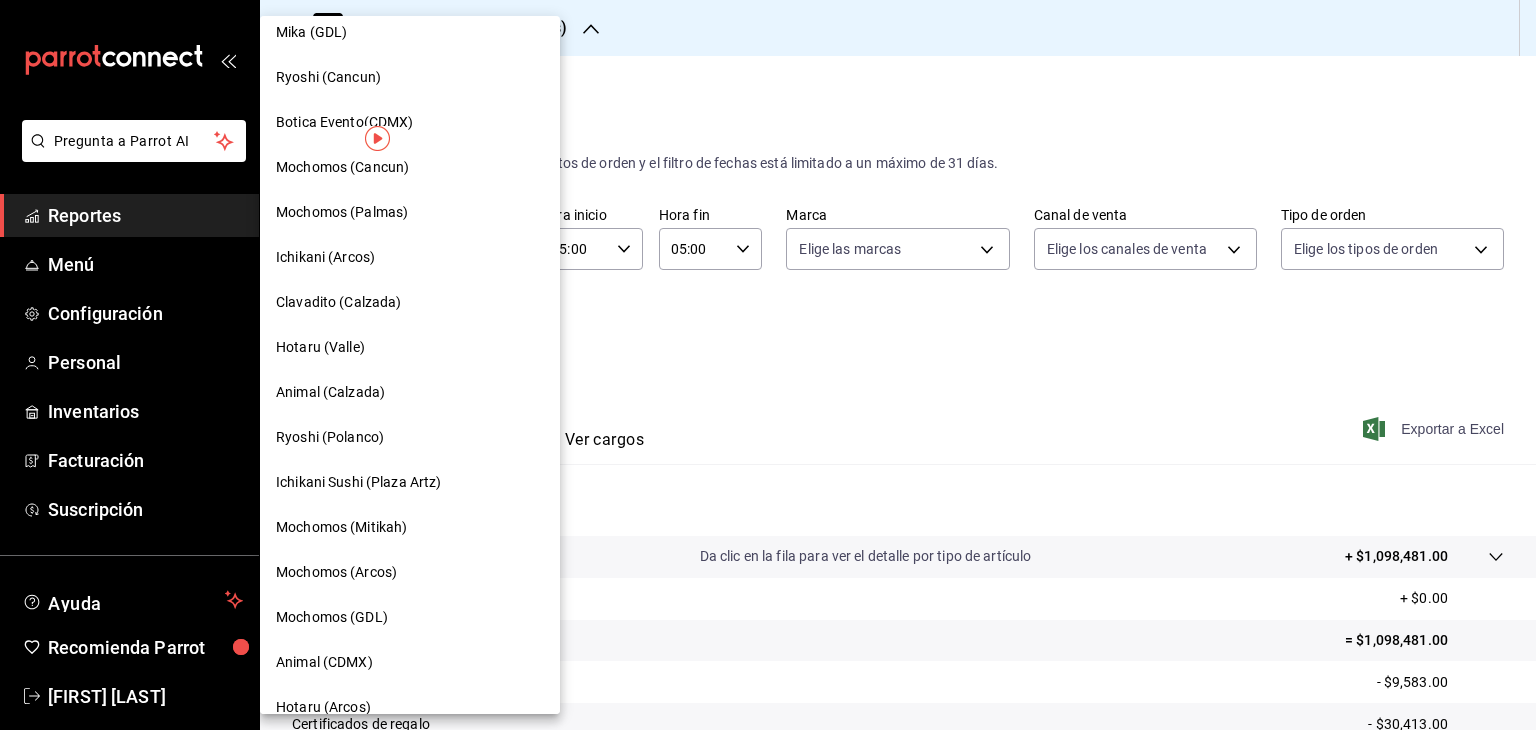 scroll, scrollTop: 200, scrollLeft: 0, axis: vertical 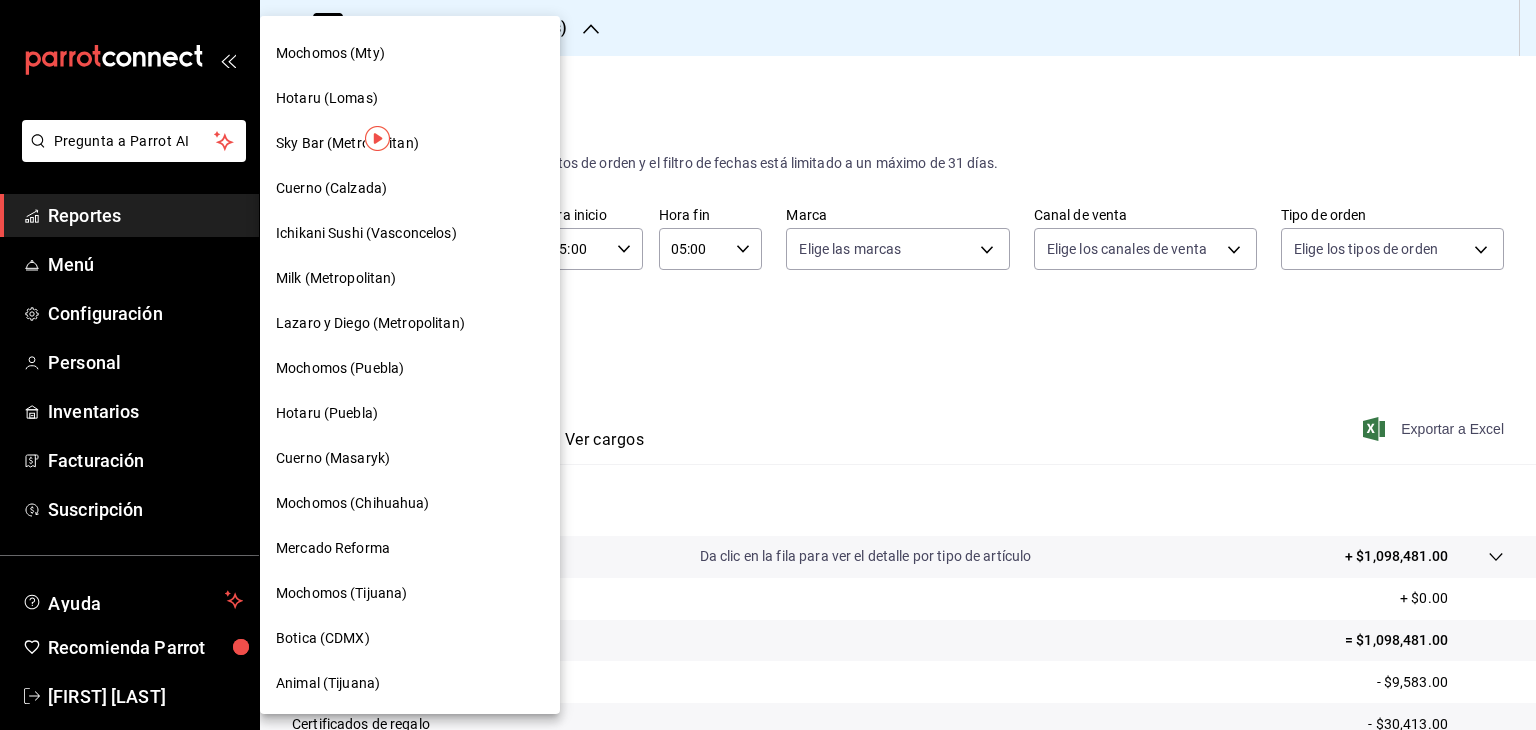 click on "Mochomos (Tijuana)" at bounding box center (410, 593) 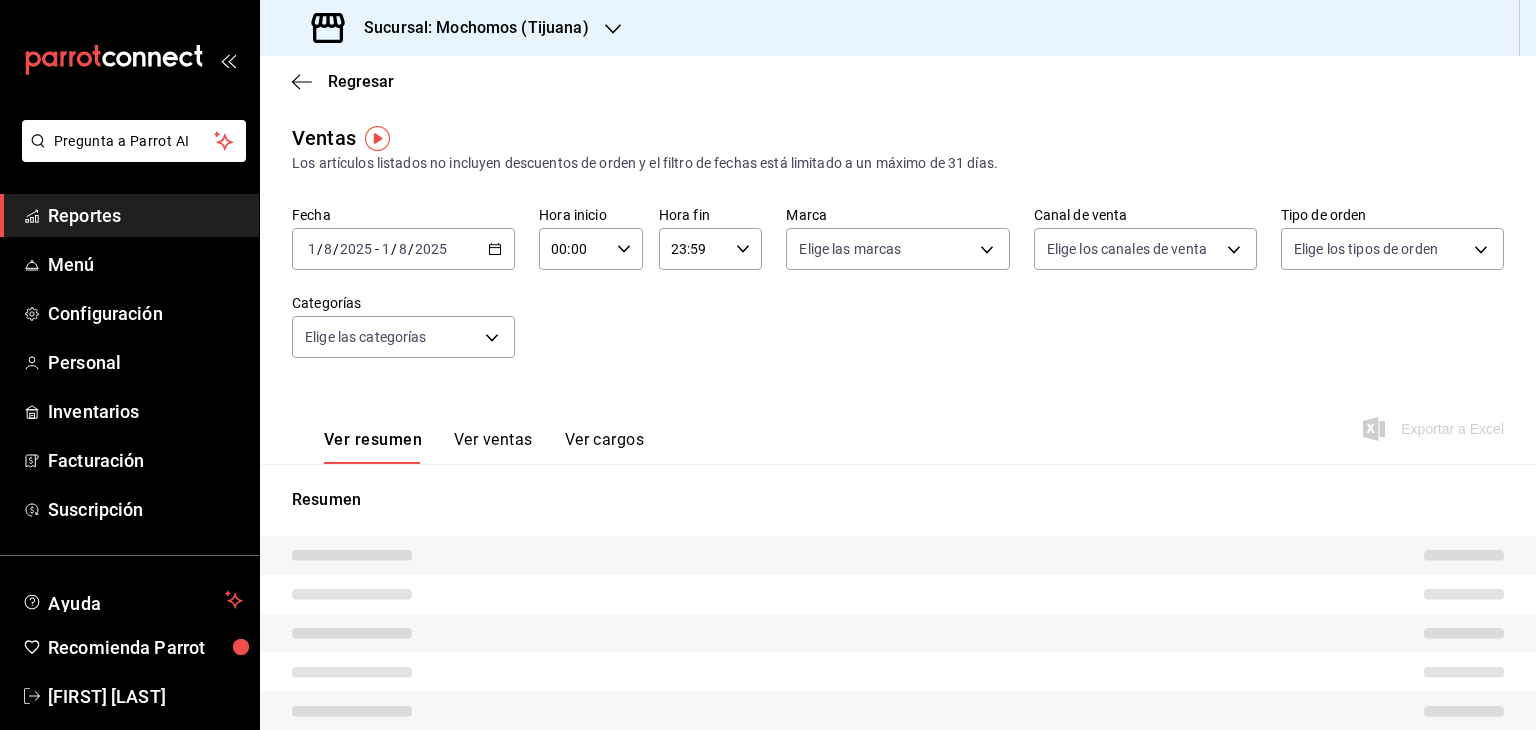 type on "05:00" 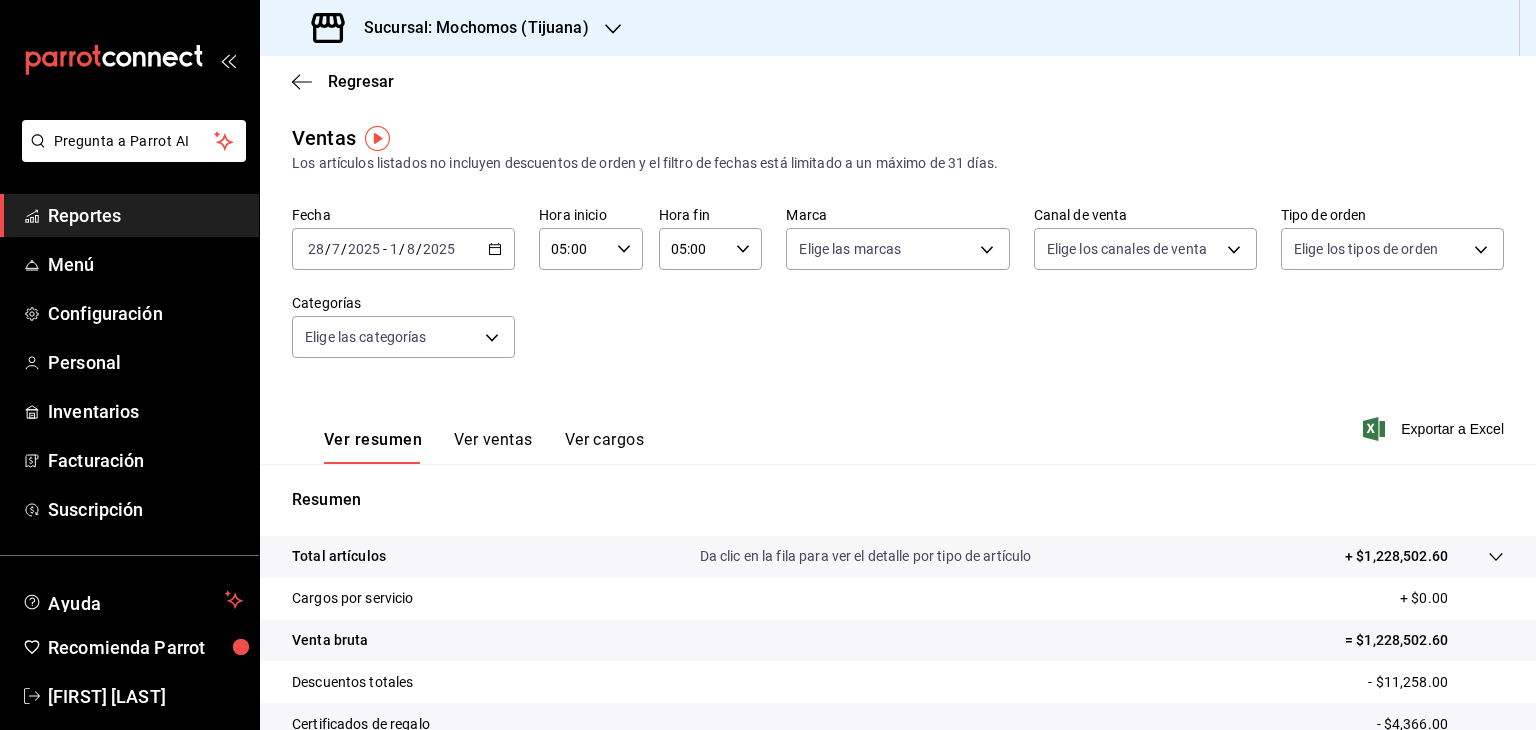 click 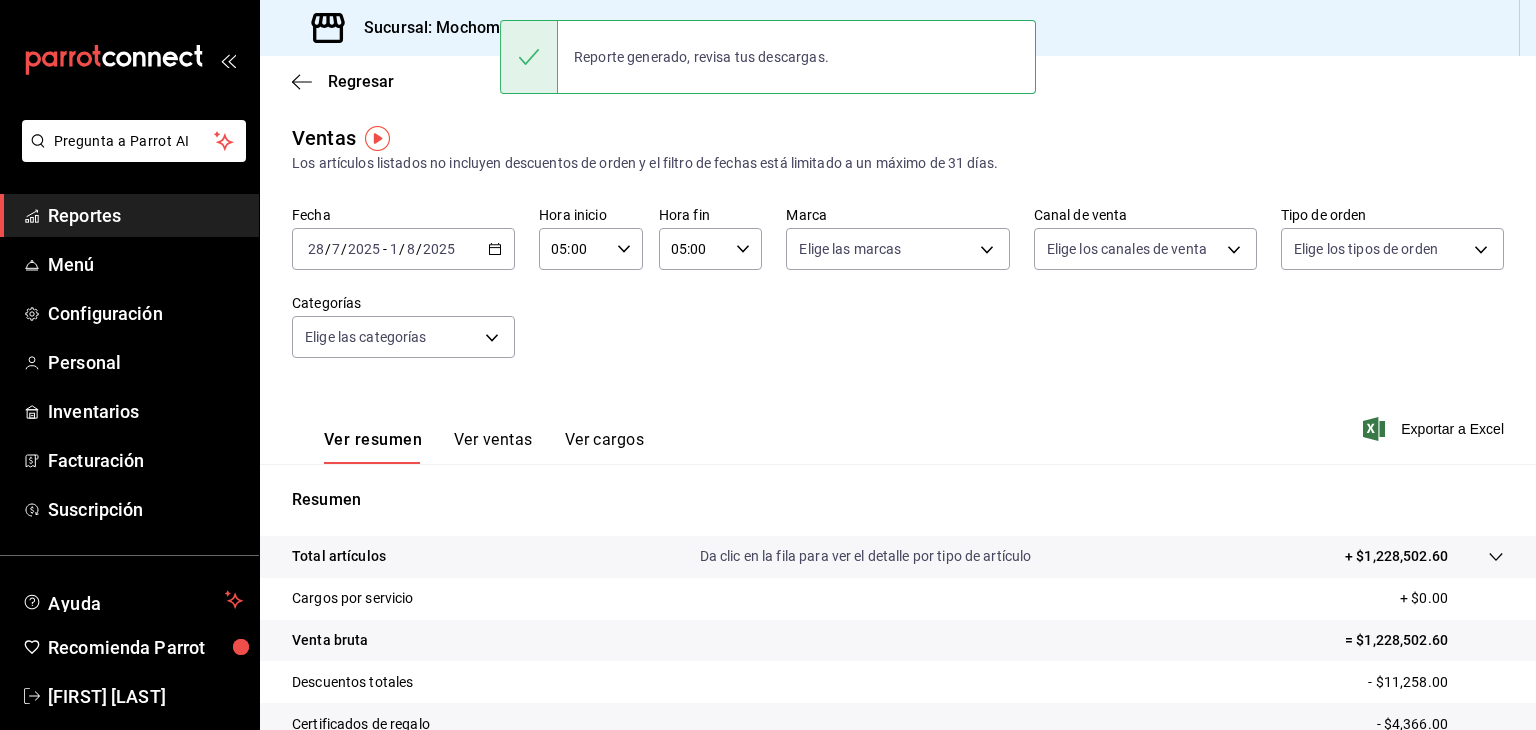 click on "Sucursal: Mochomos (Tijuana)" at bounding box center (468, 28) 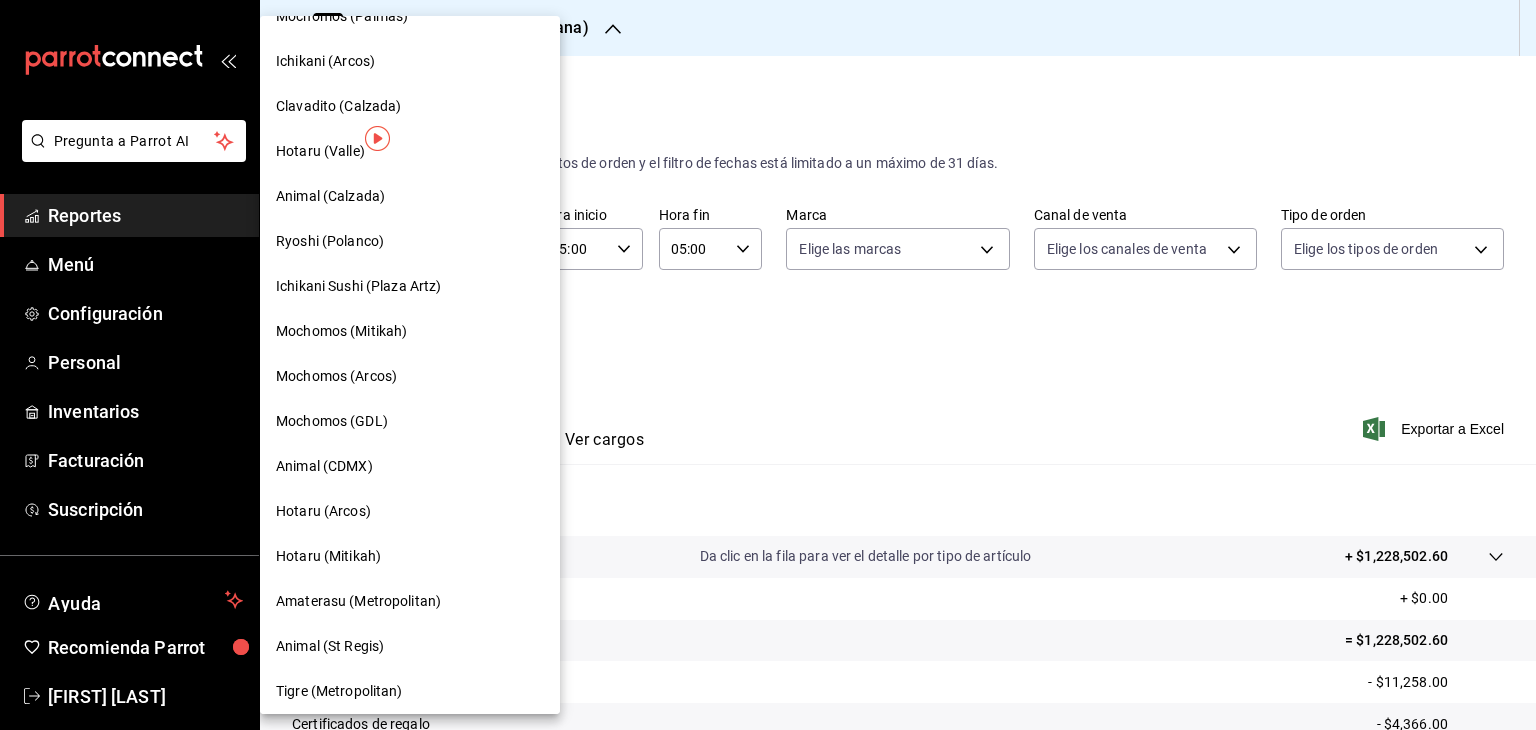 scroll, scrollTop: 400, scrollLeft: 0, axis: vertical 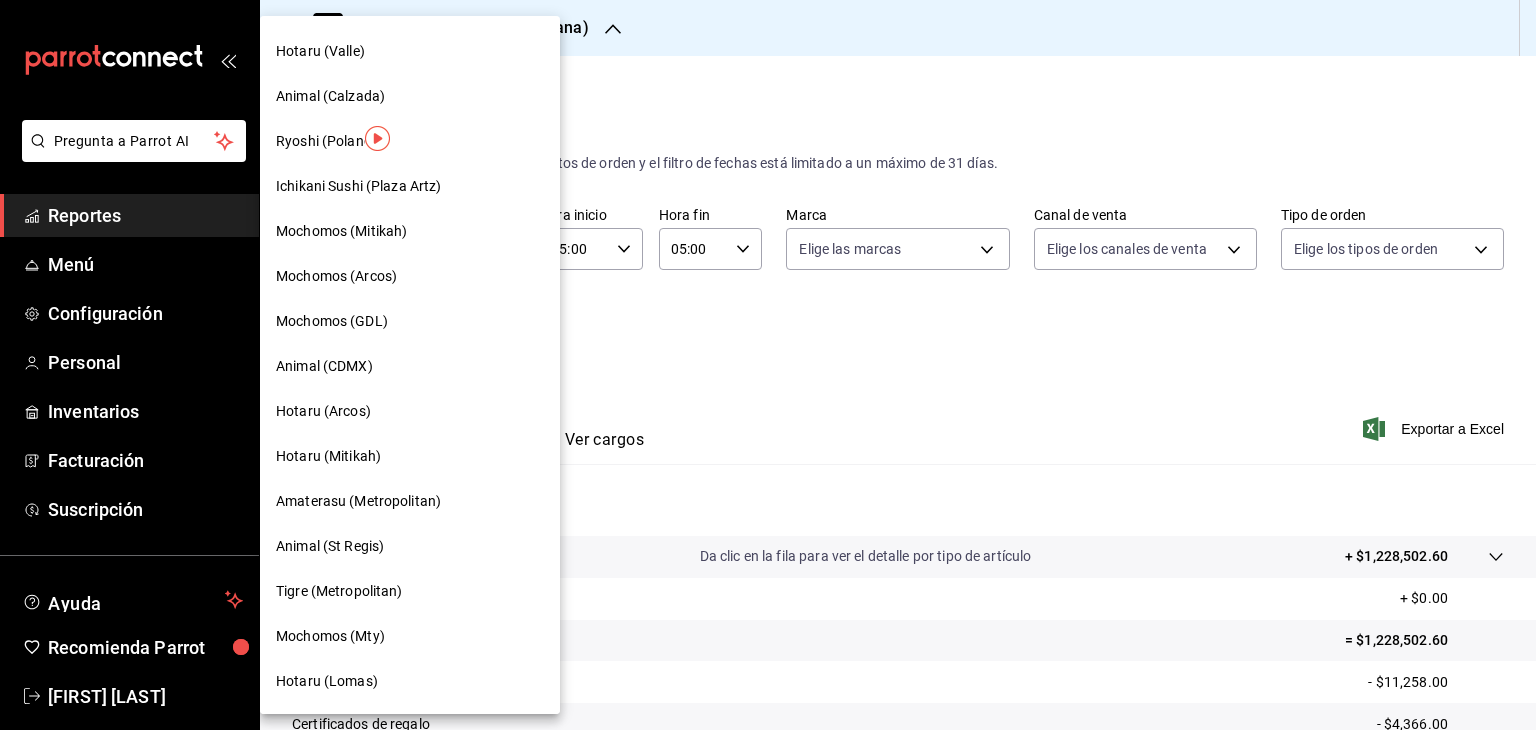 click on "Mochomos (Arcos)" at bounding box center [336, 276] 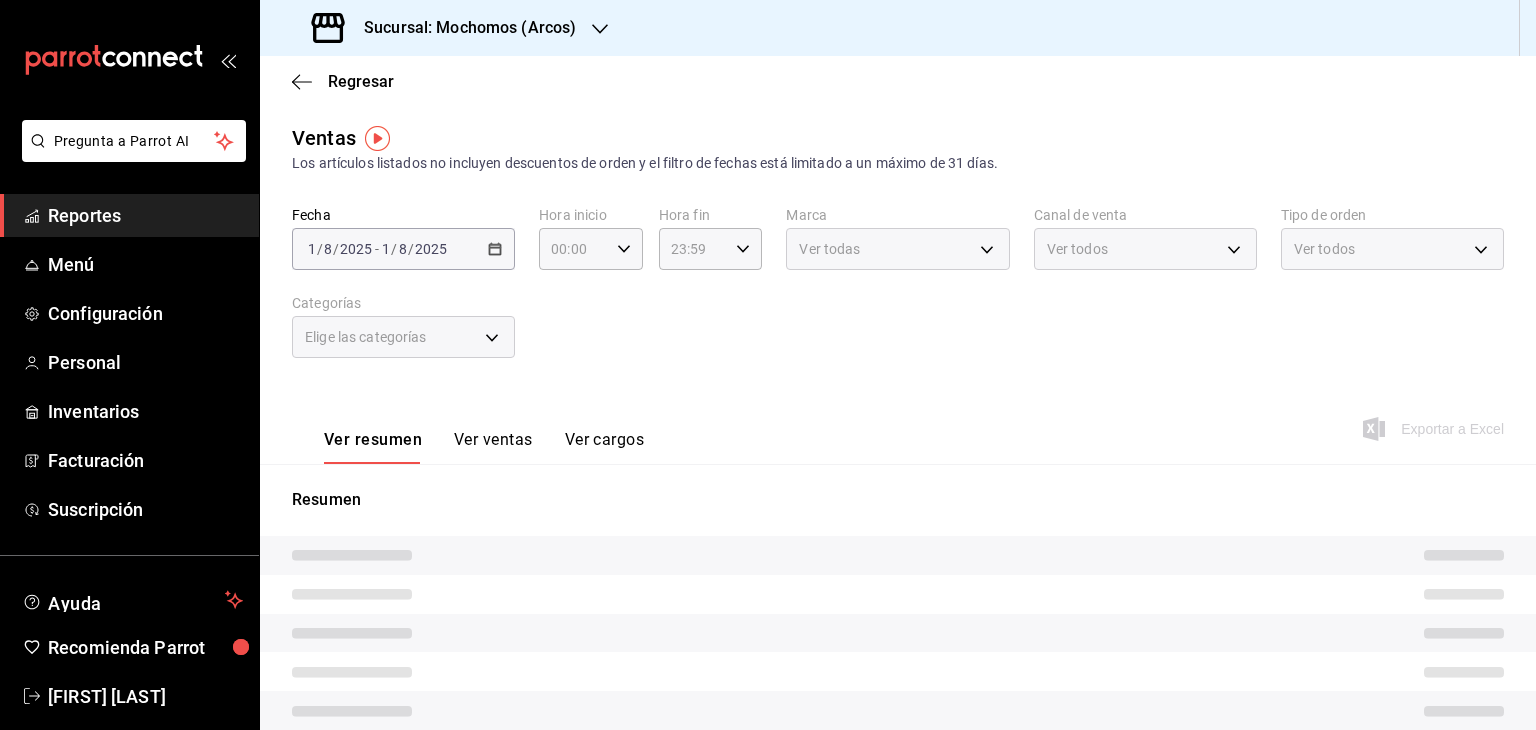 type on "05:00" 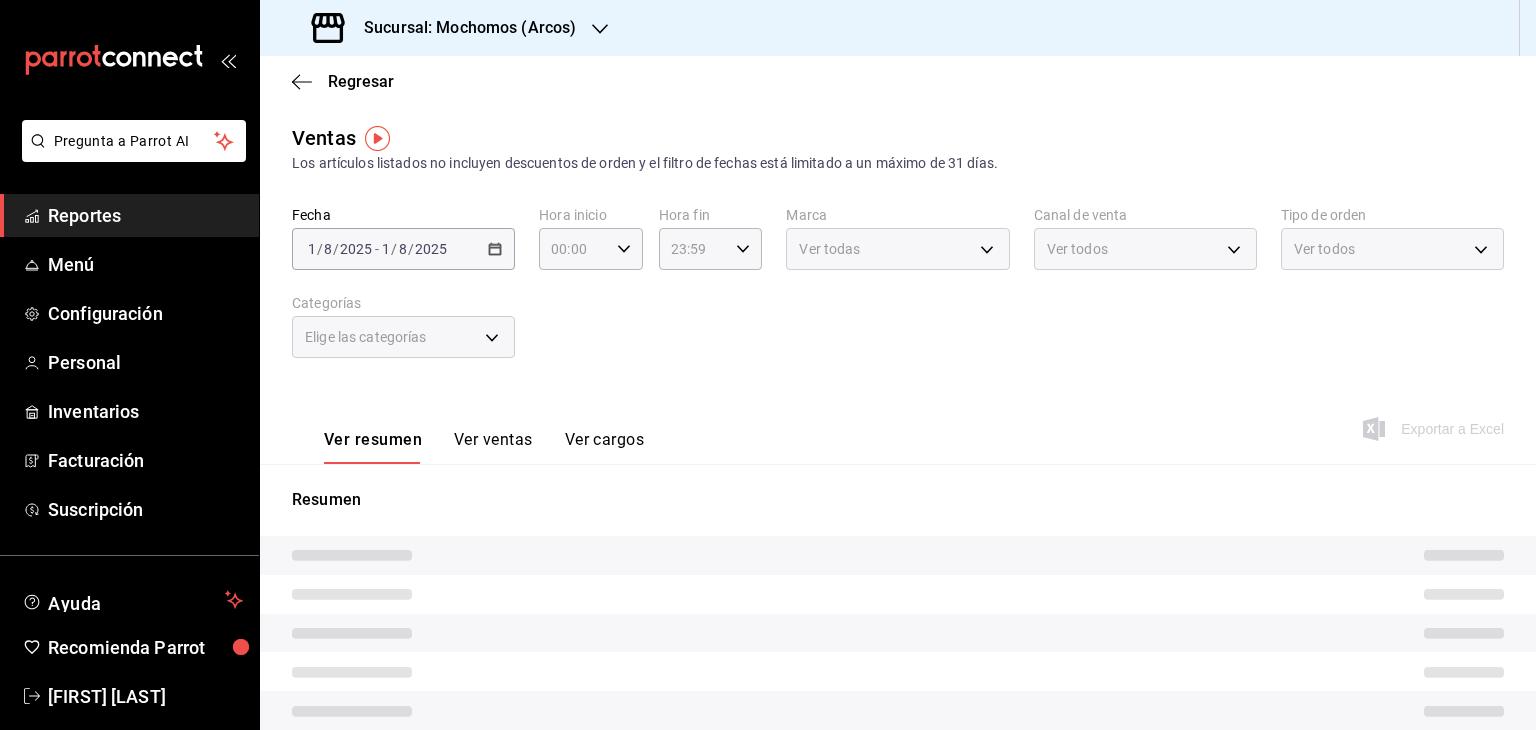 type on "05:00" 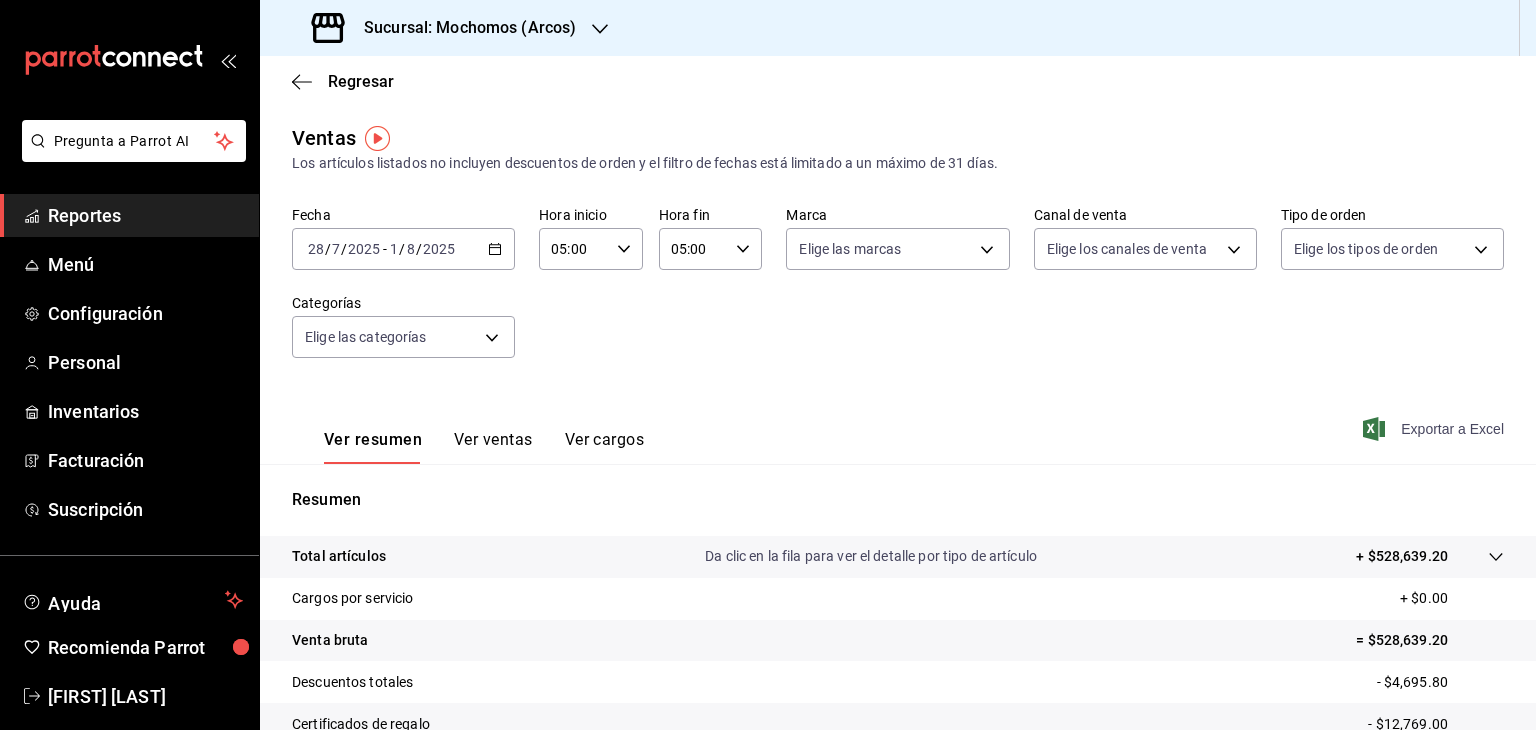 click 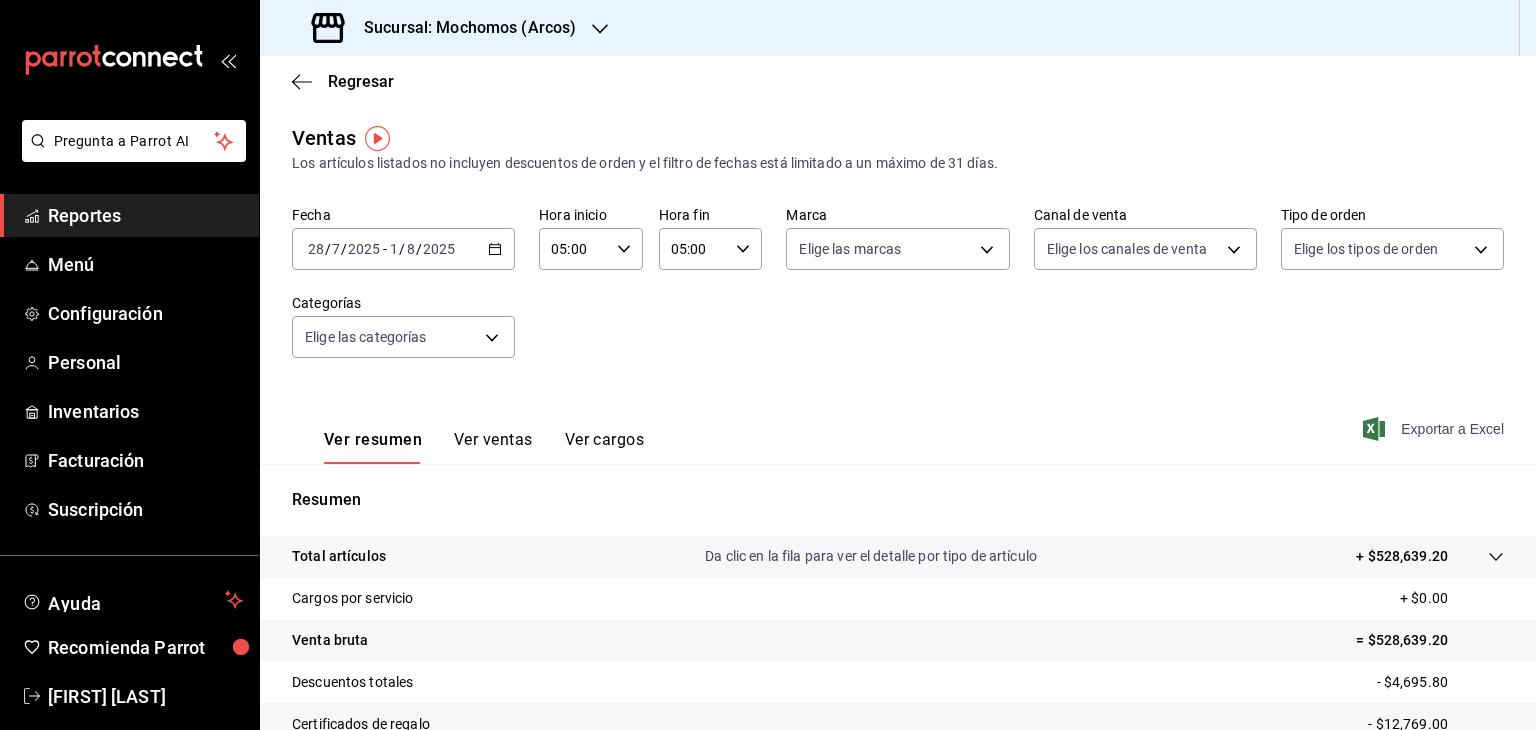 click on "Sucursal: Mochomos (Arcos)" at bounding box center (446, 28) 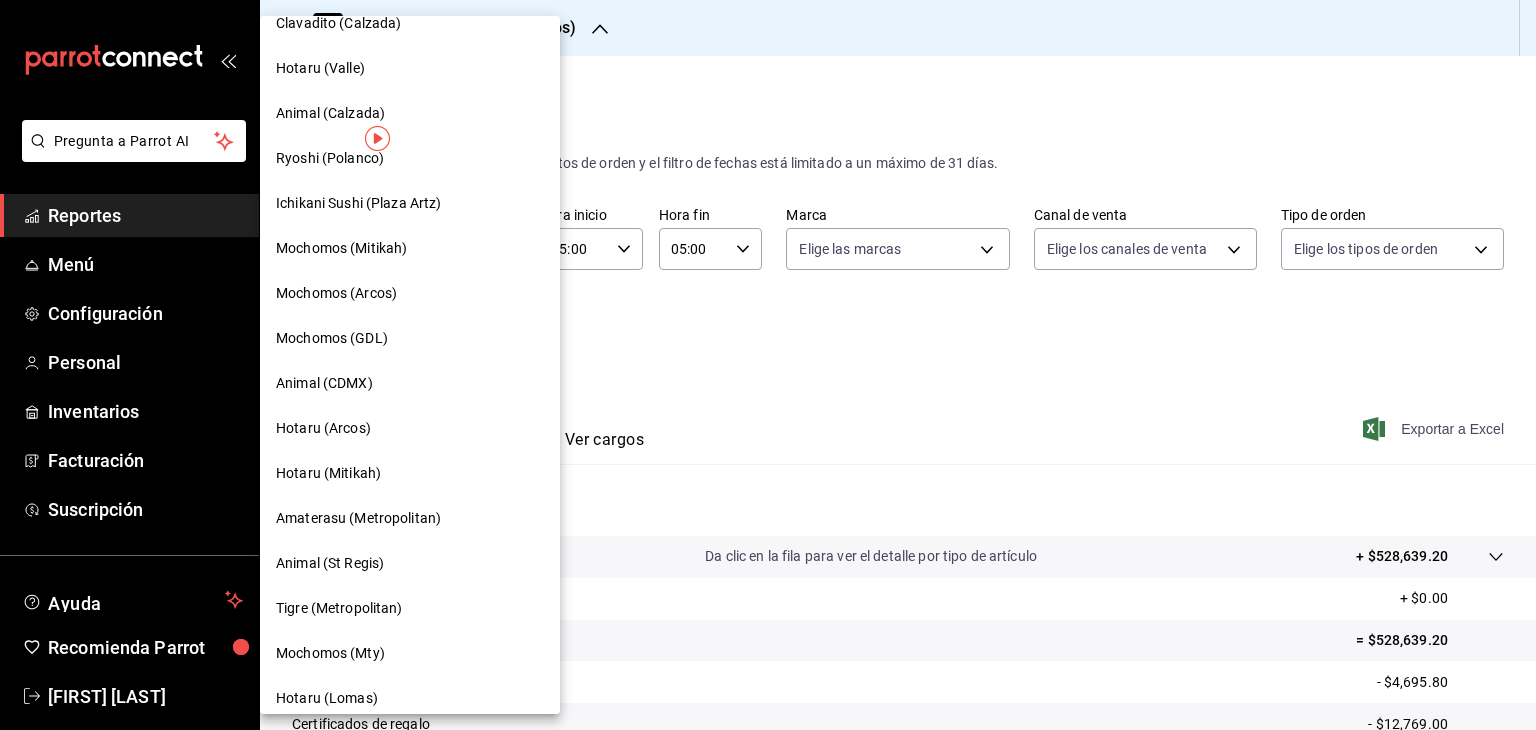 scroll, scrollTop: 0, scrollLeft: 0, axis: both 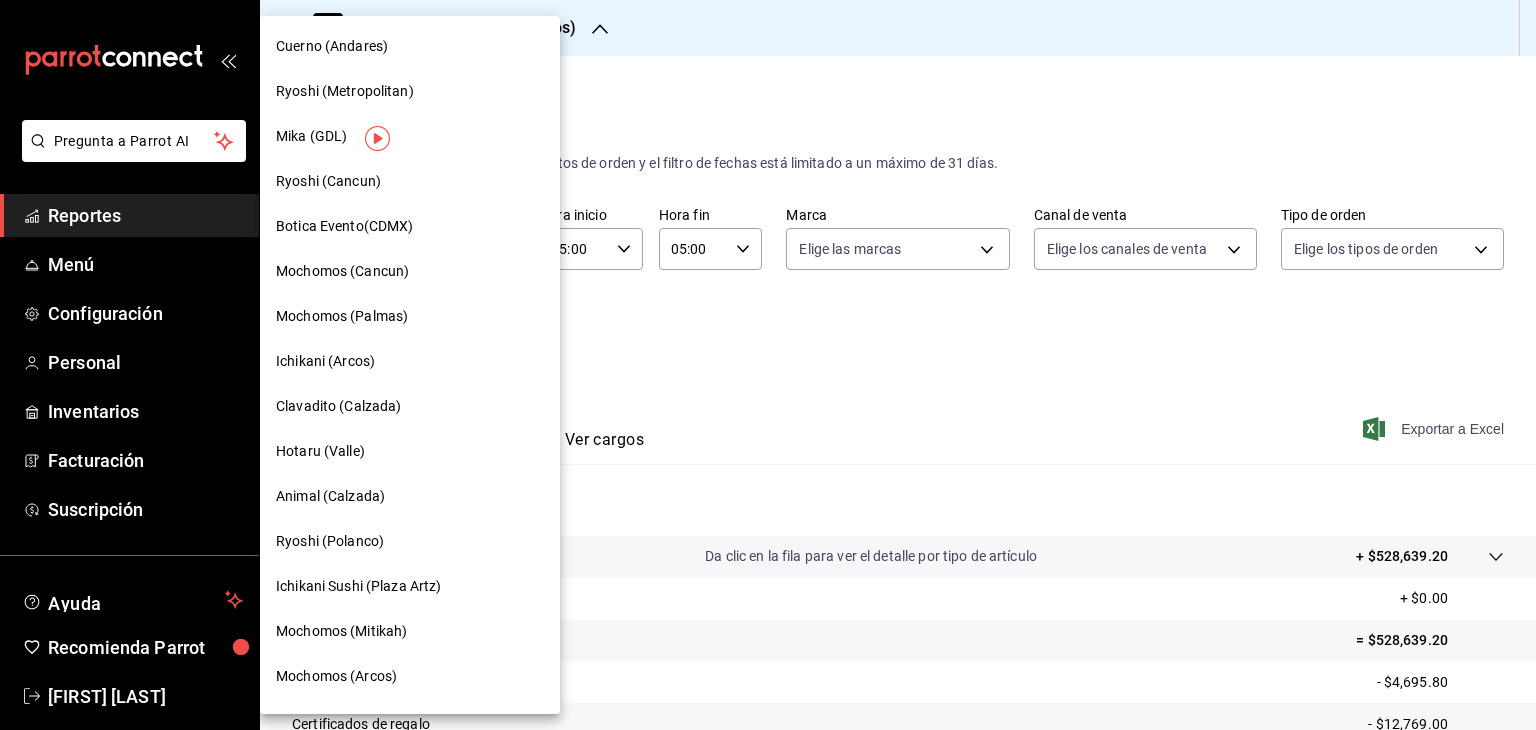 click on "Mochomos (Palmas)" at bounding box center (410, 316) 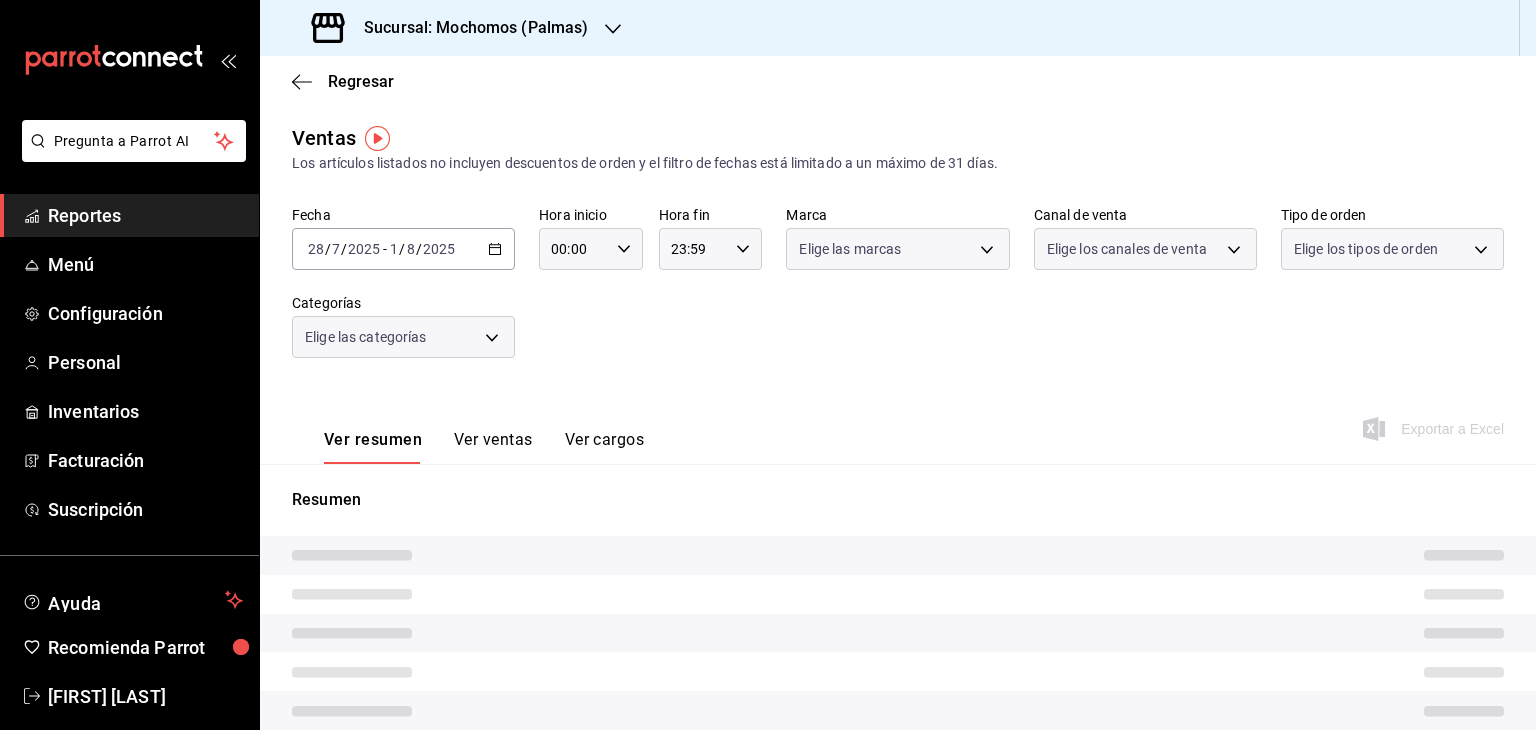 type on "05:00" 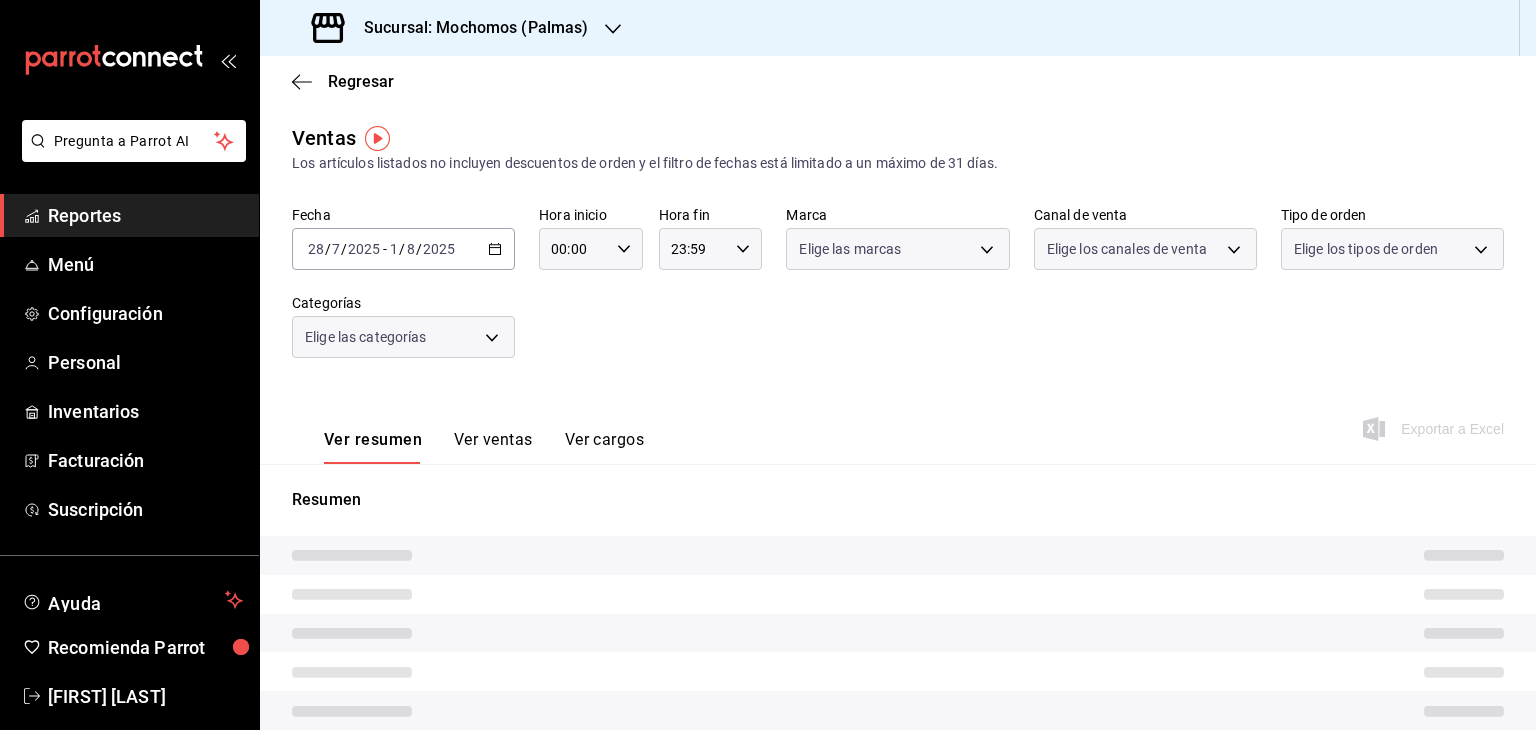 type on "05:00" 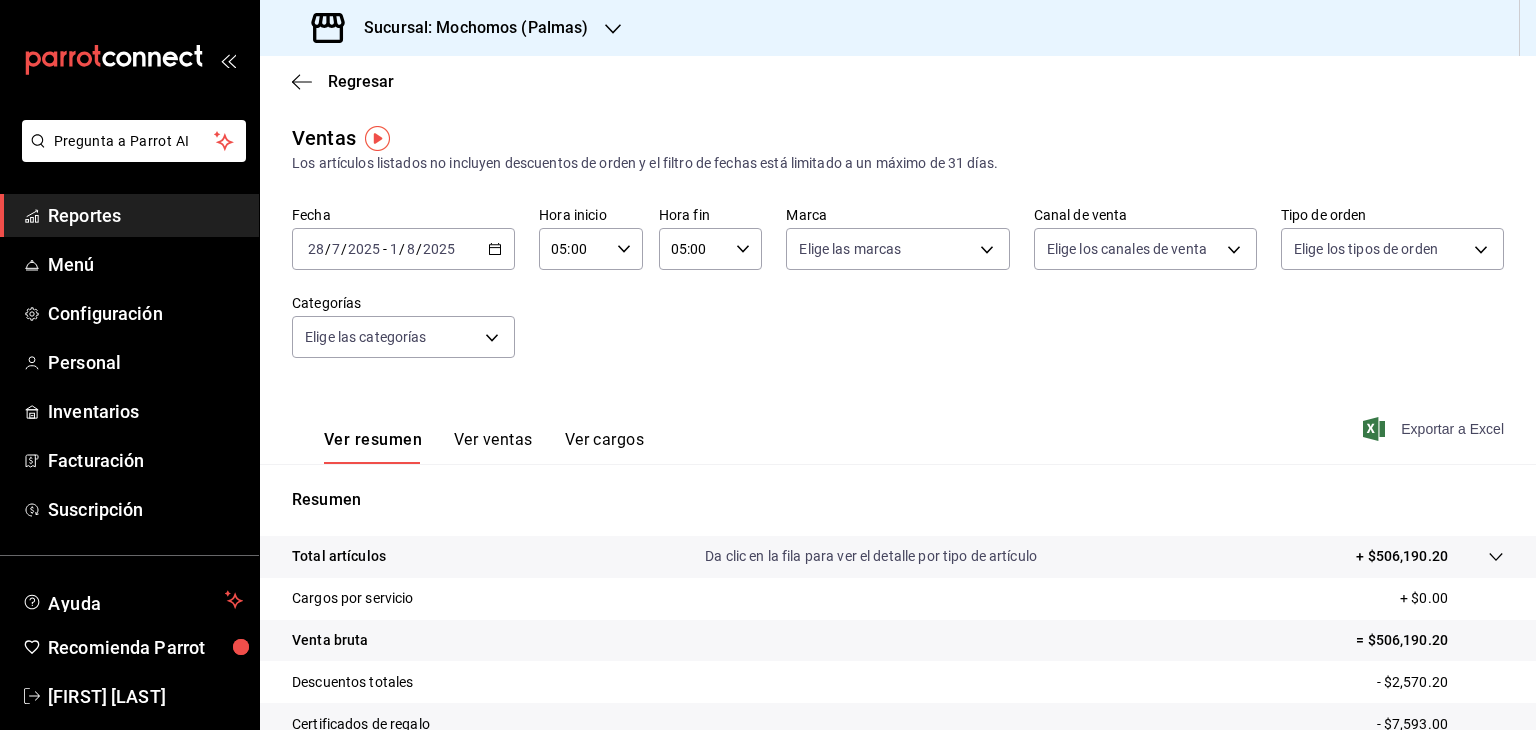 click 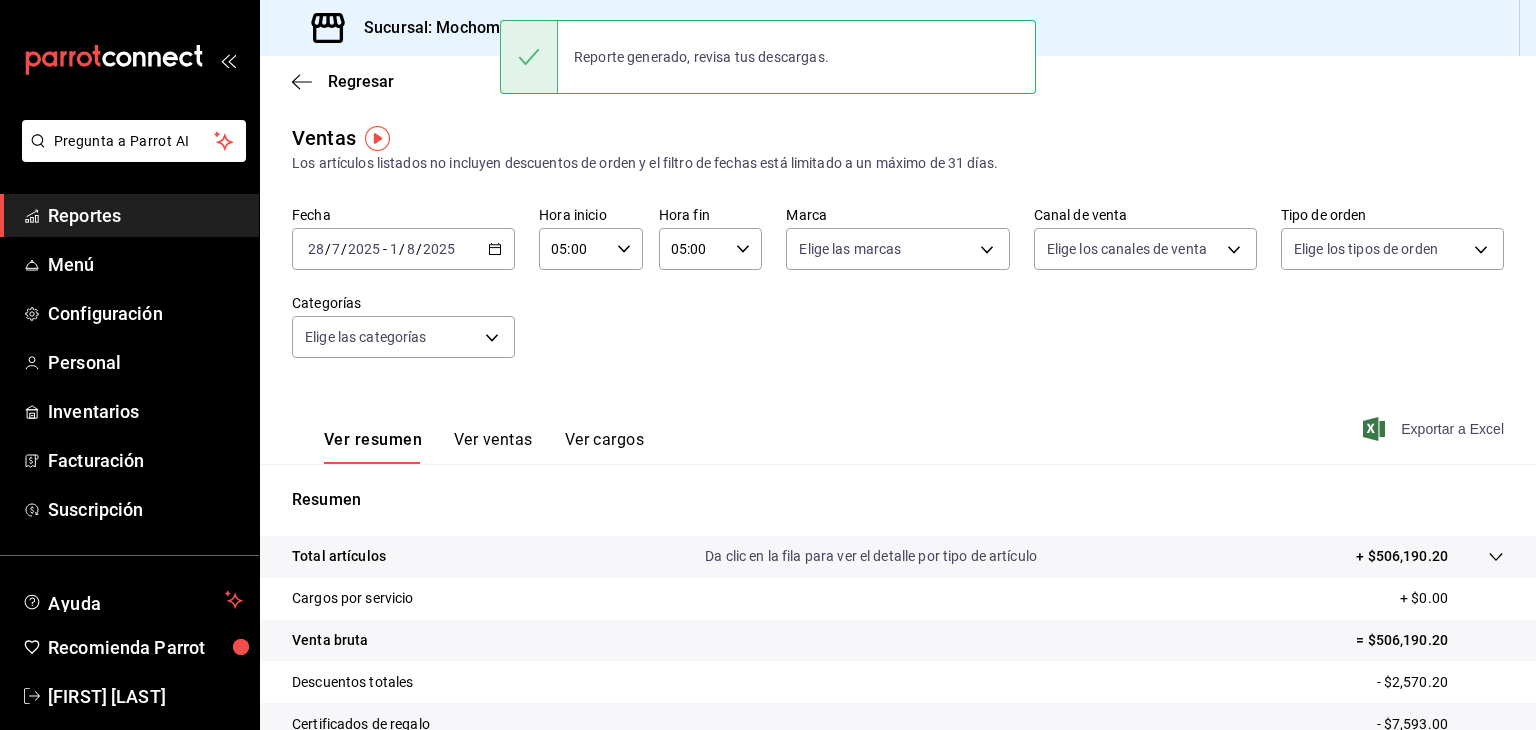 click on "Sucursal: Mochomos (Palmas)" at bounding box center (452, 28) 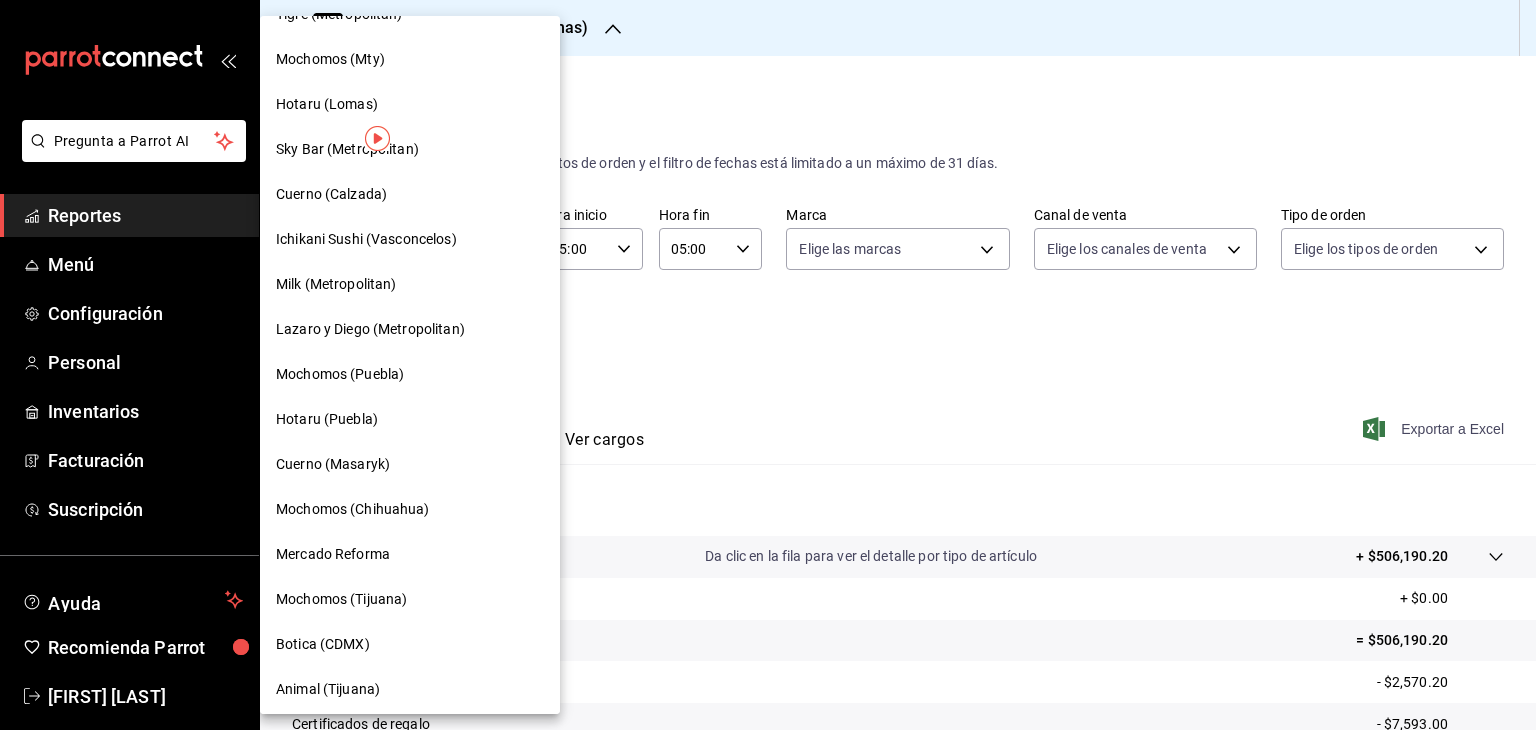 scroll, scrollTop: 983, scrollLeft: 0, axis: vertical 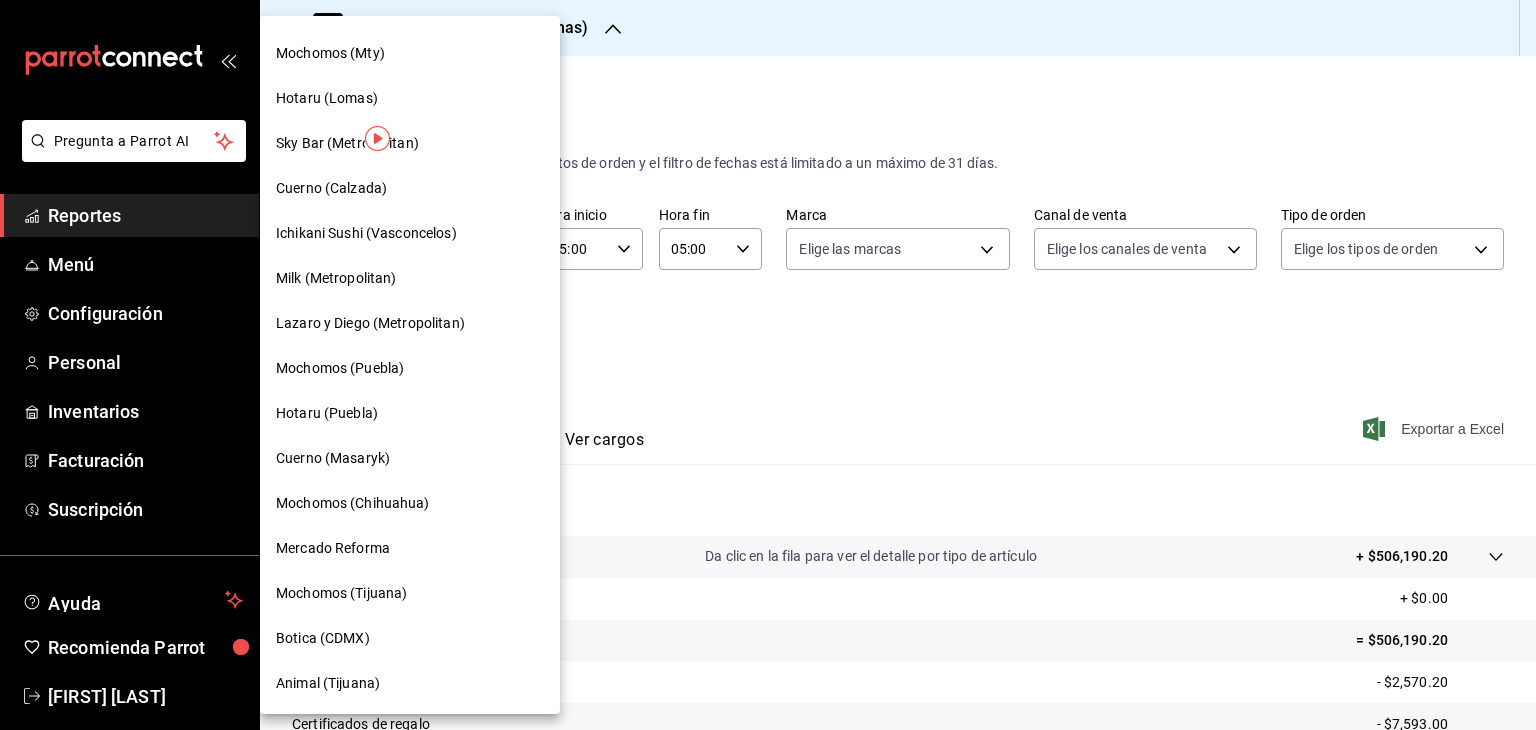 click on "Mochomos (Puebla)" at bounding box center [410, 368] 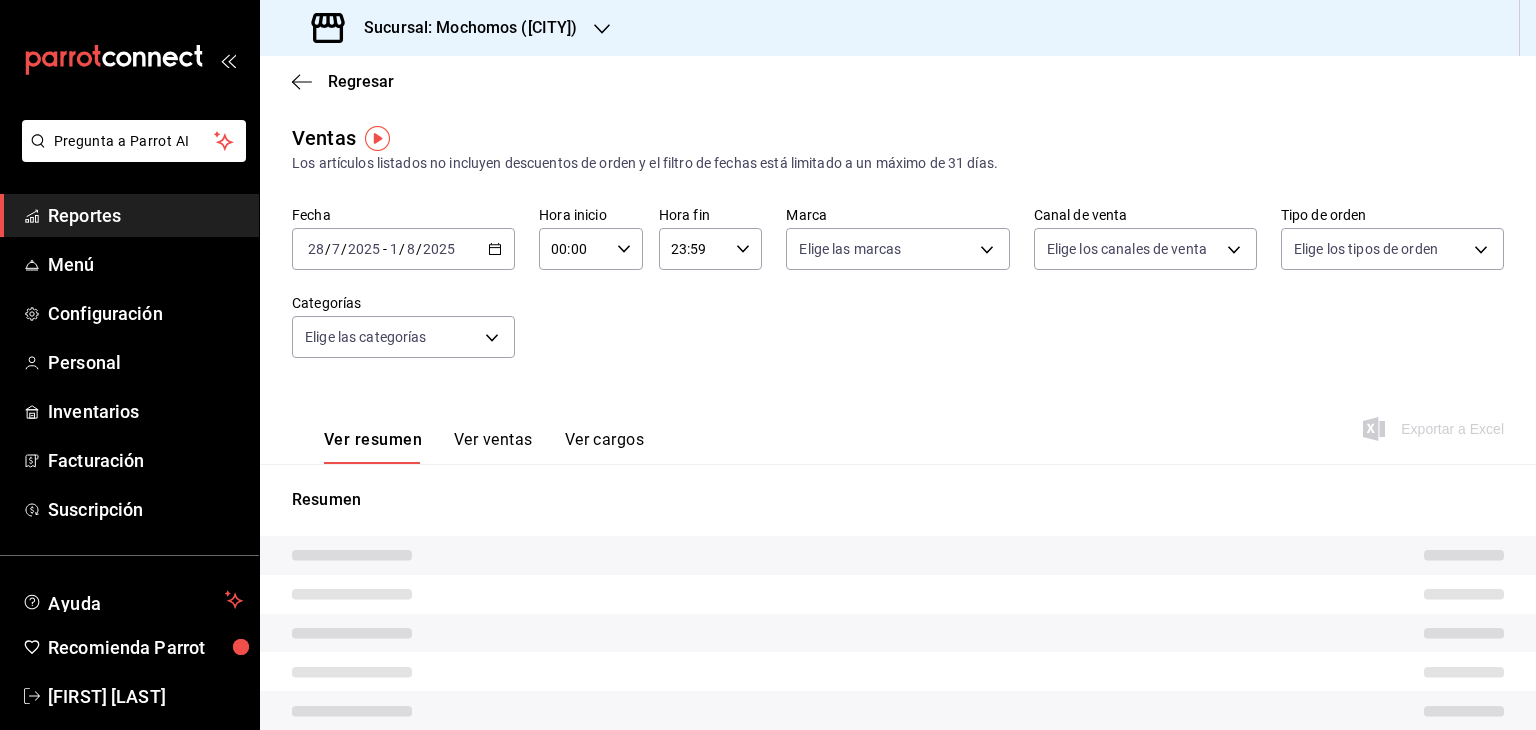 type on "05:00" 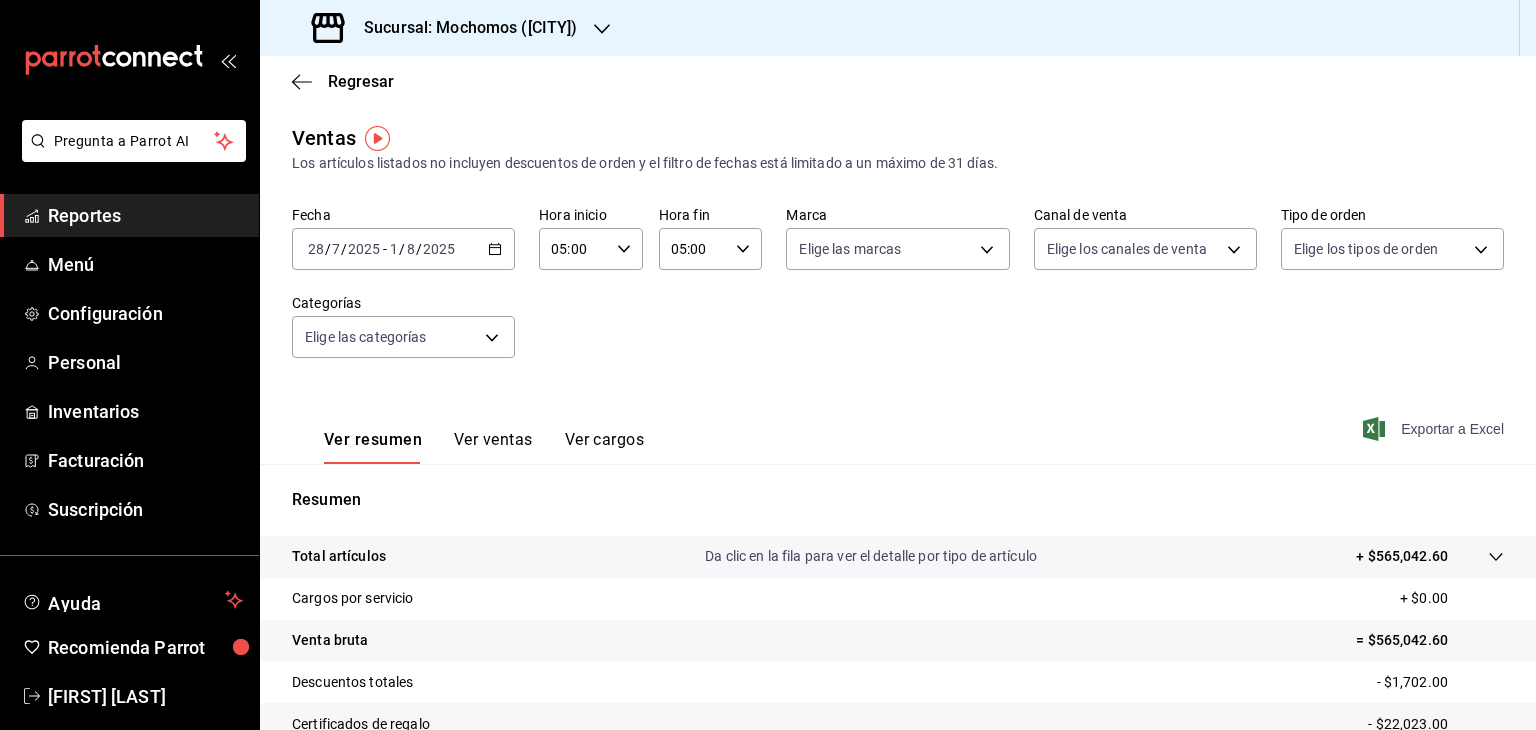 click 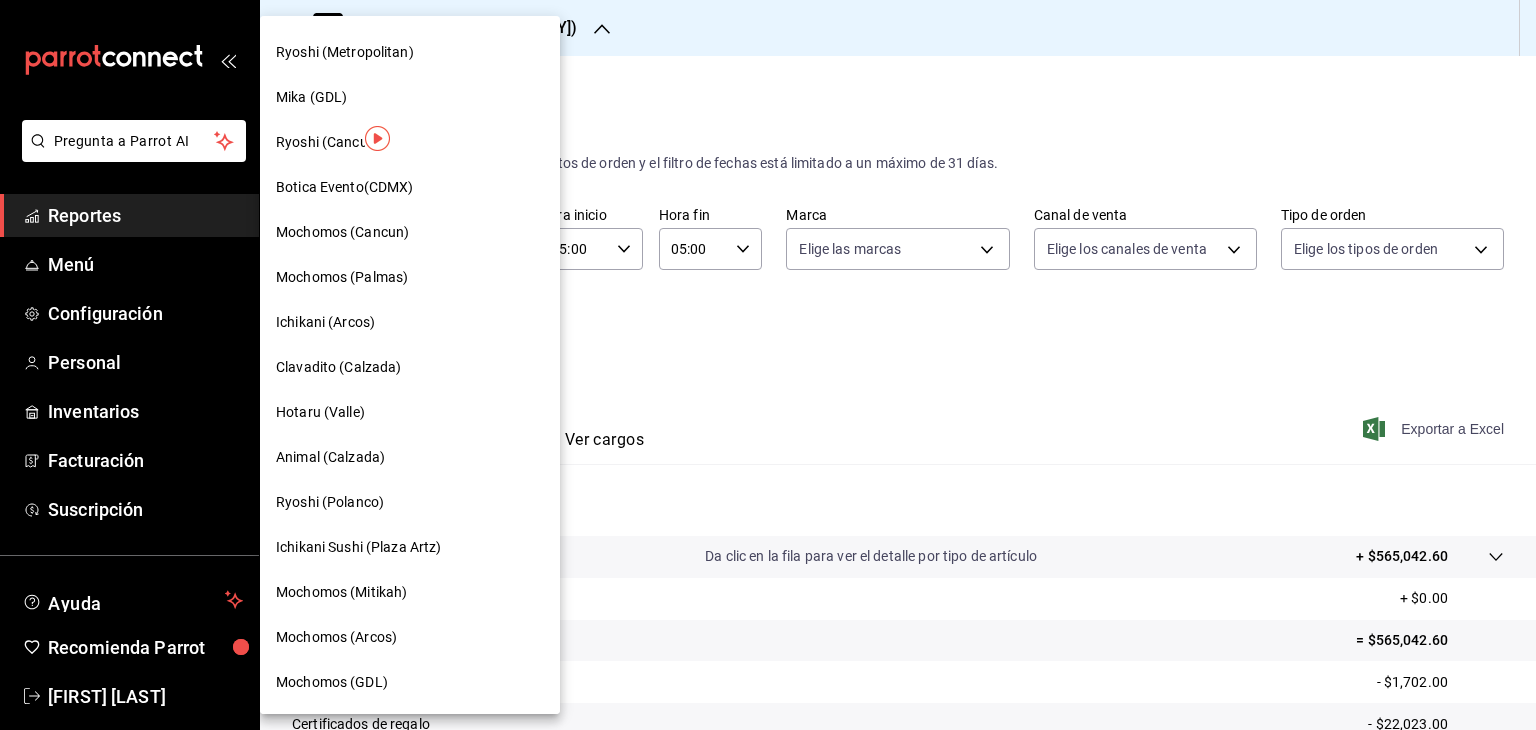 scroll, scrollTop: 0, scrollLeft: 0, axis: both 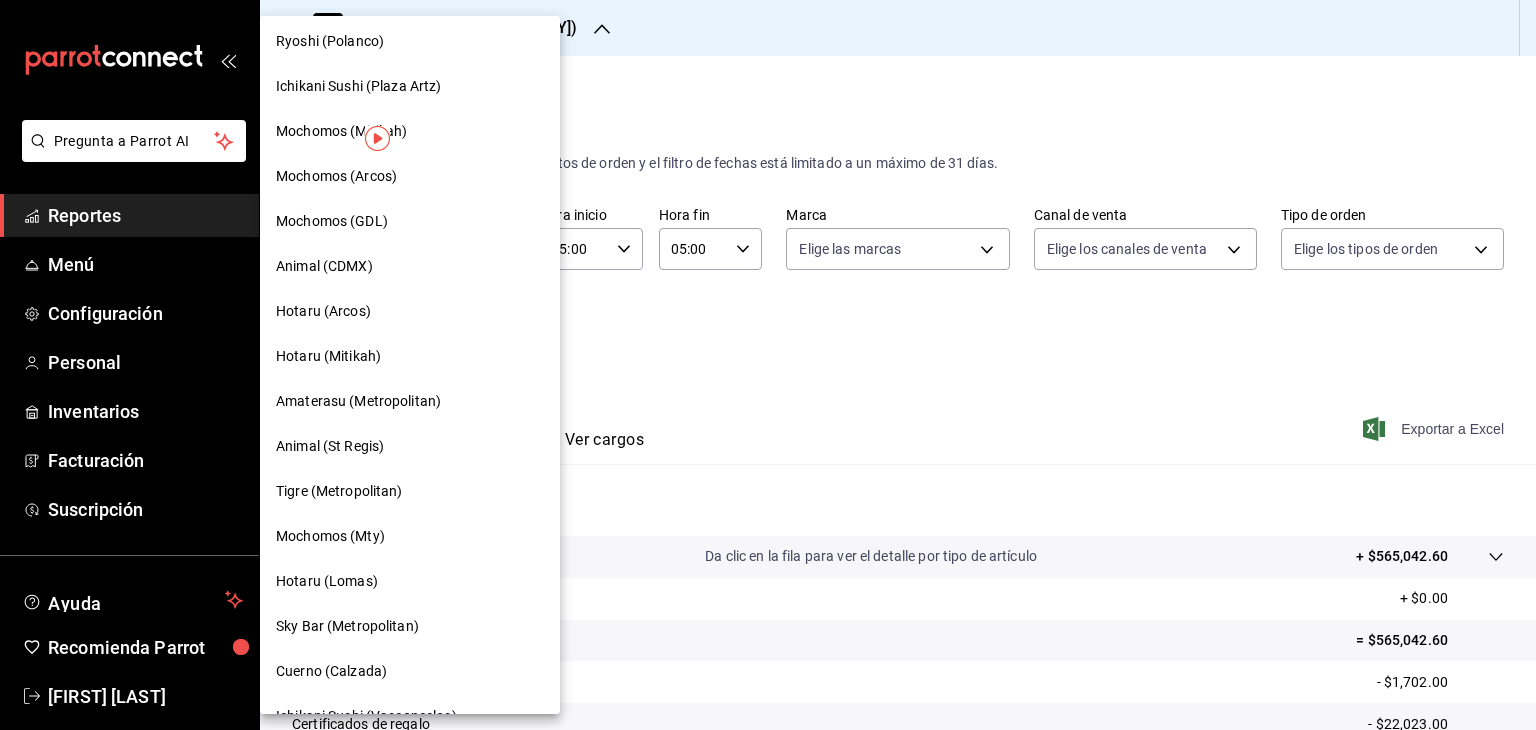 click on "Mochomos (GDL)" at bounding box center [410, 221] 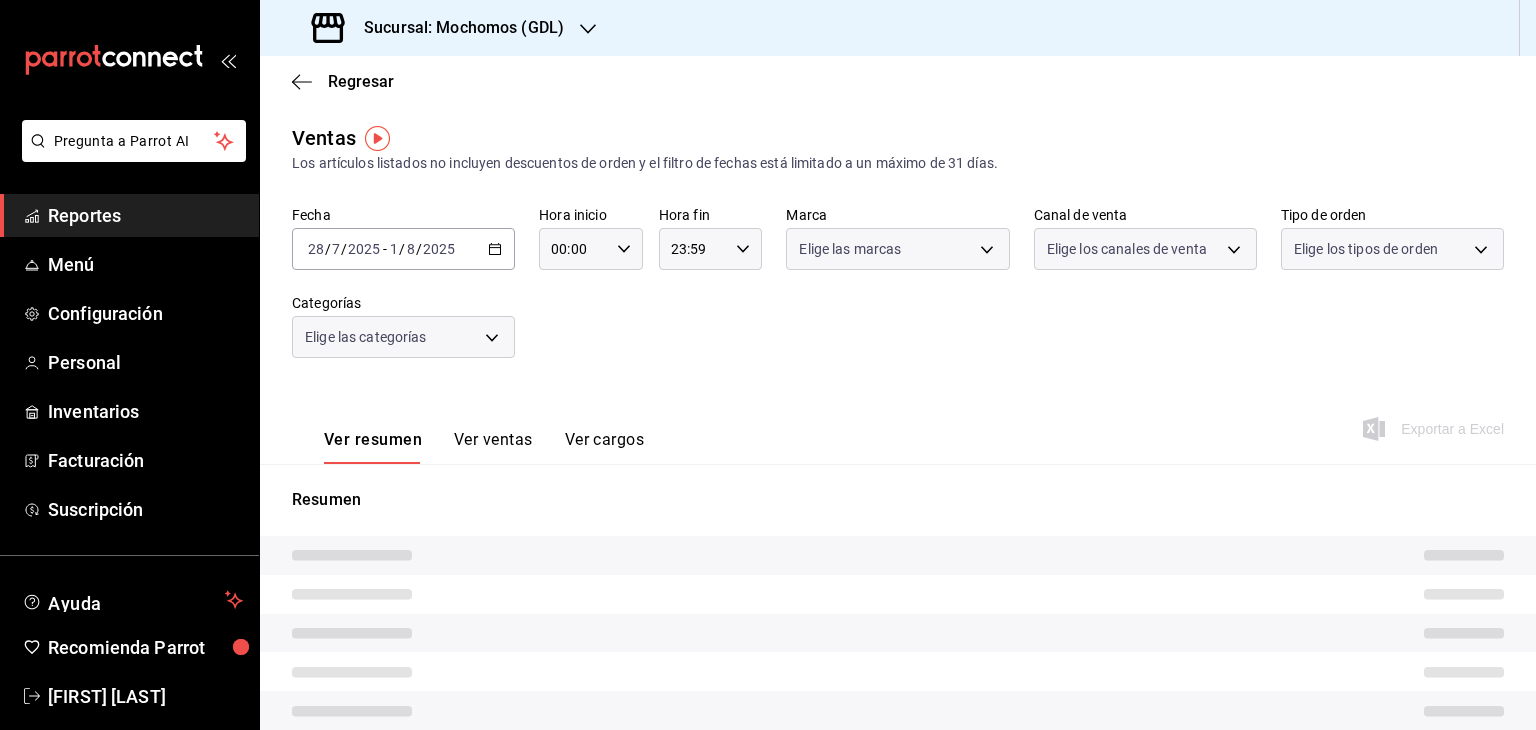 type on "05:00" 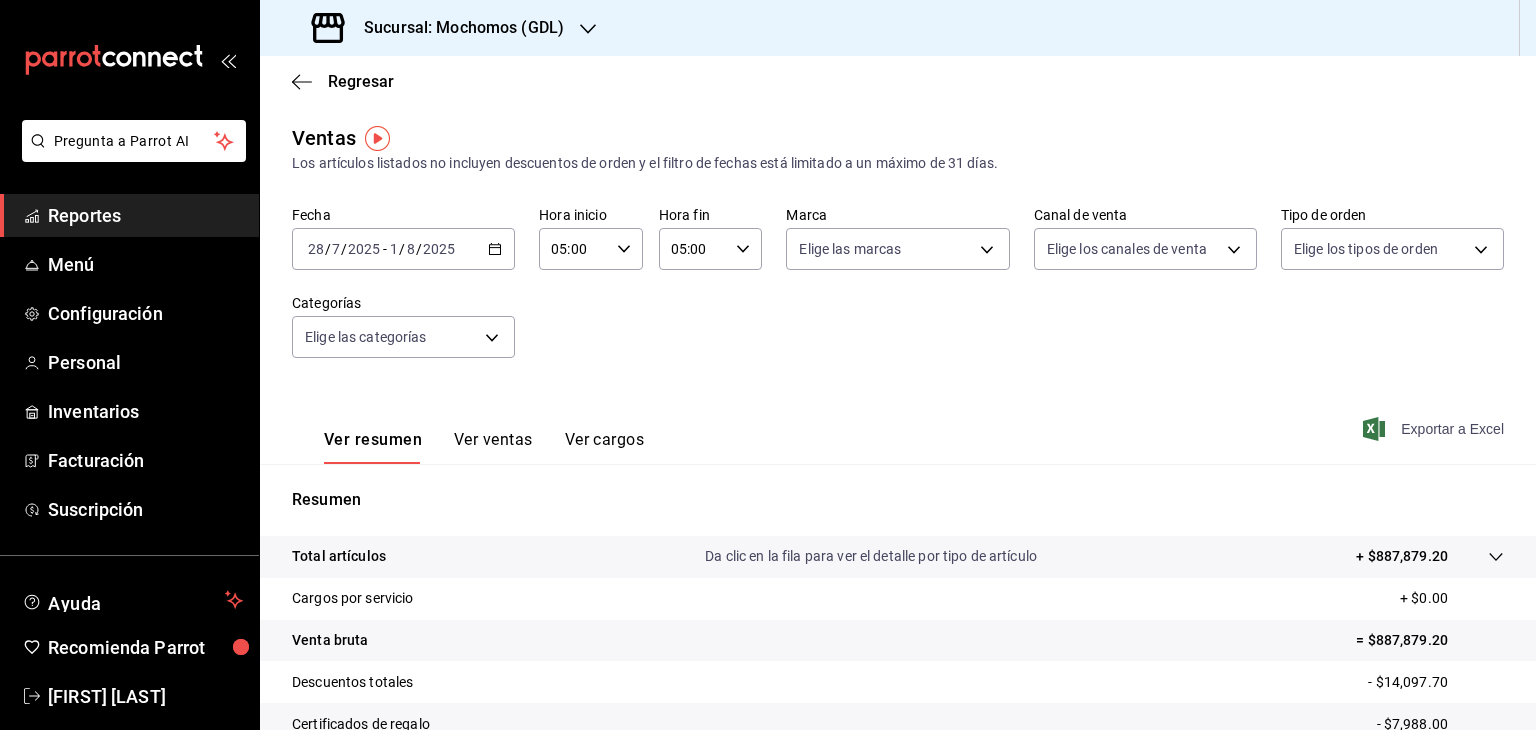 click on "Exportar a Excel" at bounding box center (1435, 429) 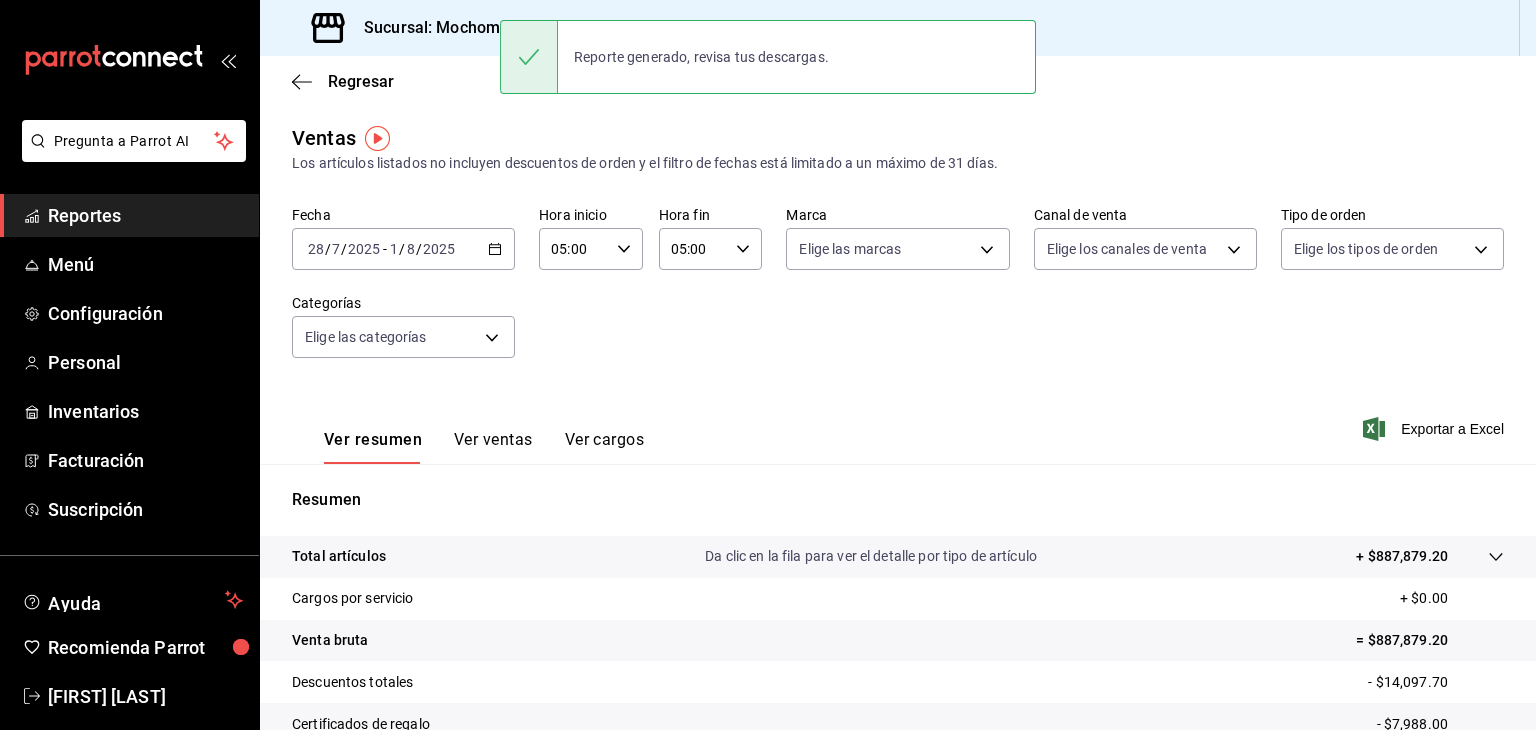 click on "Sucursal: Mochomos (GDL)" at bounding box center [440, 28] 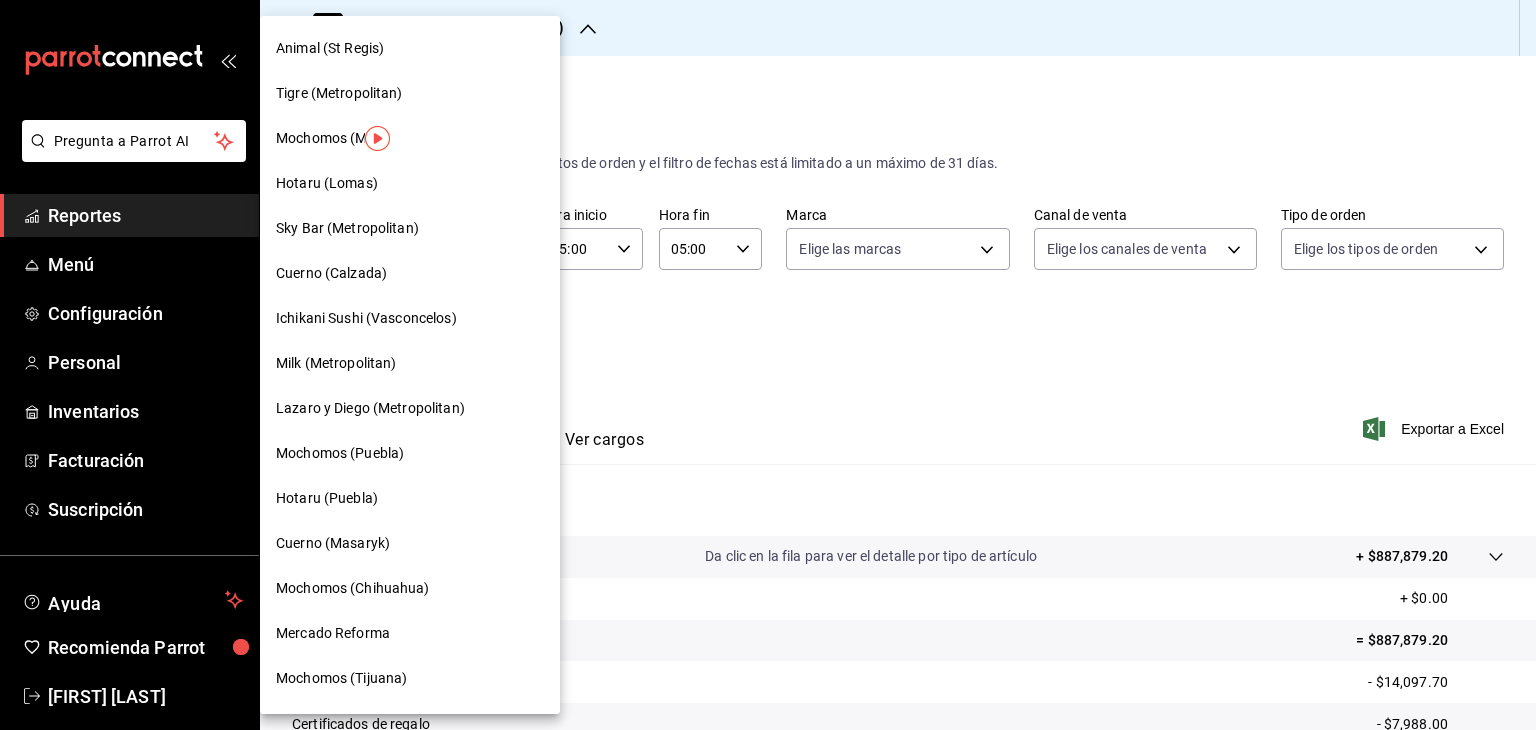 scroll, scrollTop: 900, scrollLeft: 0, axis: vertical 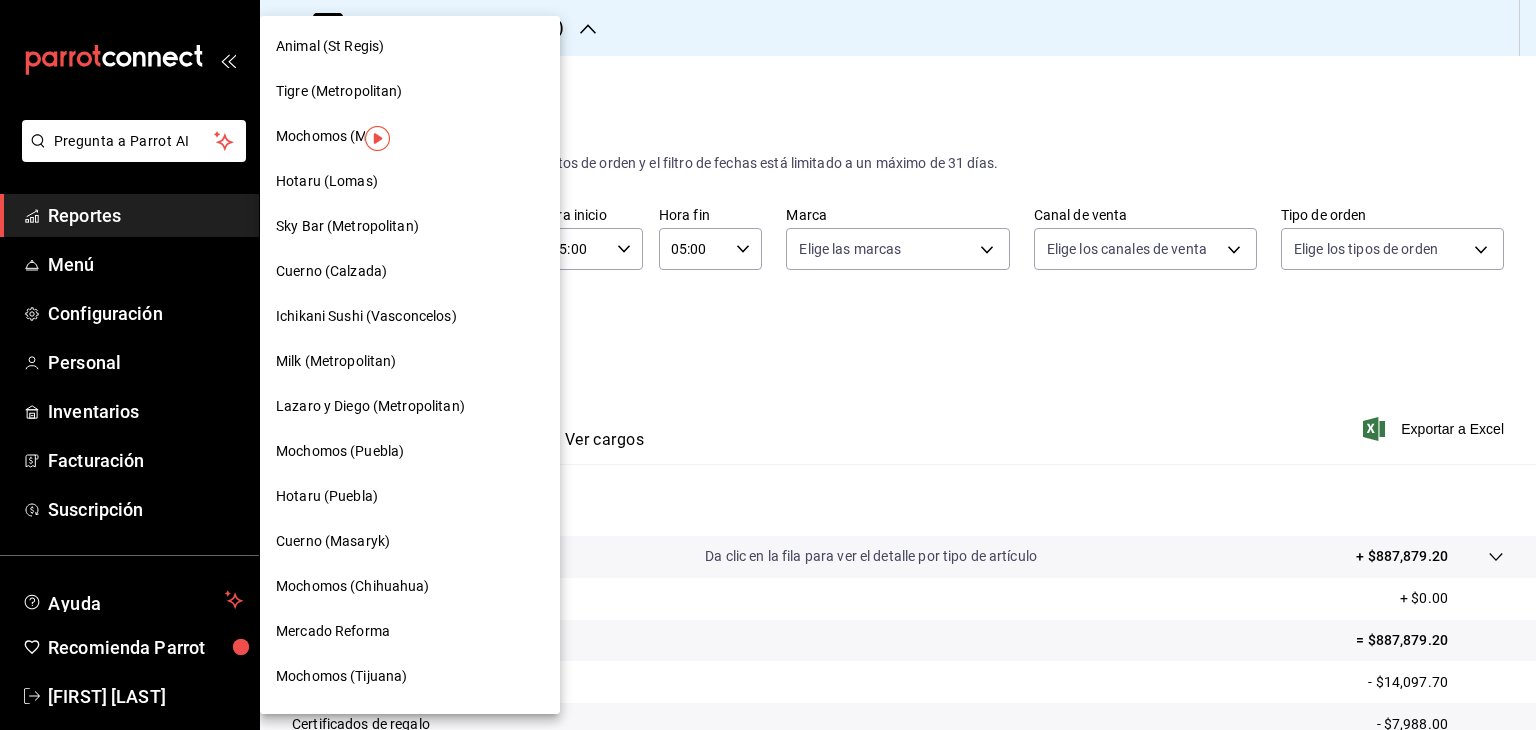 click on "Mochomos (Chihuahua)" at bounding box center (353, 586) 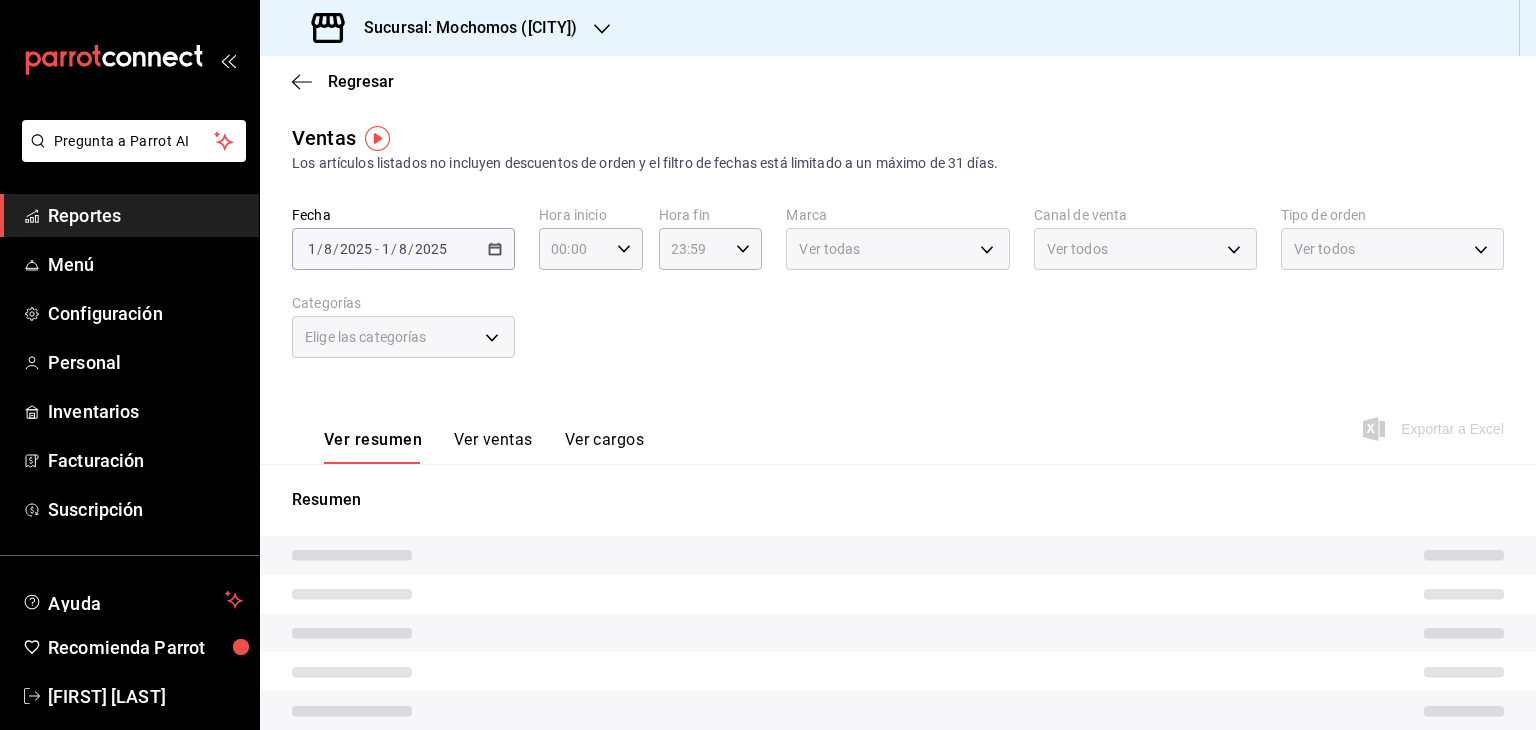 type on "05:00" 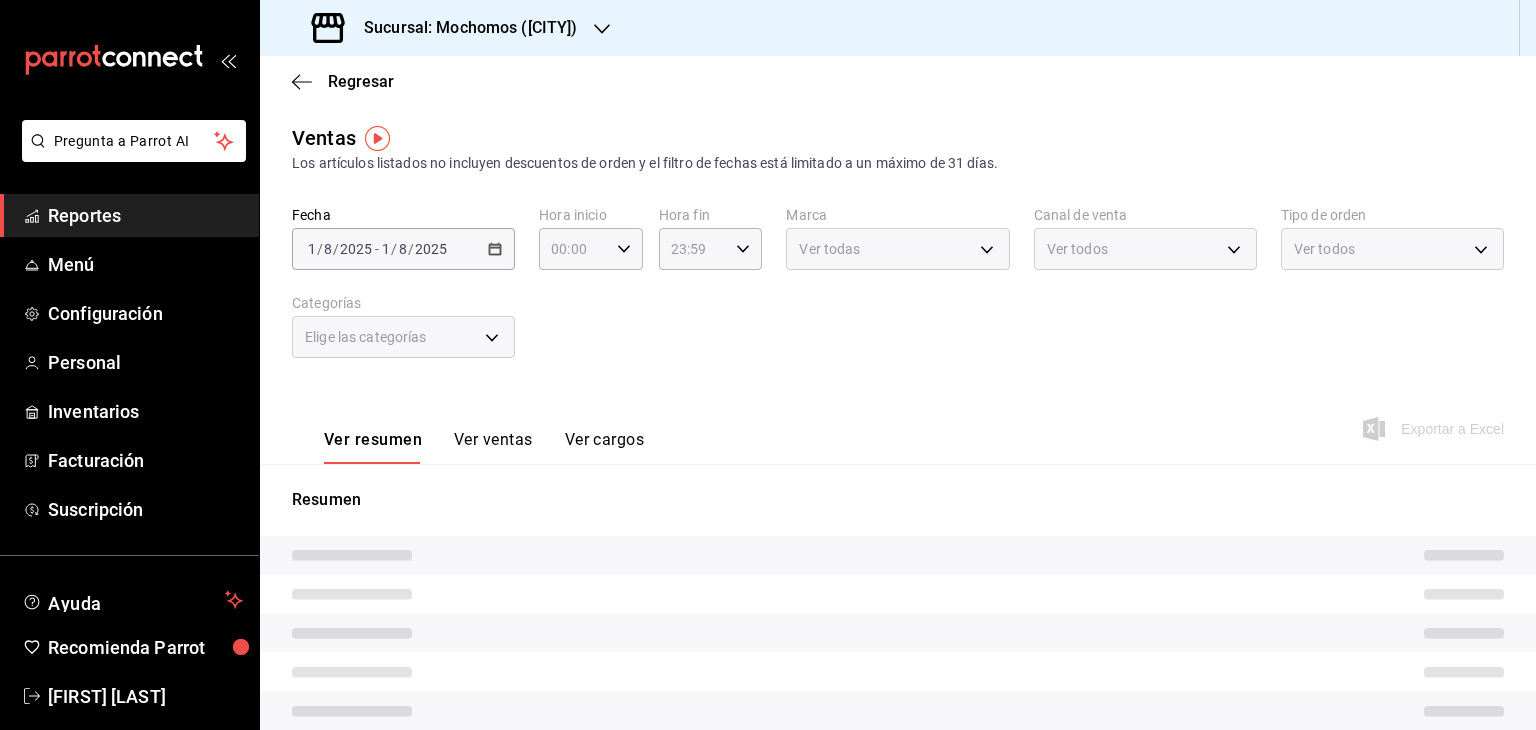 type on "05:00" 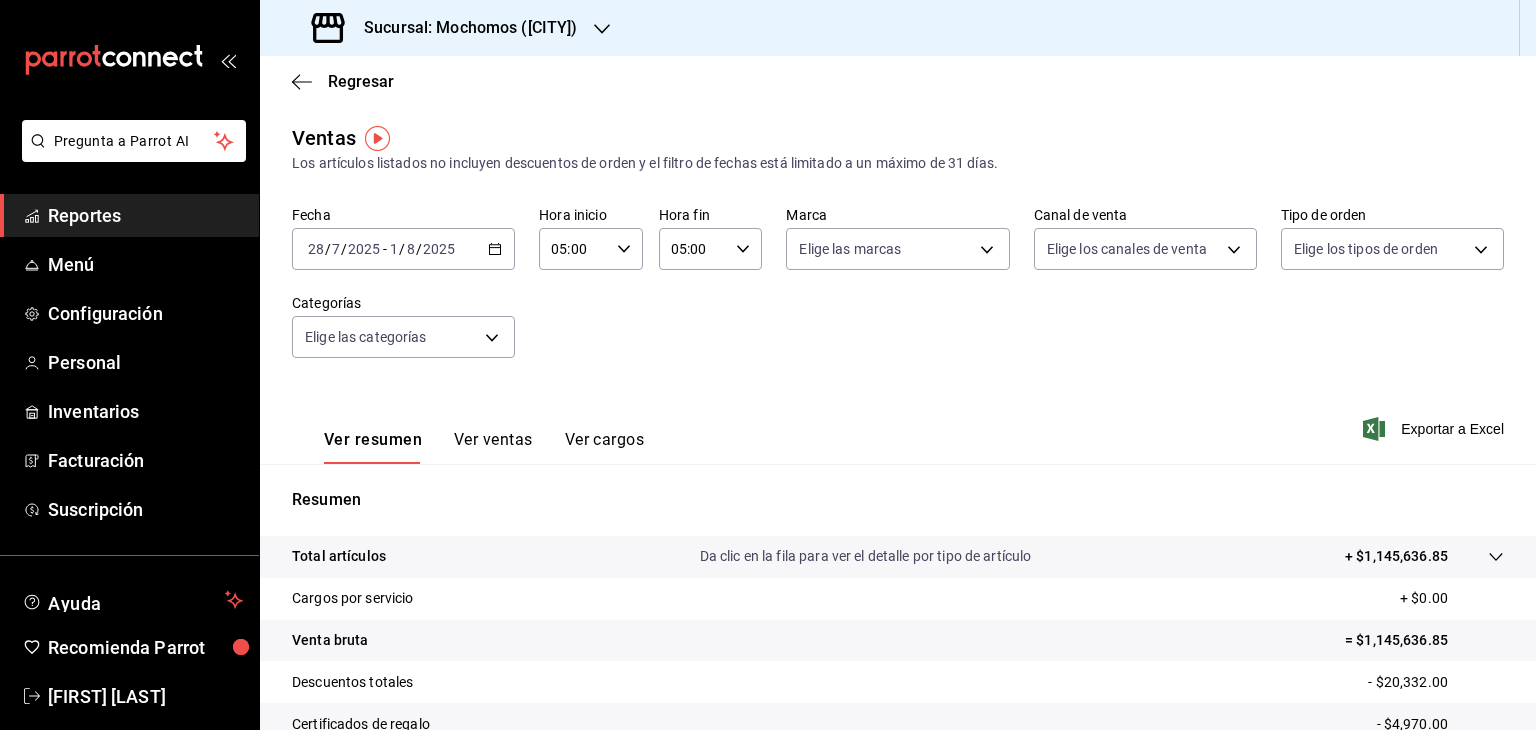 click 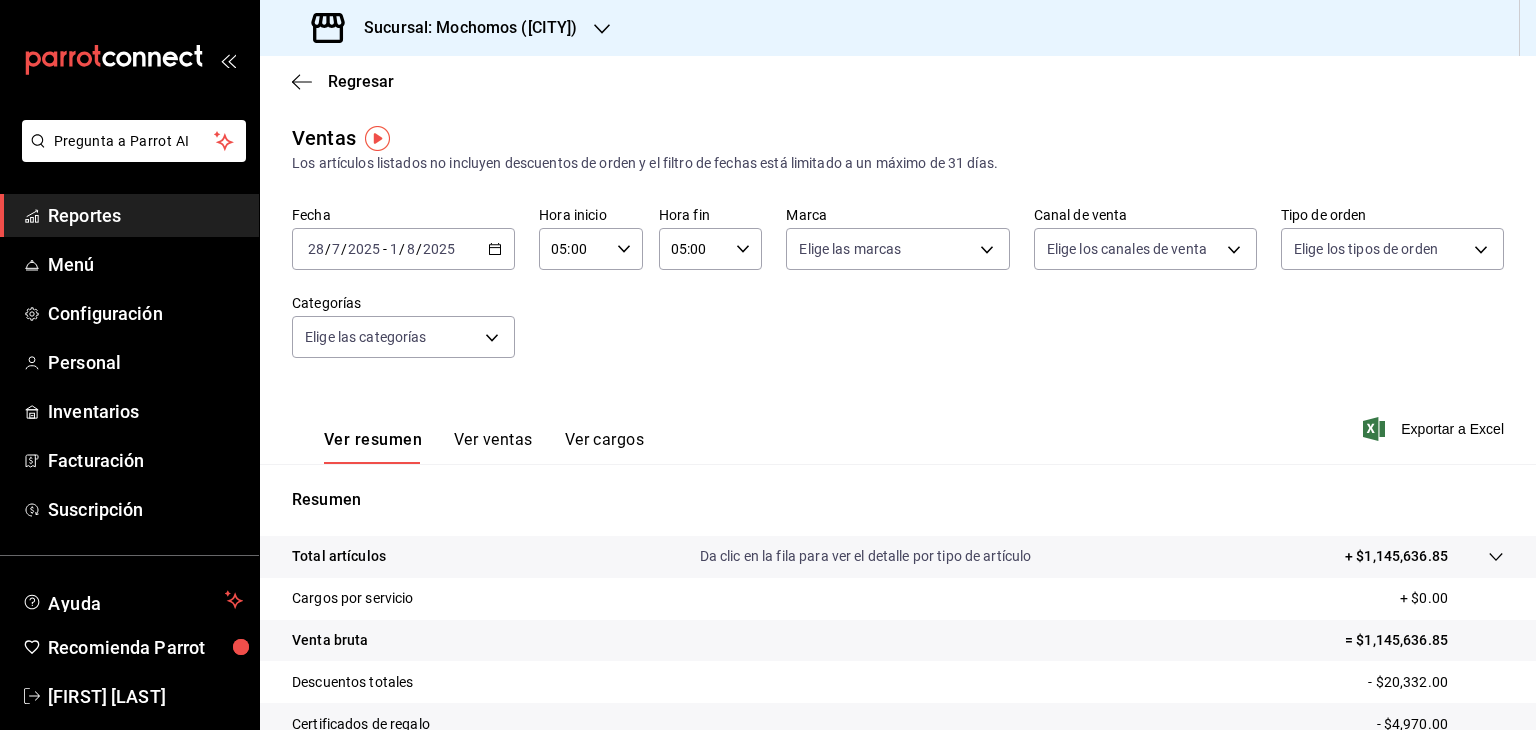 click on "Sucursal: Mochomos ([CITY])" at bounding box center (463, 28) 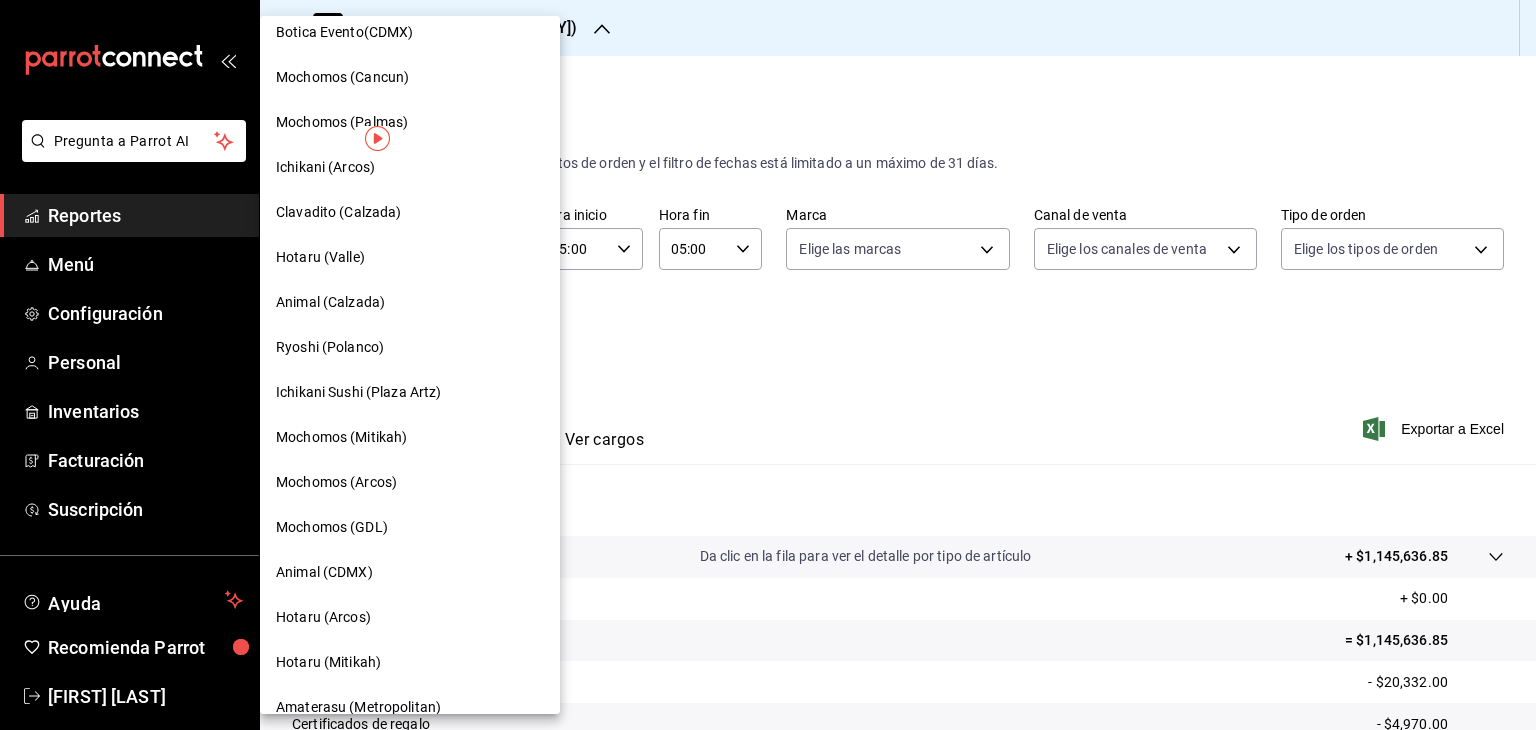 scroll, scrollTop: 300, scrollLeft: 0, axis: vertical 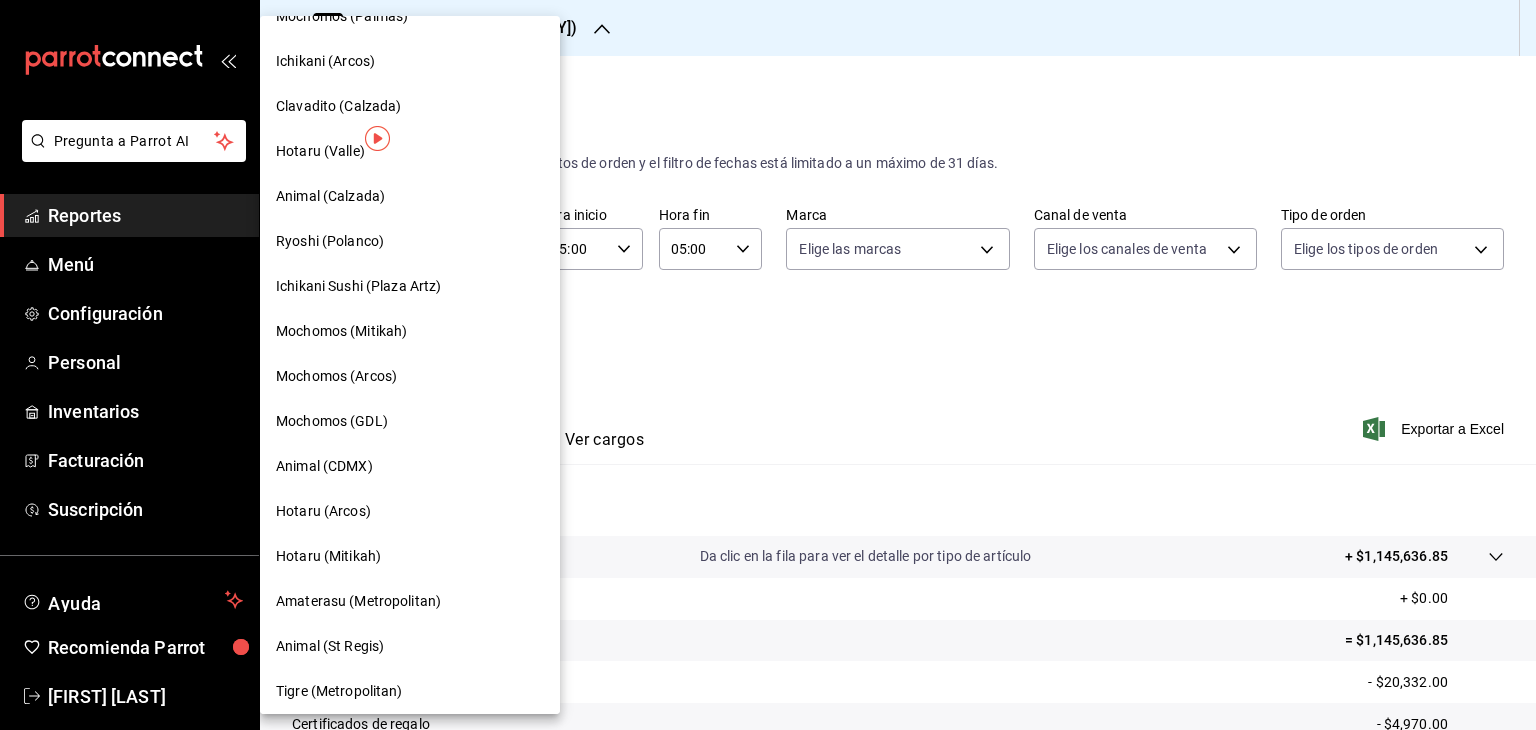 click on "Mochomos (Mitikah)" at bounding box center (341, 331) 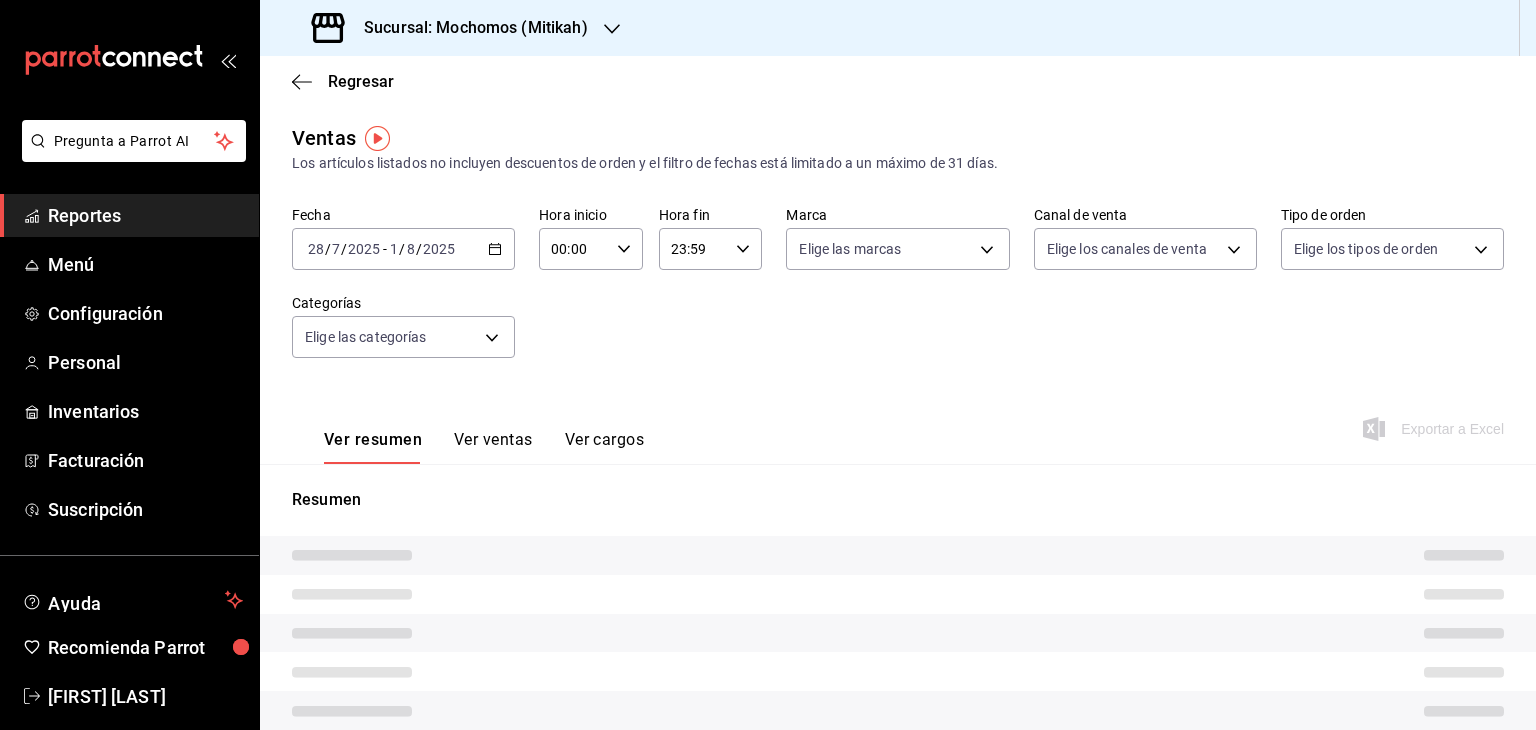 type on "05:00" 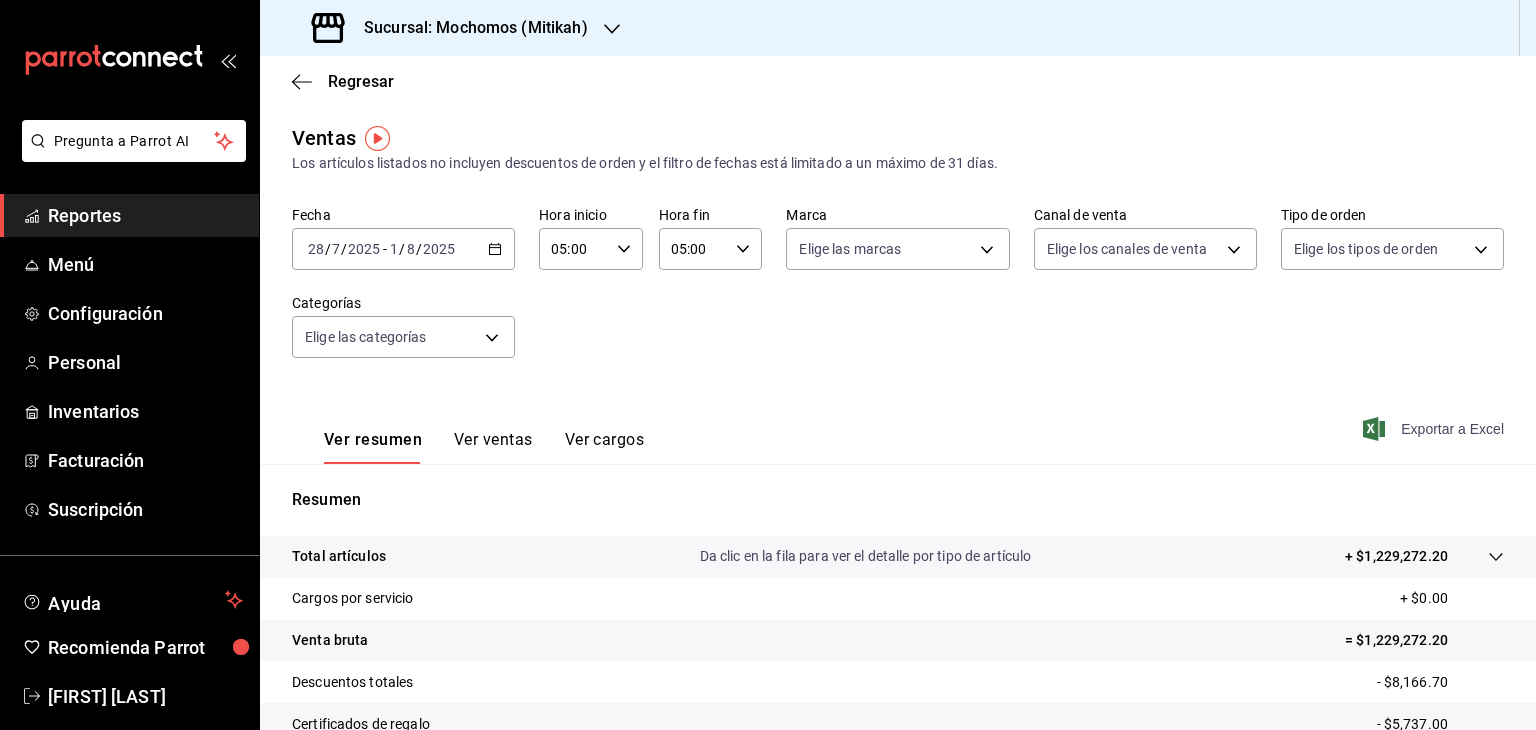 click 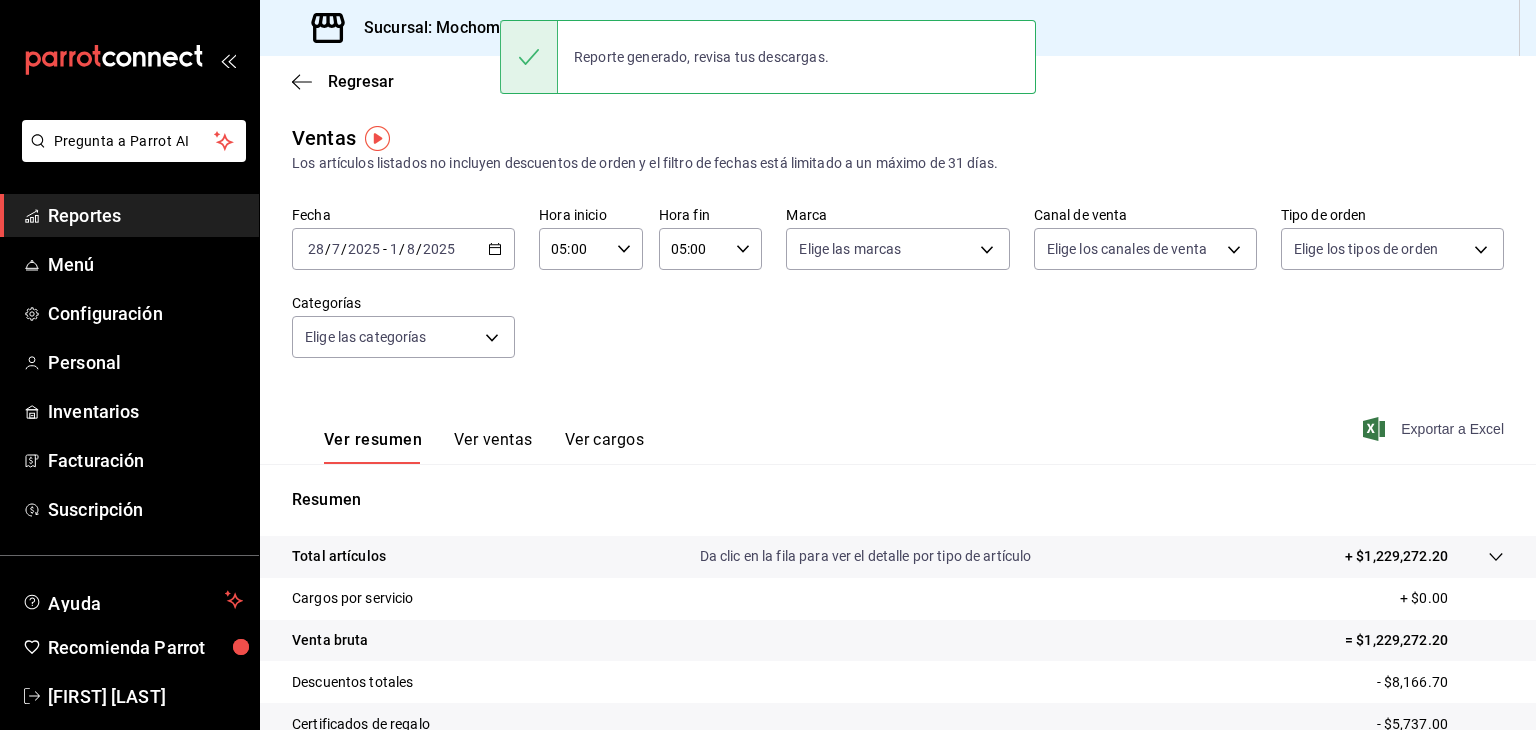 click on "Sucursal: Mochomos (Mitikah)" at bounding box center (468, 28) 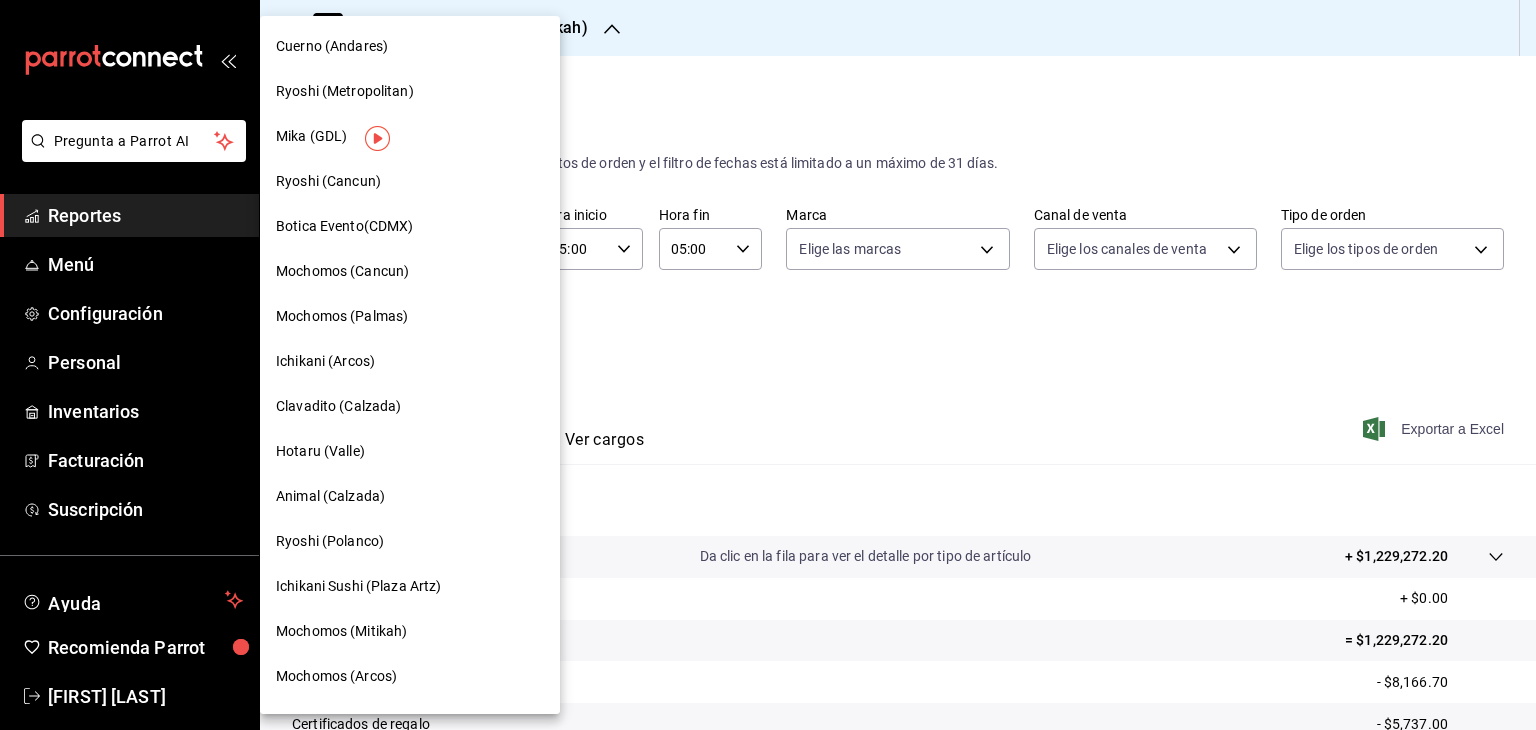 click on "Ryoshi (Cancun)" at bounding box center (328, 181) 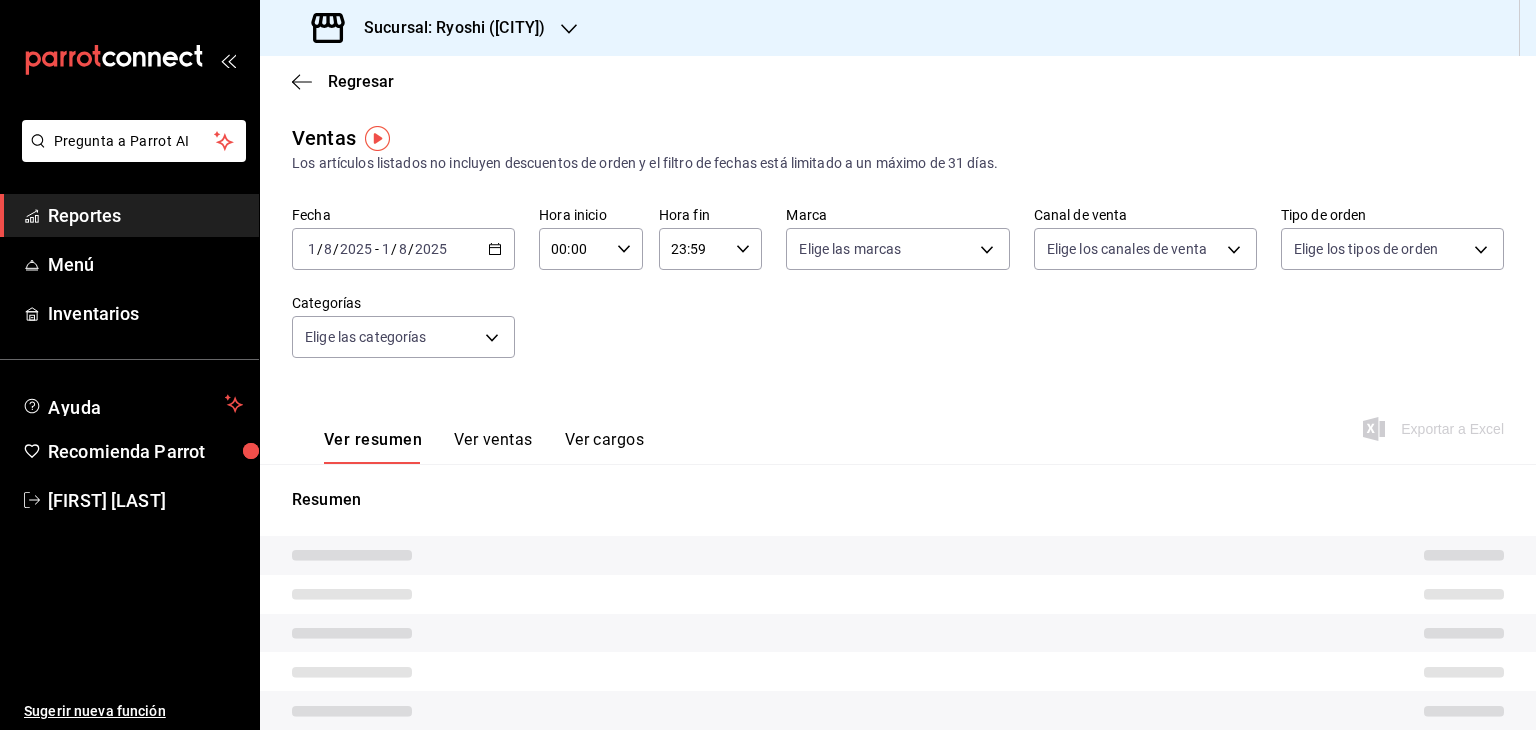 type on "05:00" 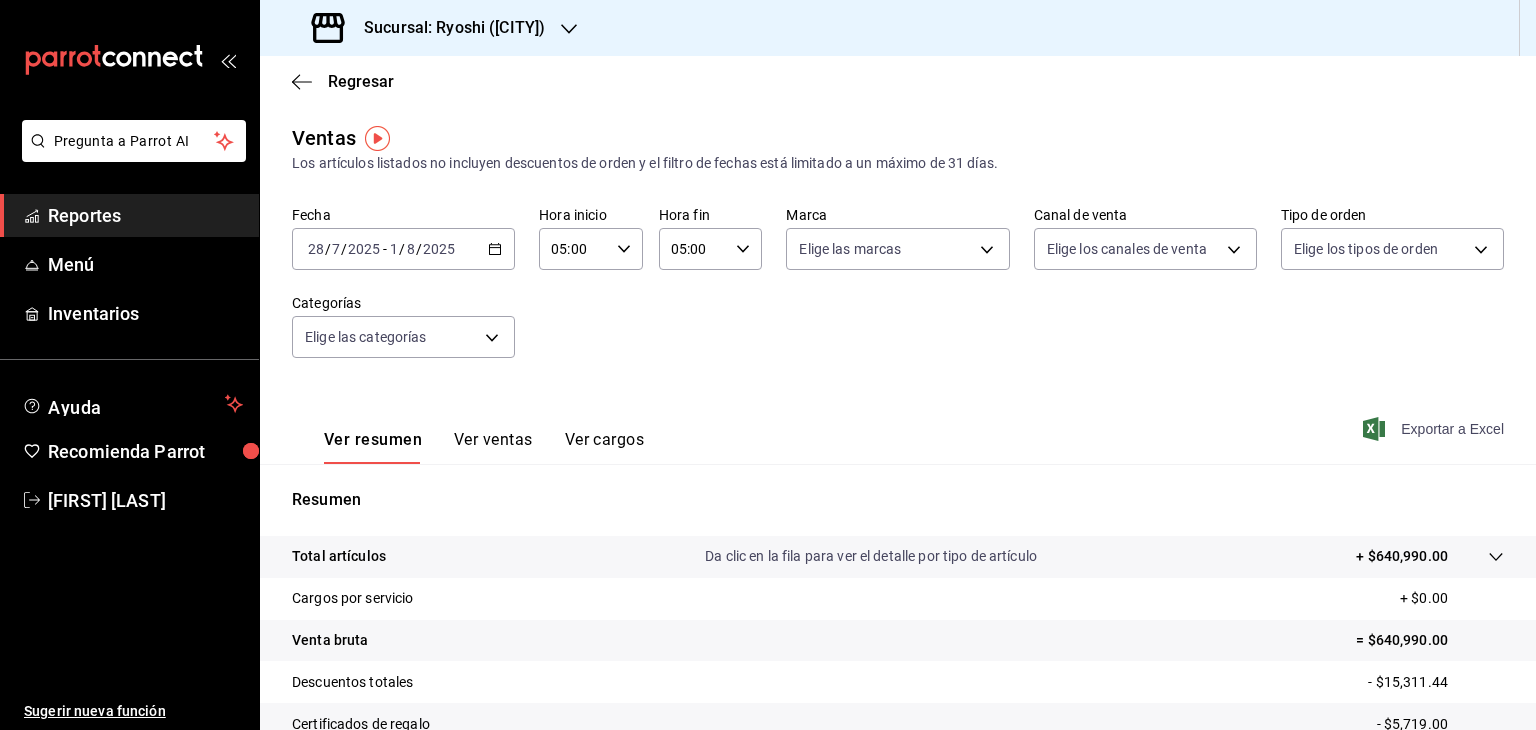 click 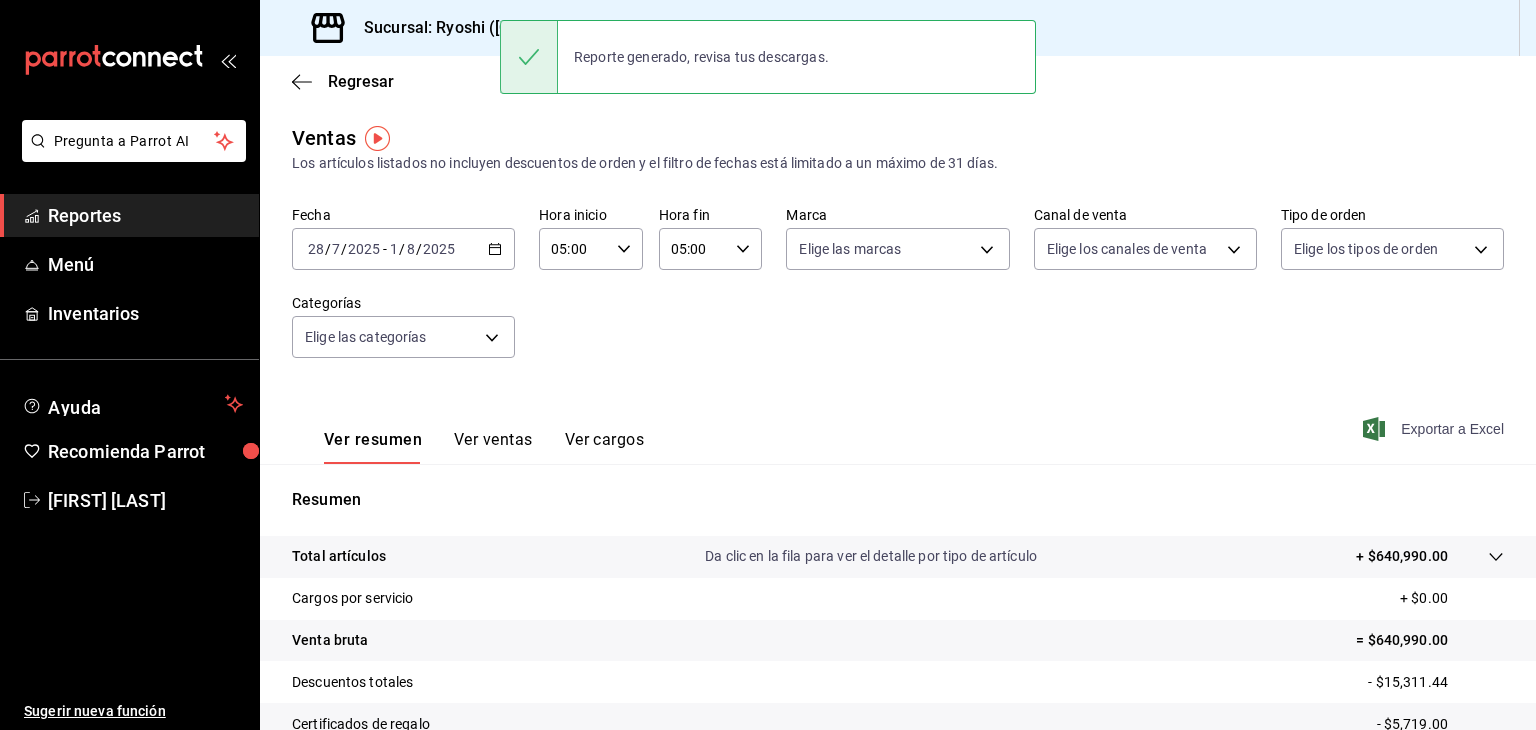 click on "Sucursal: Ryoshi ([CITY])" at bounding box center (446, 28) 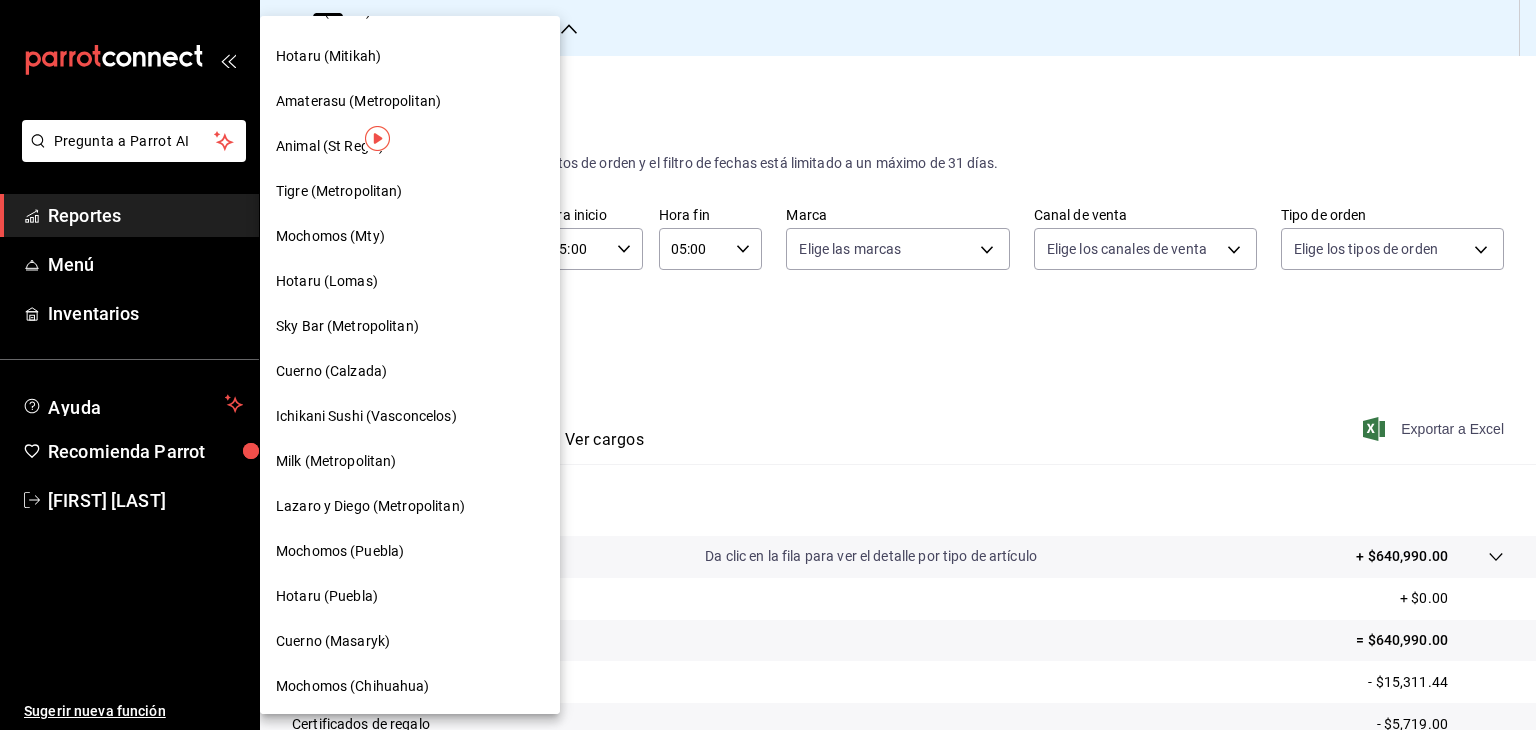 scroll, scrollTop: 900, scrollLeft: 0, axis: vertical 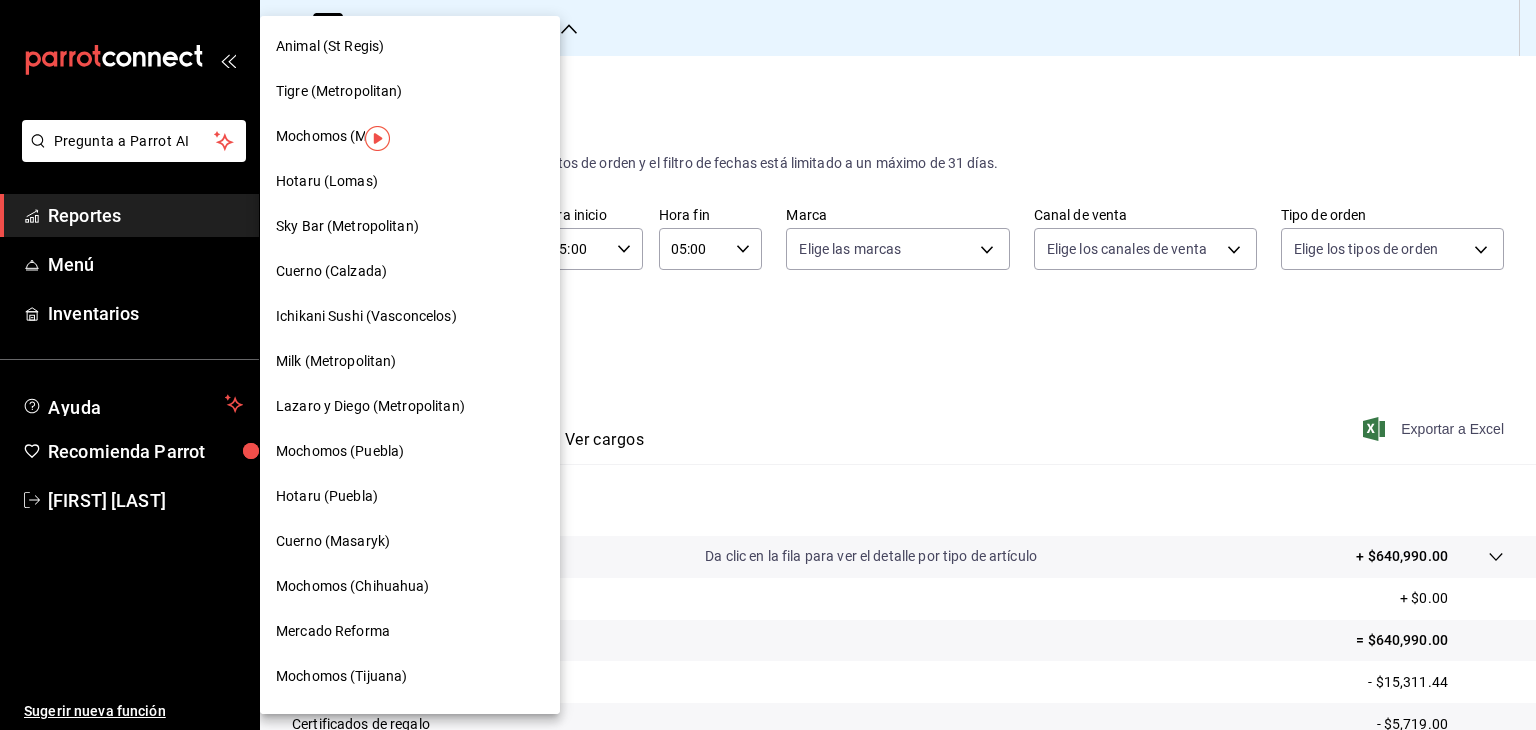 click on "Hotaru (Puebla)" at bounding box center [410, 496] 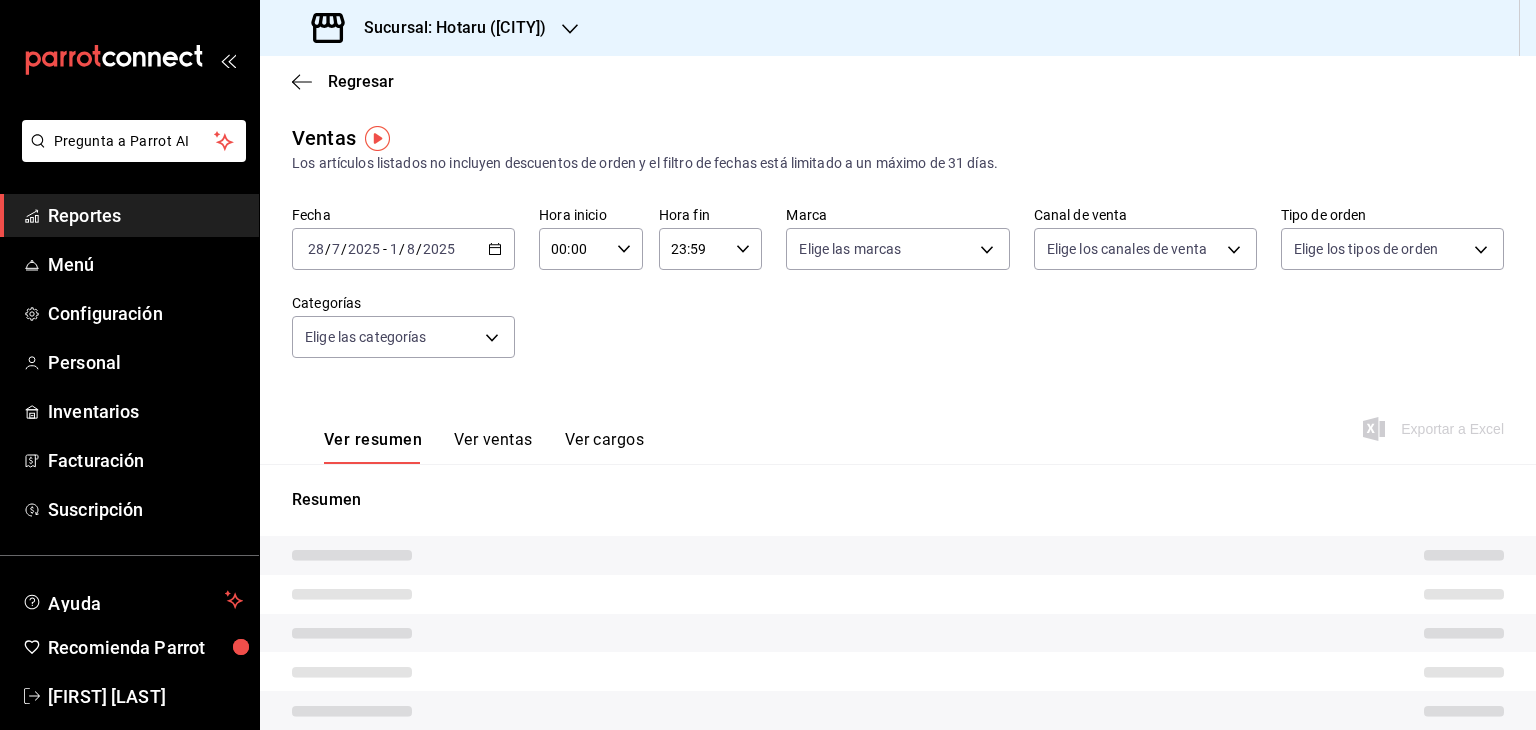 type on "05:00" 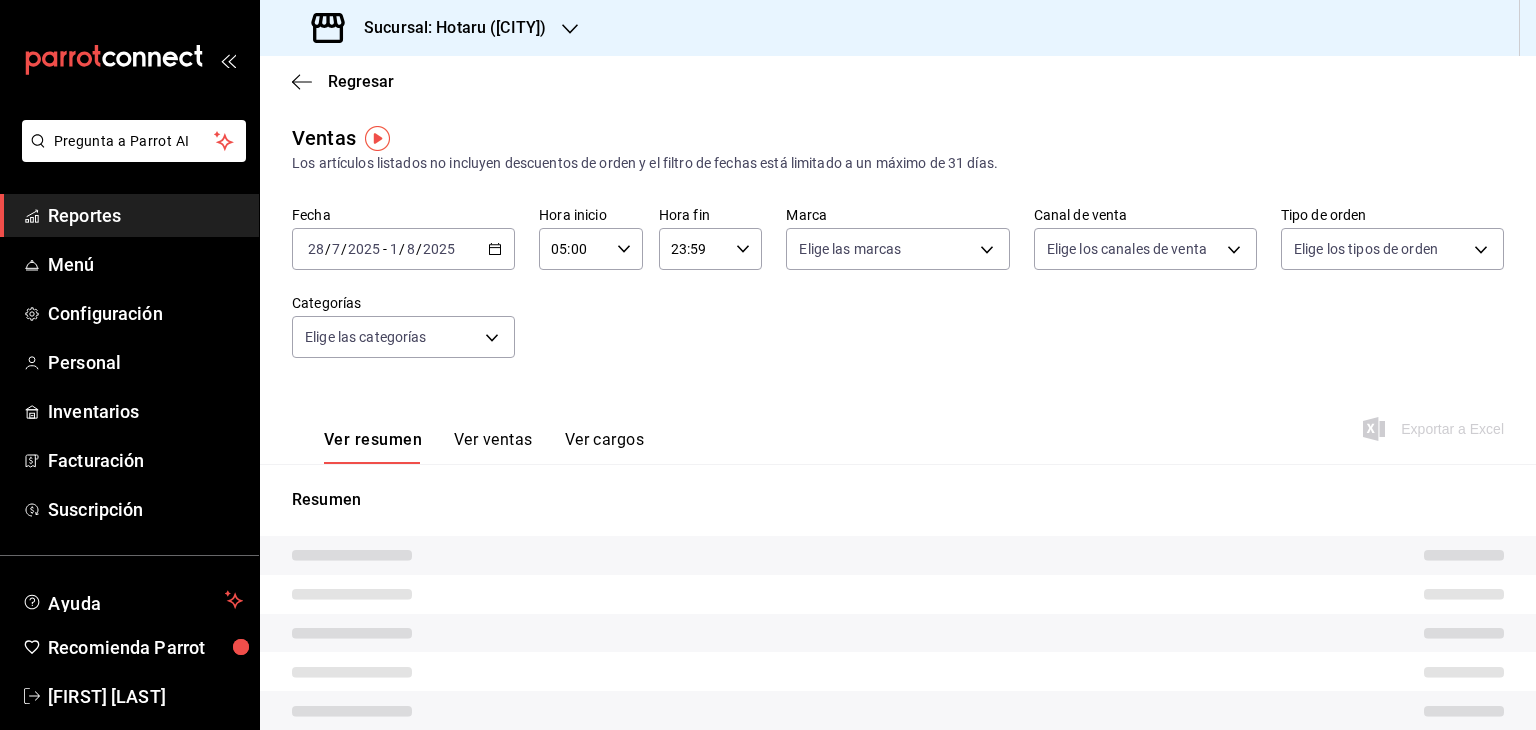 type on "05:00" 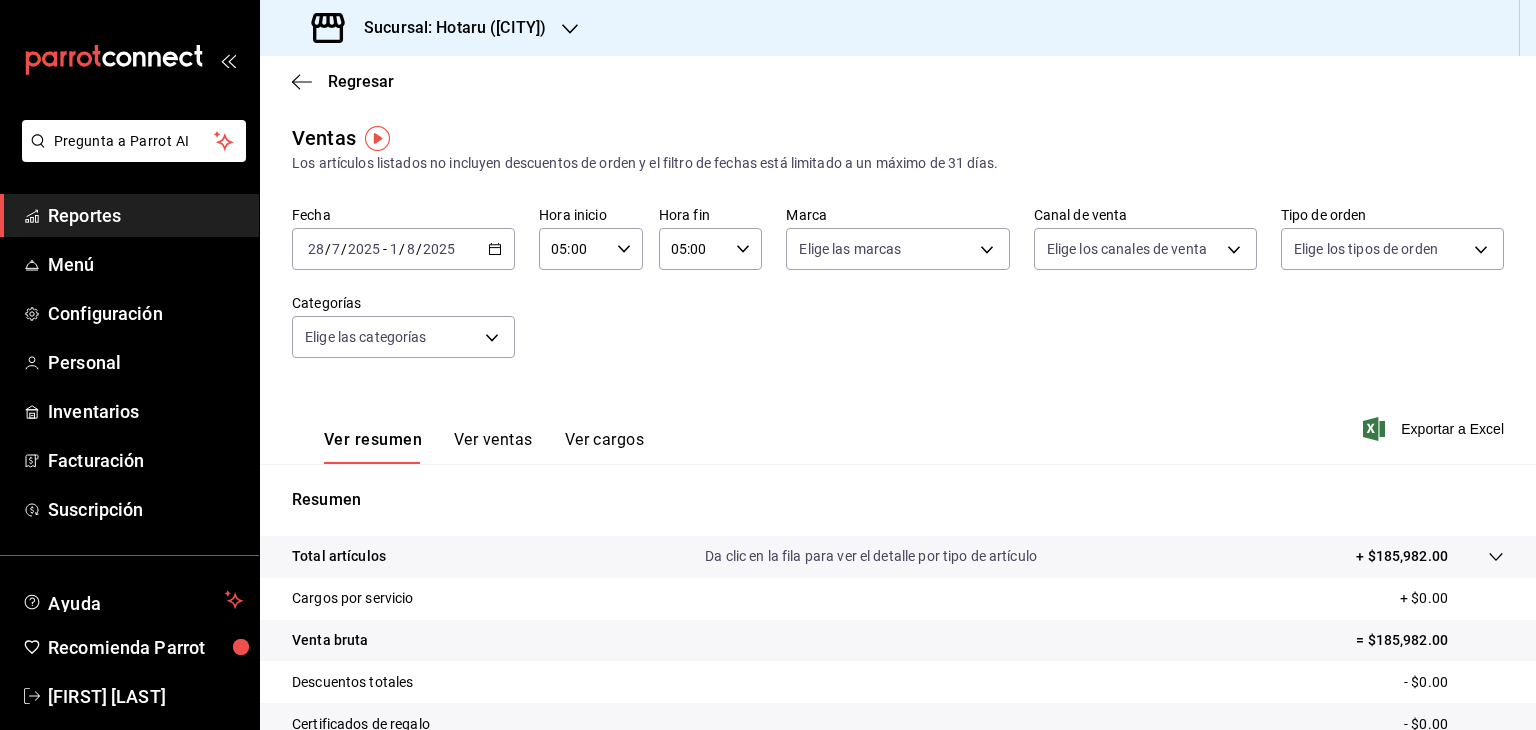 click 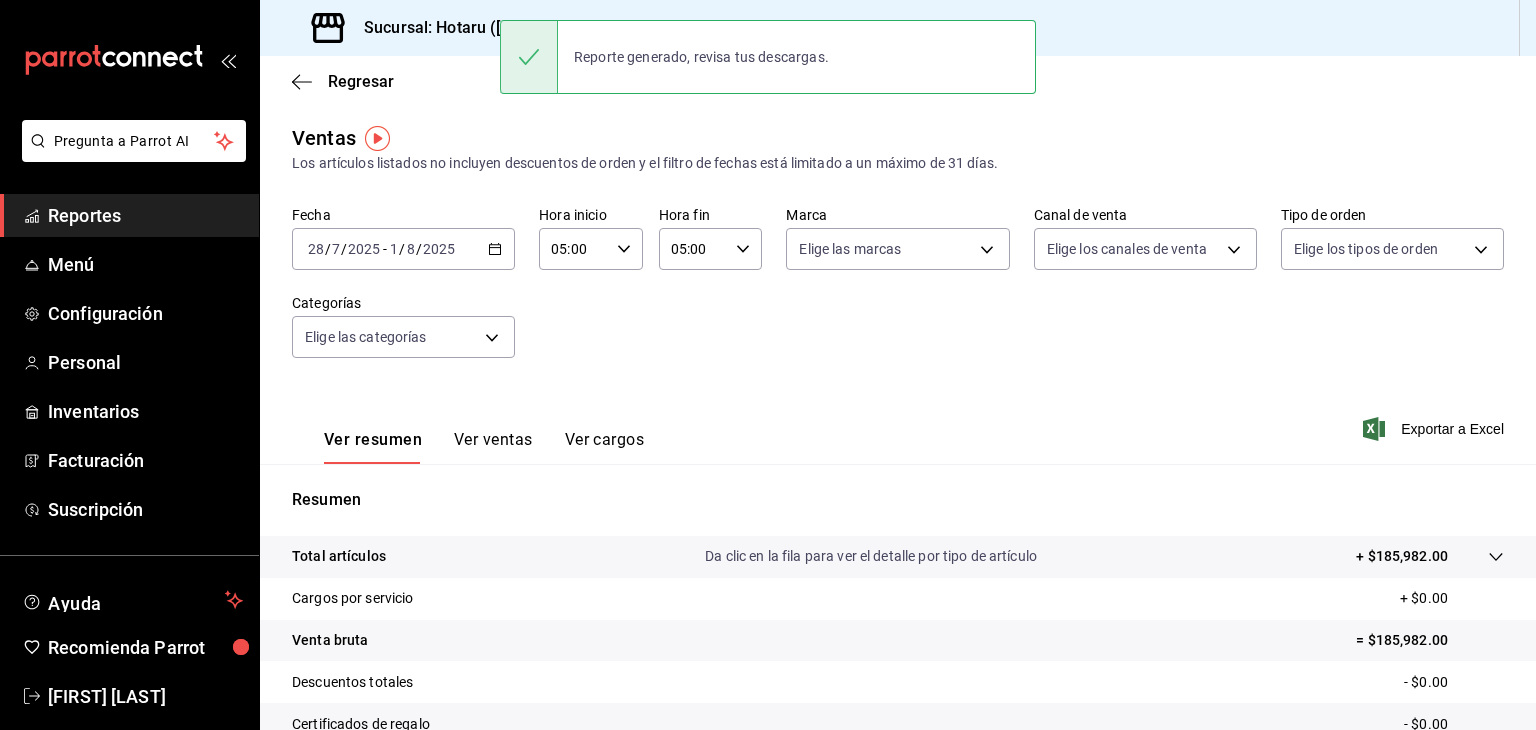 click on "Sucursal: Hotaru ([CITY])" at bounding box center [447, 28] 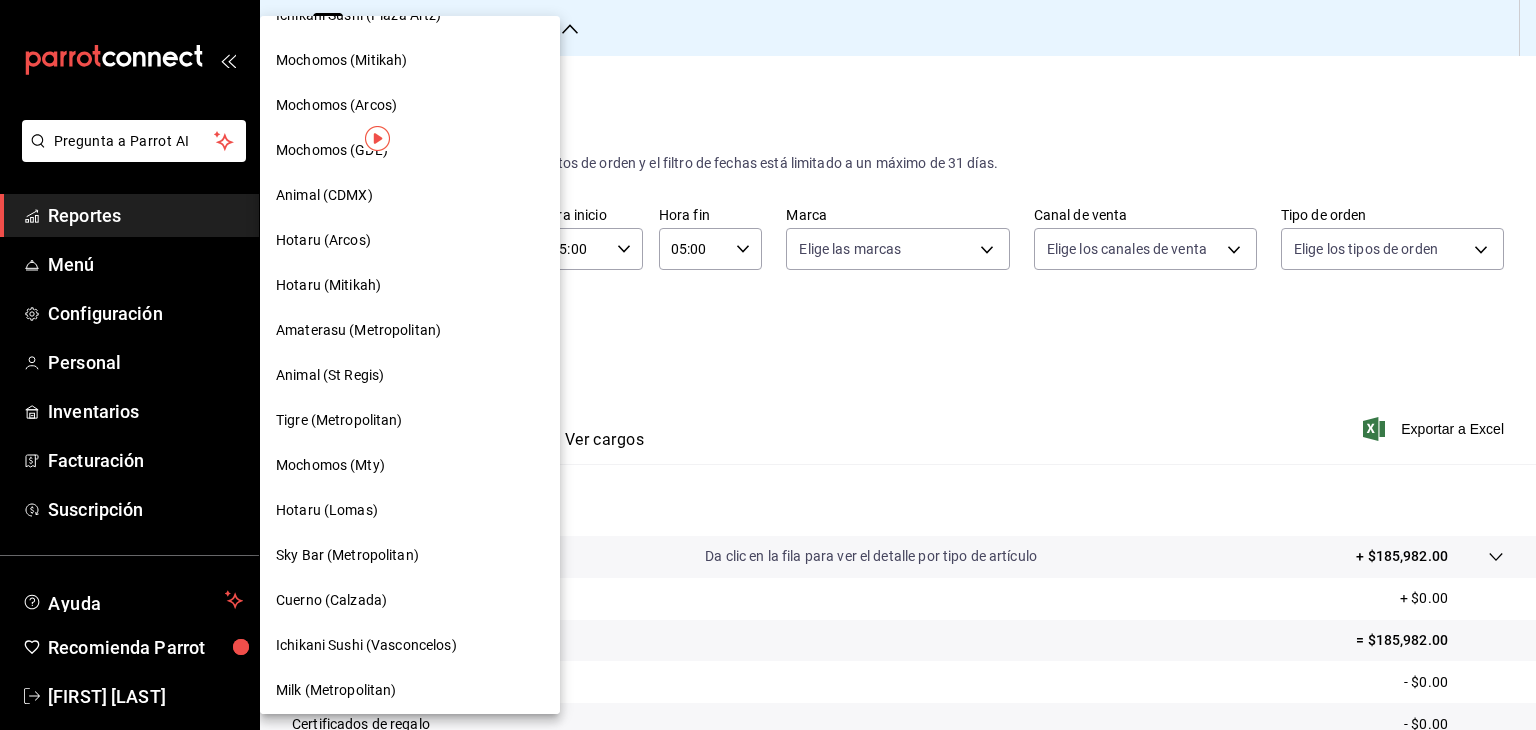 scroll, scrollTop: 600, scrollLeft: 0, axis: vertical 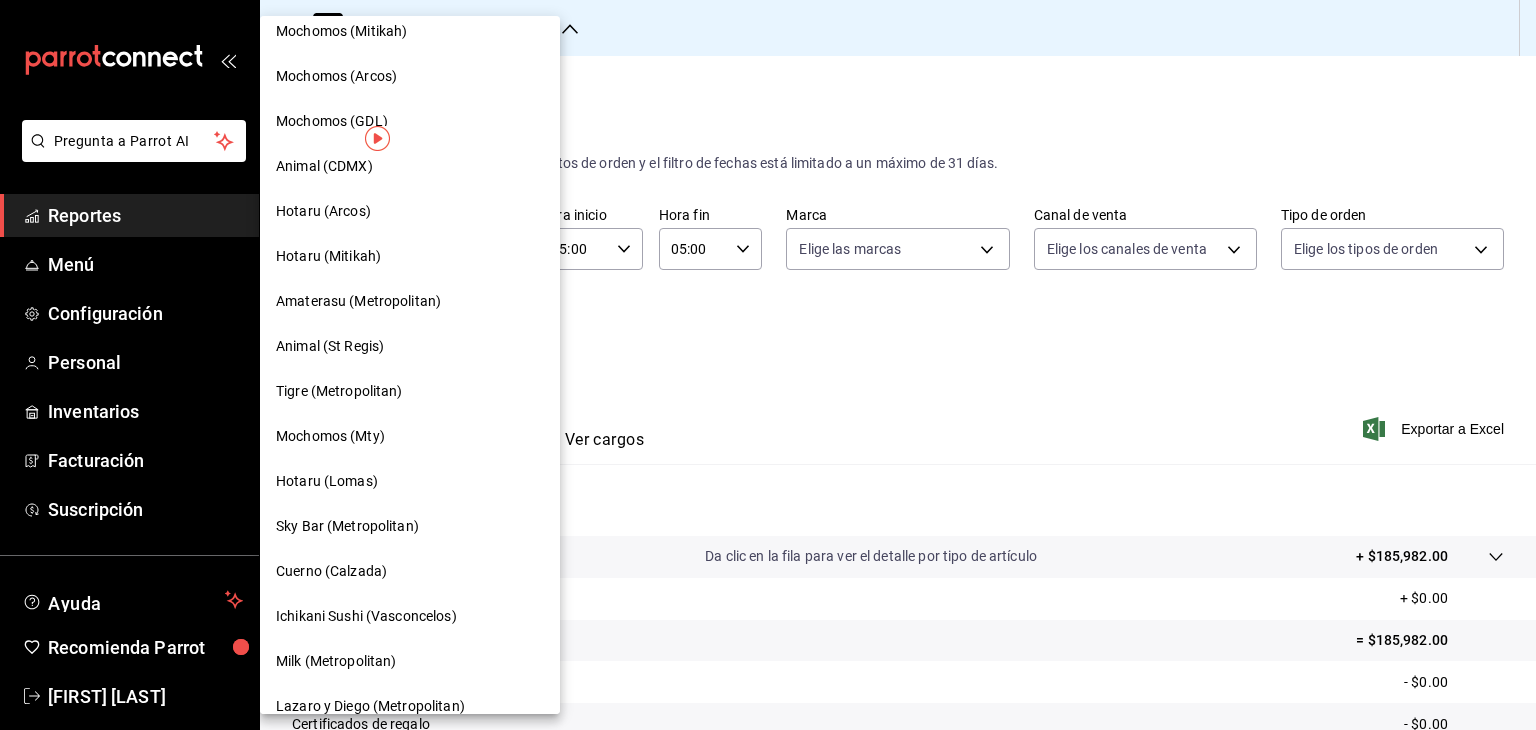 click on "Hotaru (Mitikah)" at bounding box center [410, 256] 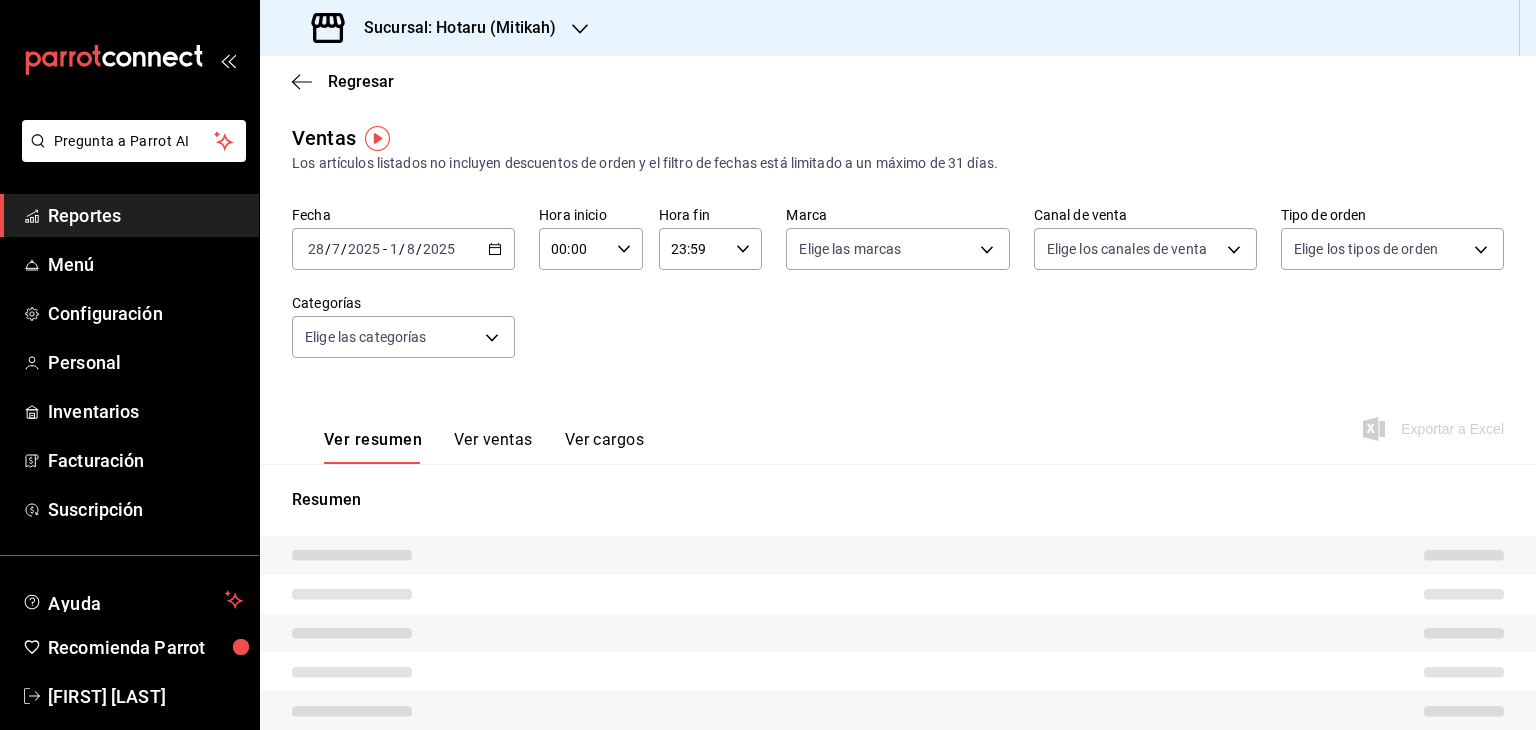 type on "05:00" 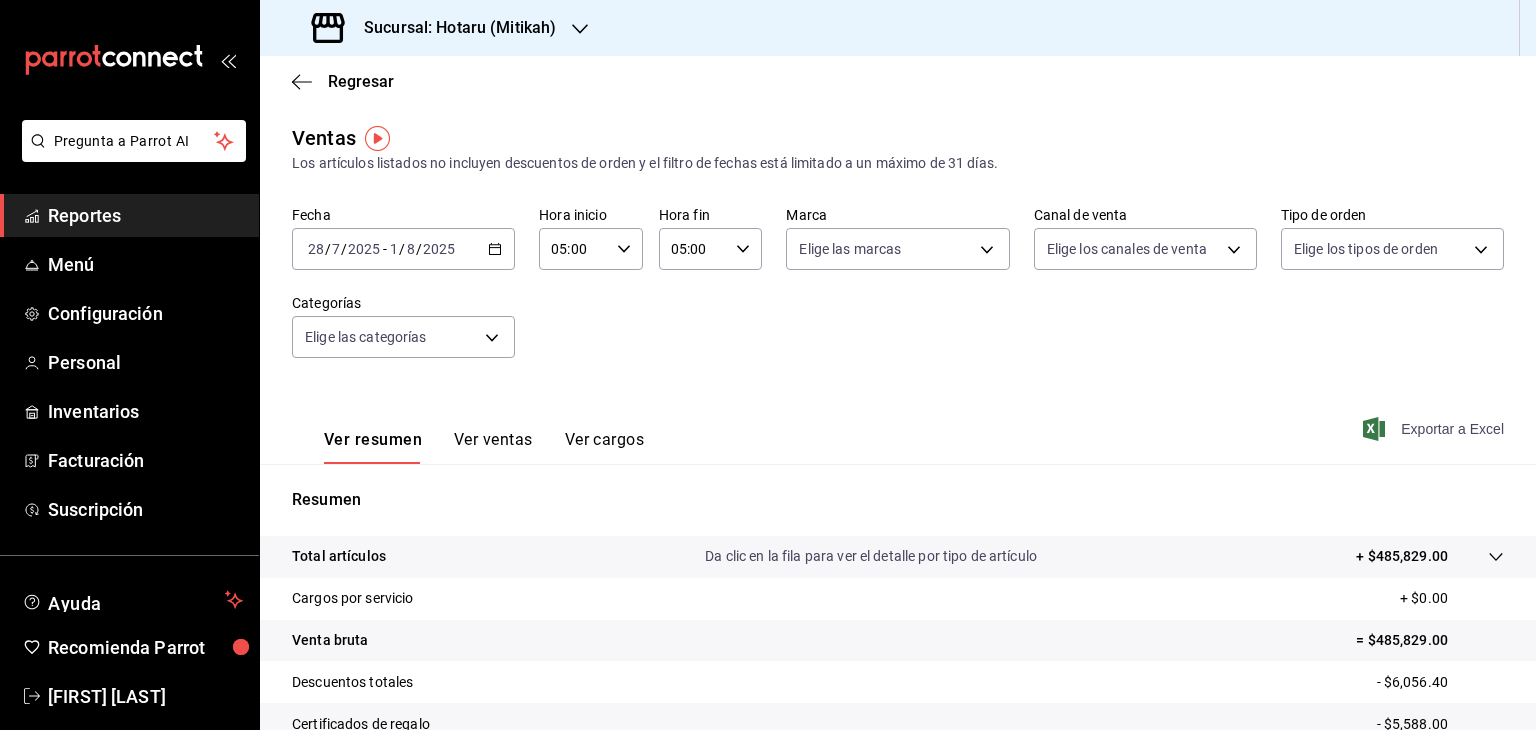 click 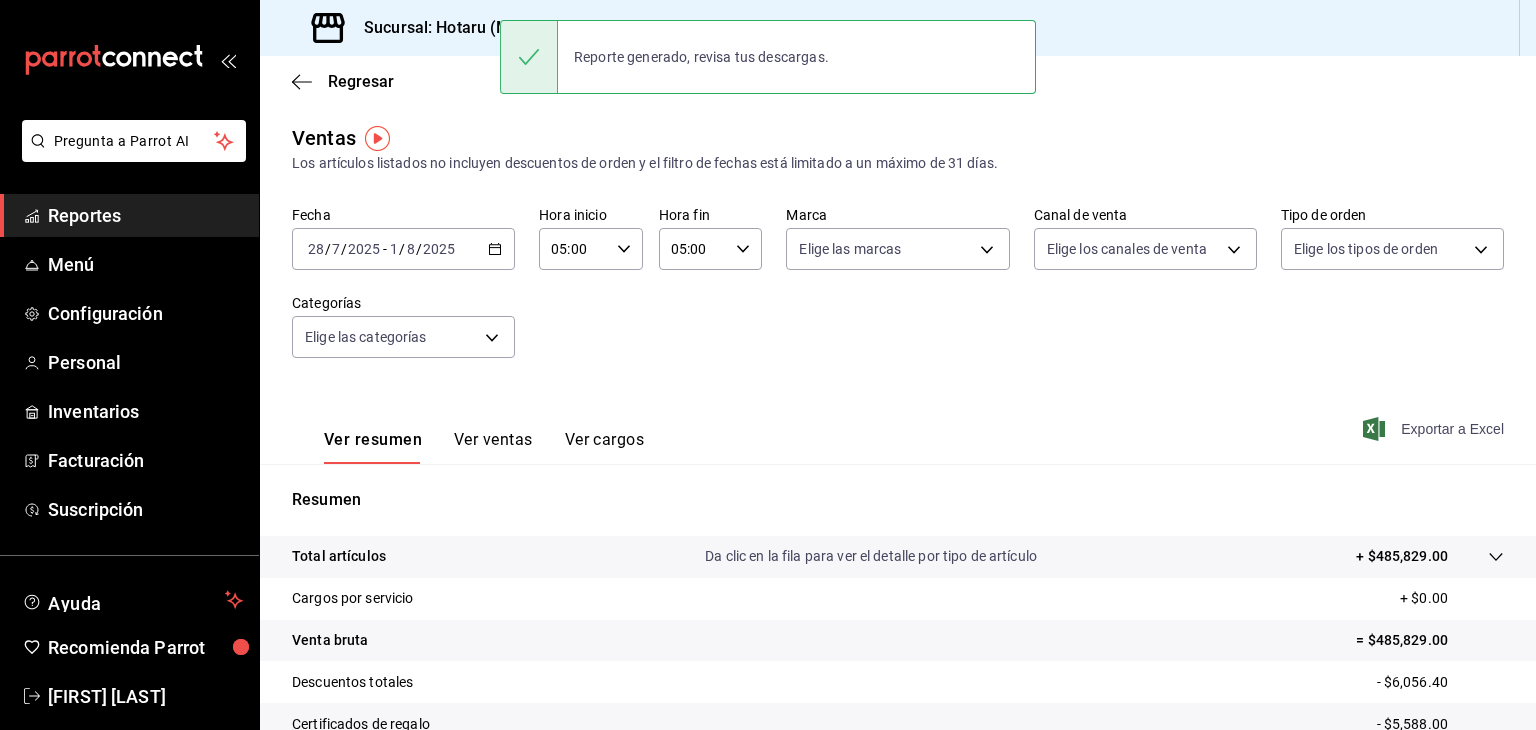 click on "Sucursal: Hotaru (Mitikah)" at bounding box center [436, 28] 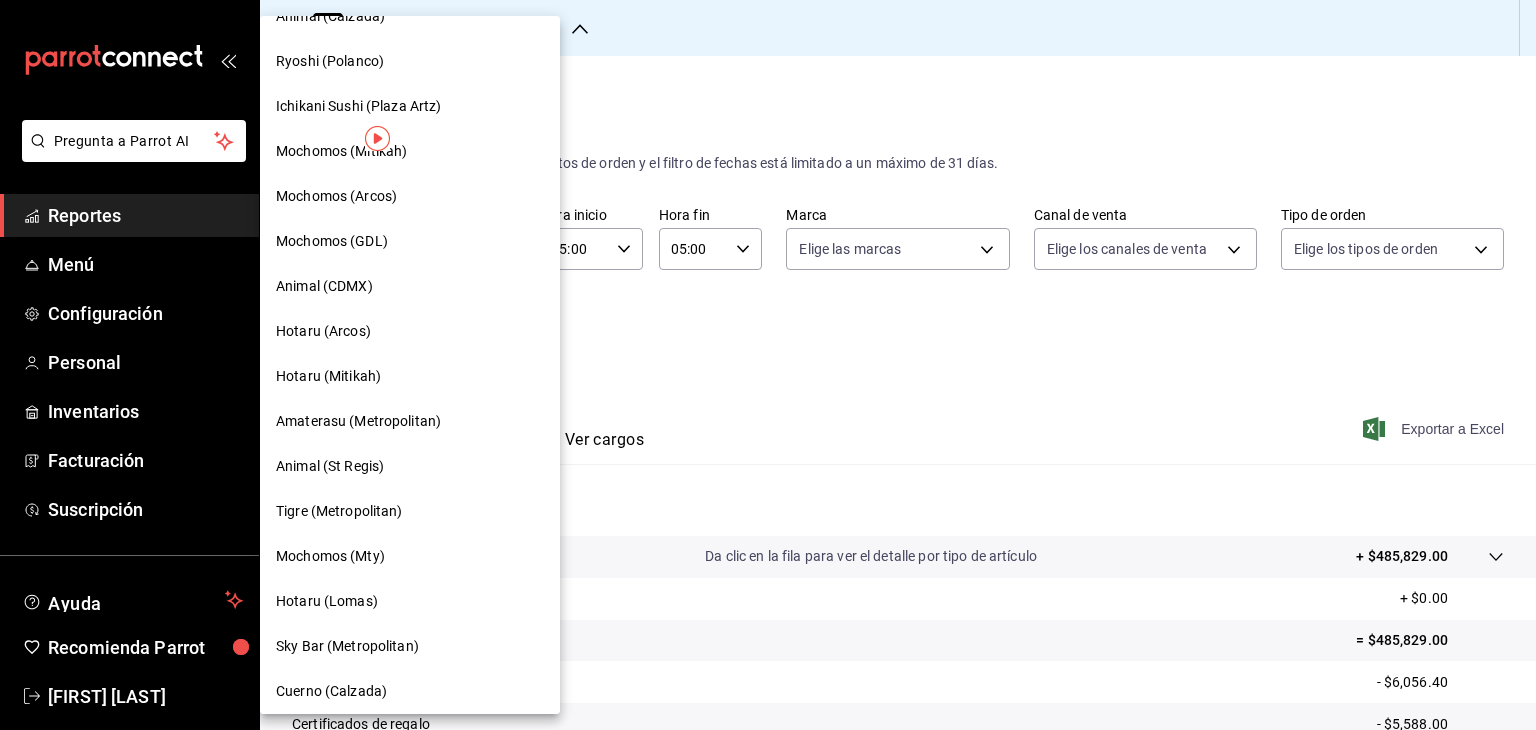 scroll, scrollTop: 500, scrollLeft: 0, axis: vertical 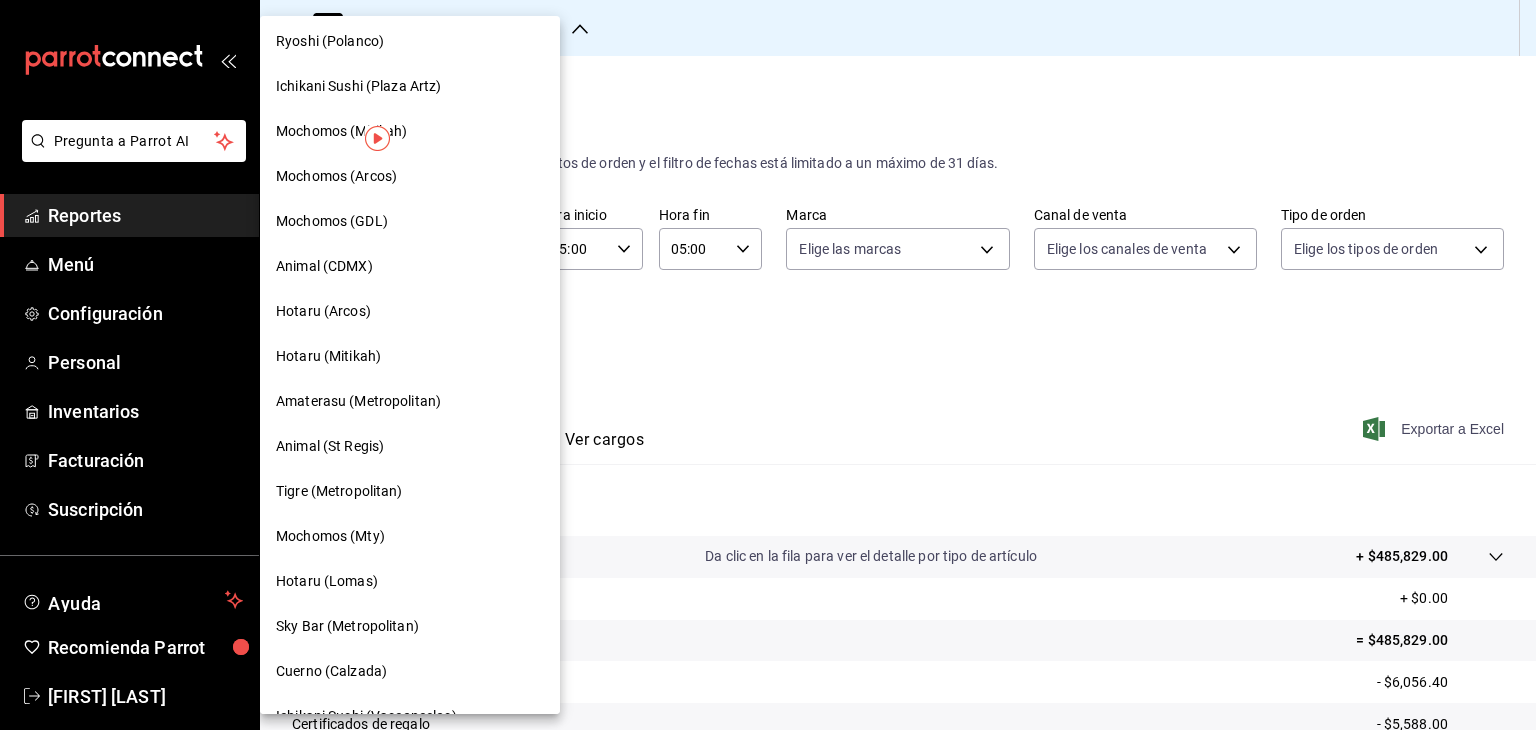 click on "Hotaru (Arcos)" at bounding box center (410, 311) 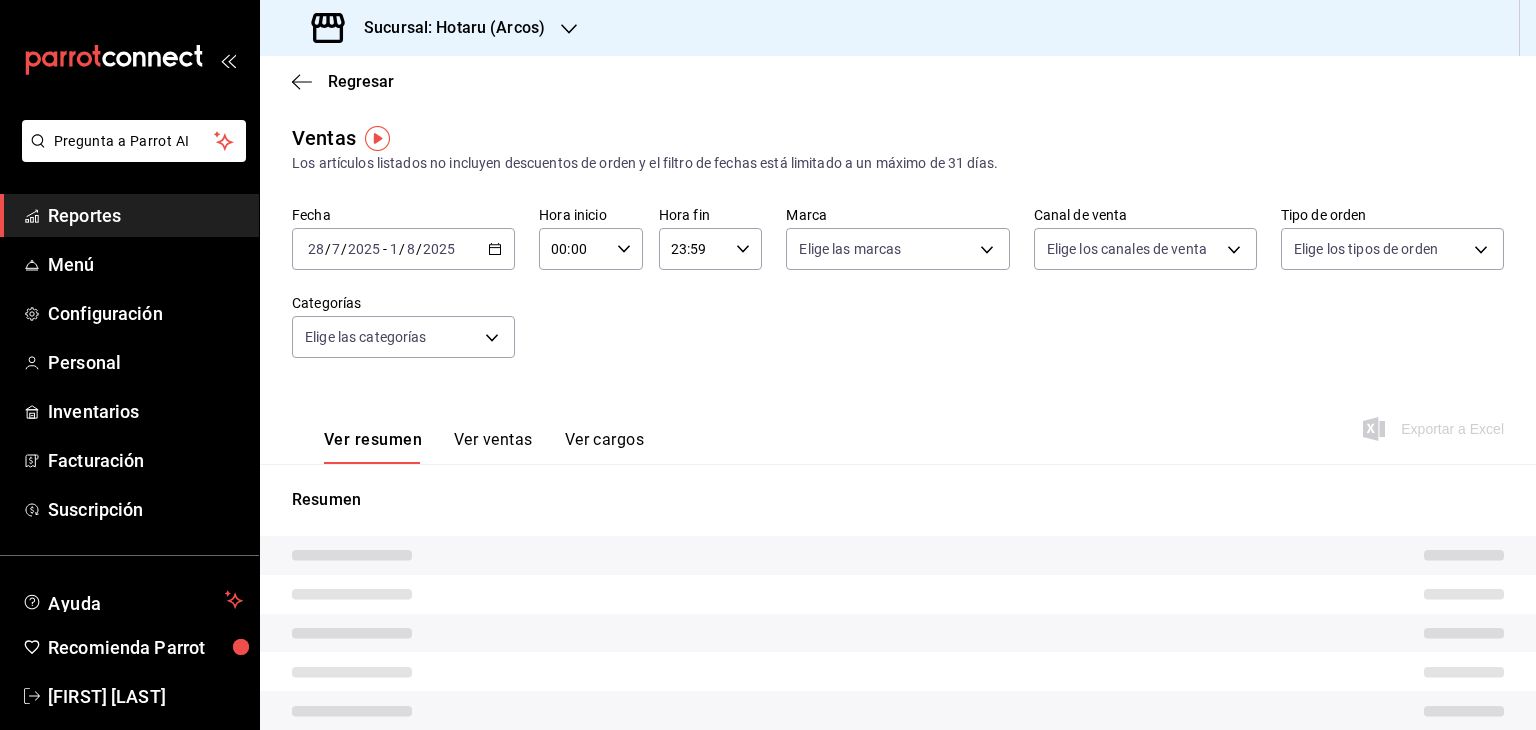 type on "05:00" 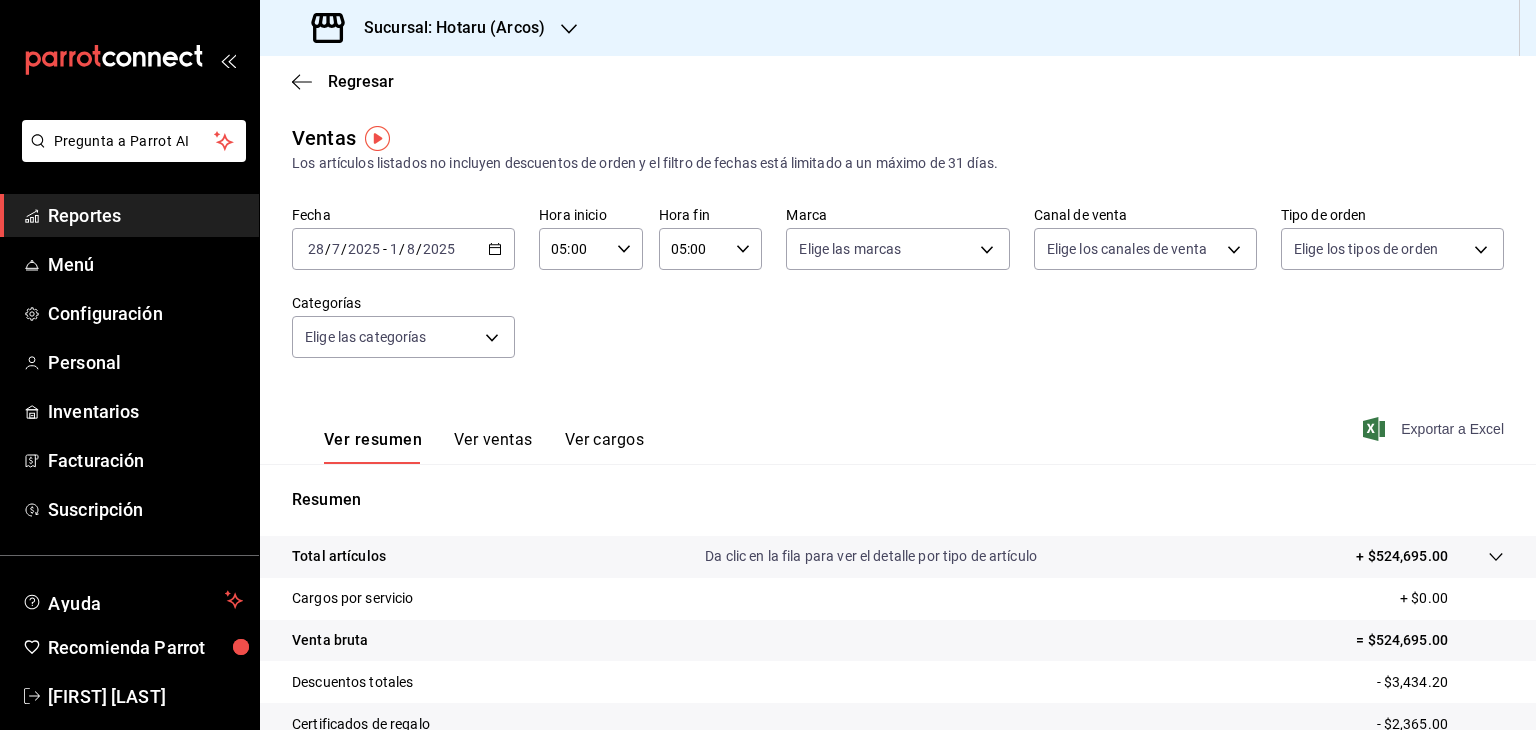 click 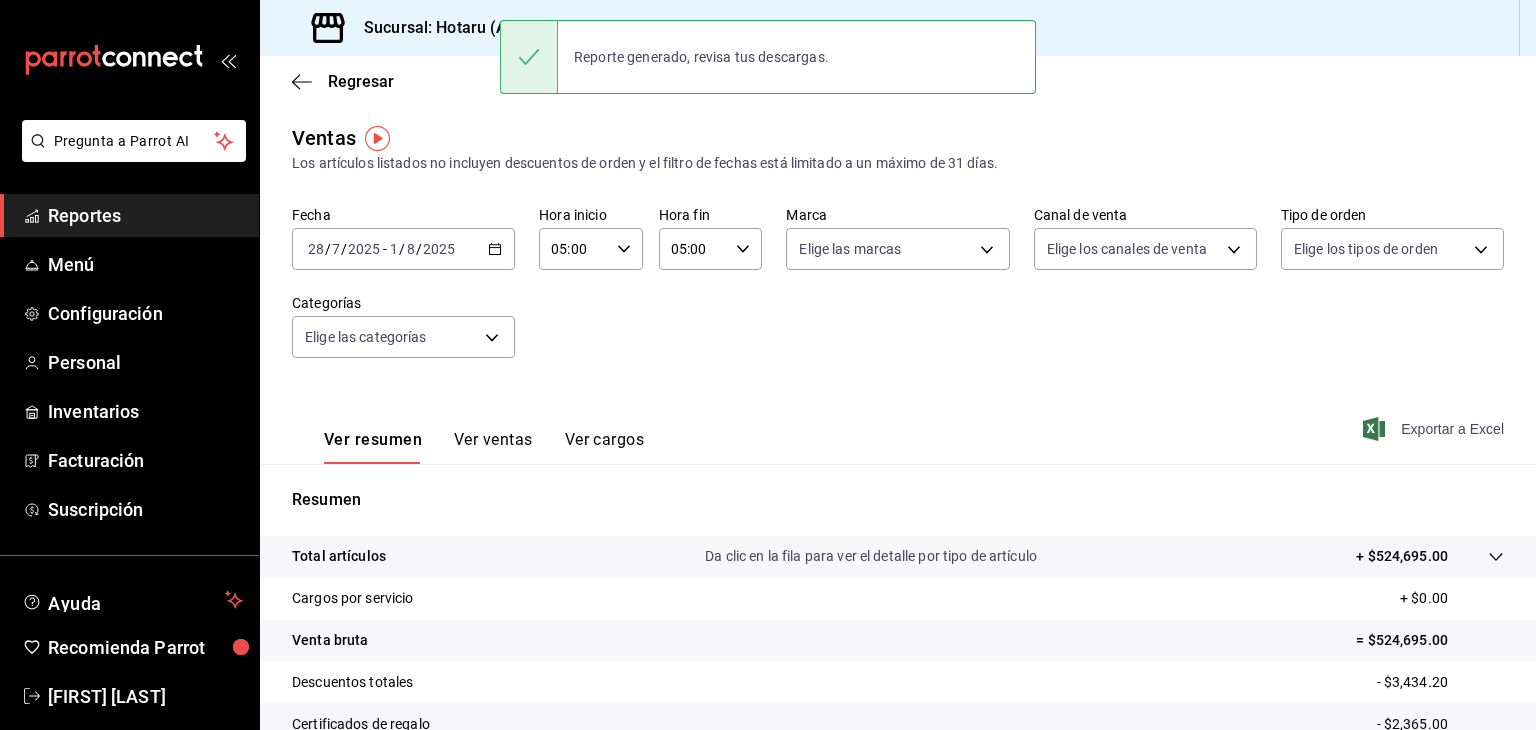 click on "Sucursal: Hotaru (Arcos)" at bounding box center [446, 28] 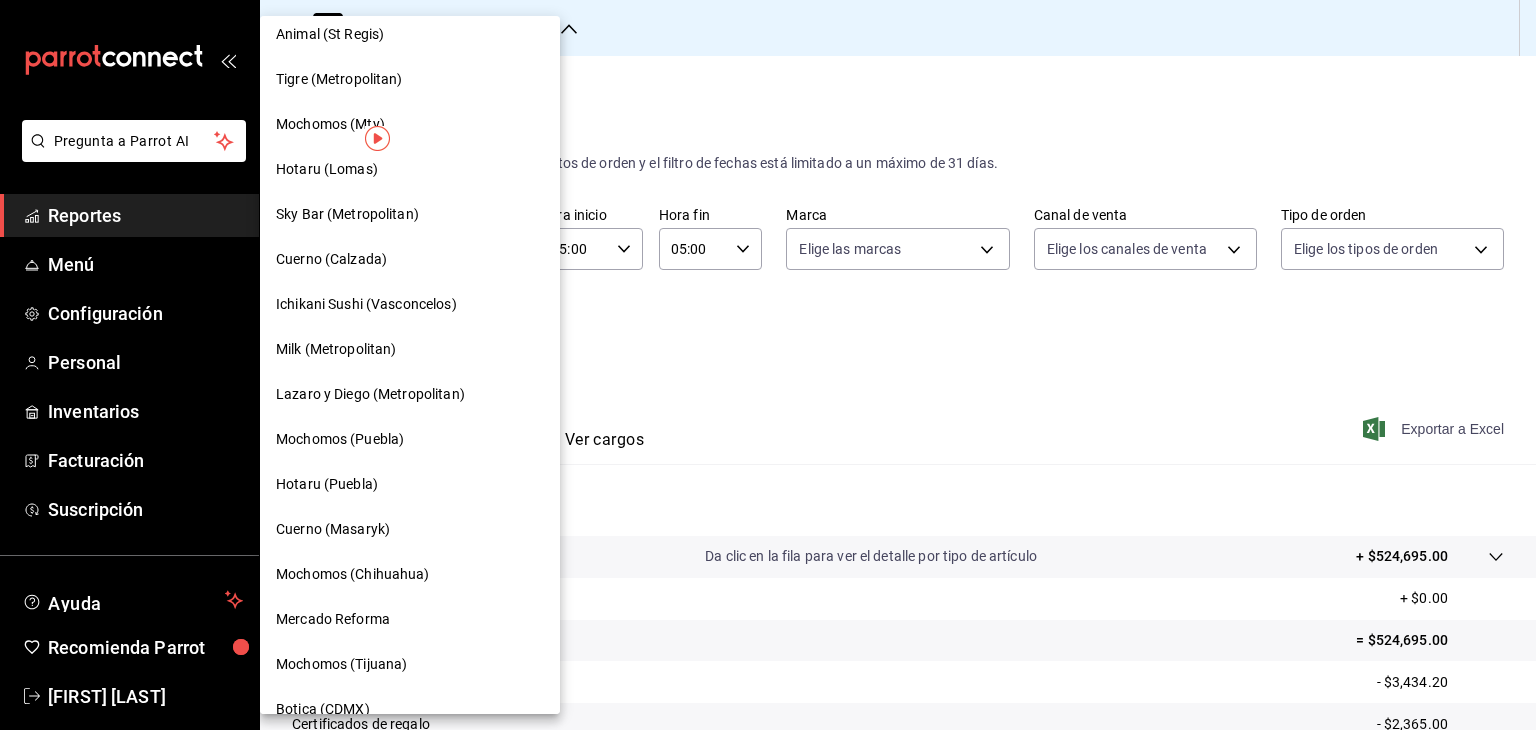 scroll, scrollTop: 983, scrollLeft: 0, axis: vertical 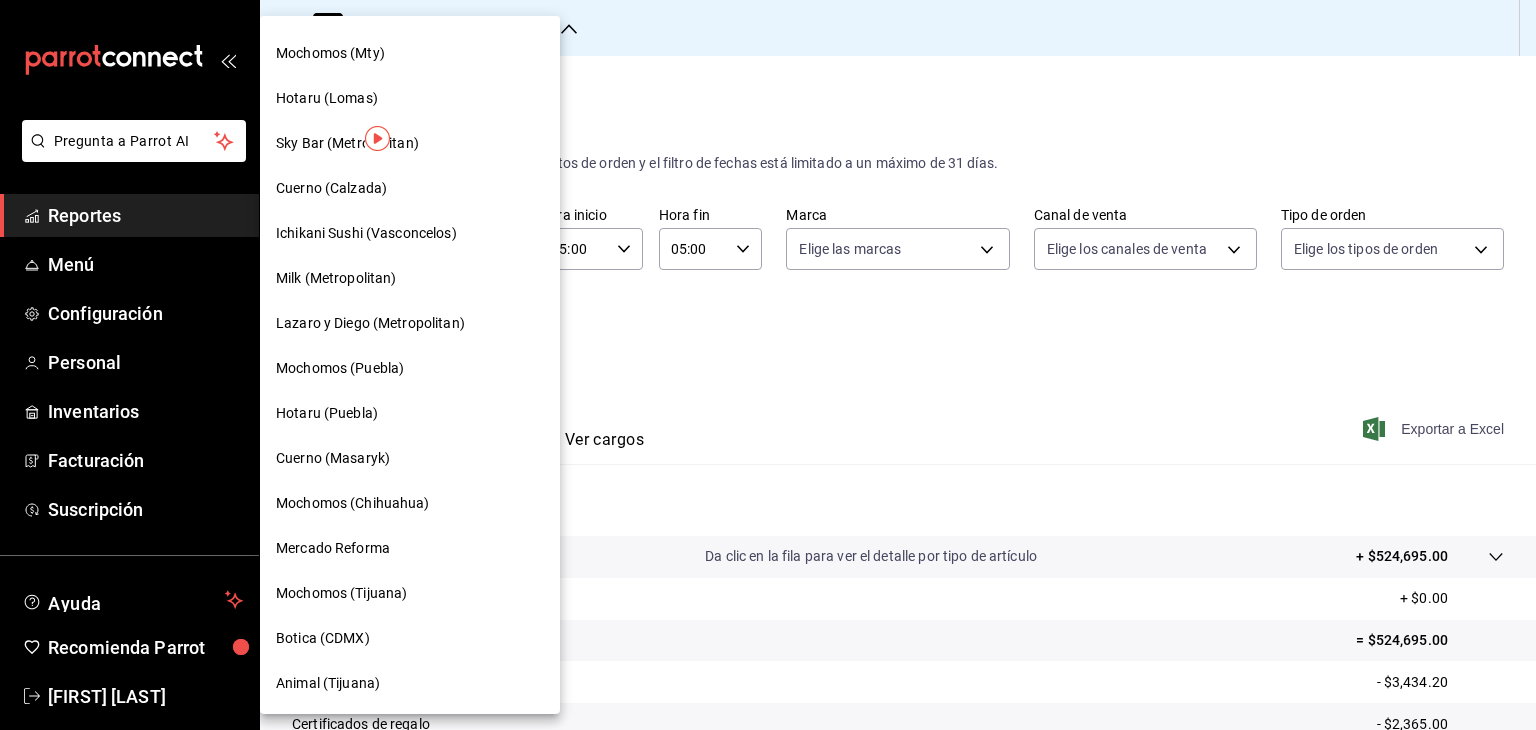 click on "Botica (CDMX)" at bounding box center [410, 638] 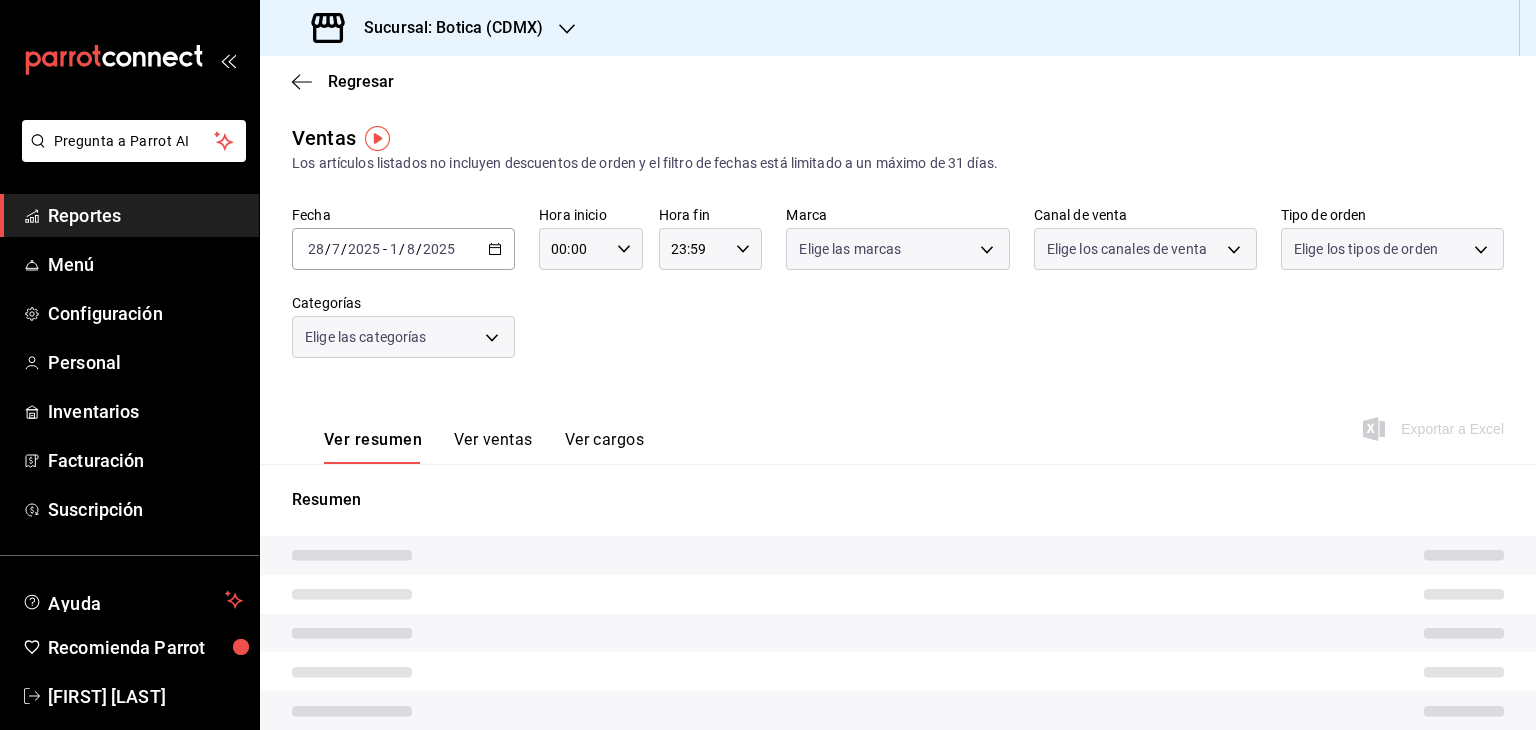 type on "05:00" 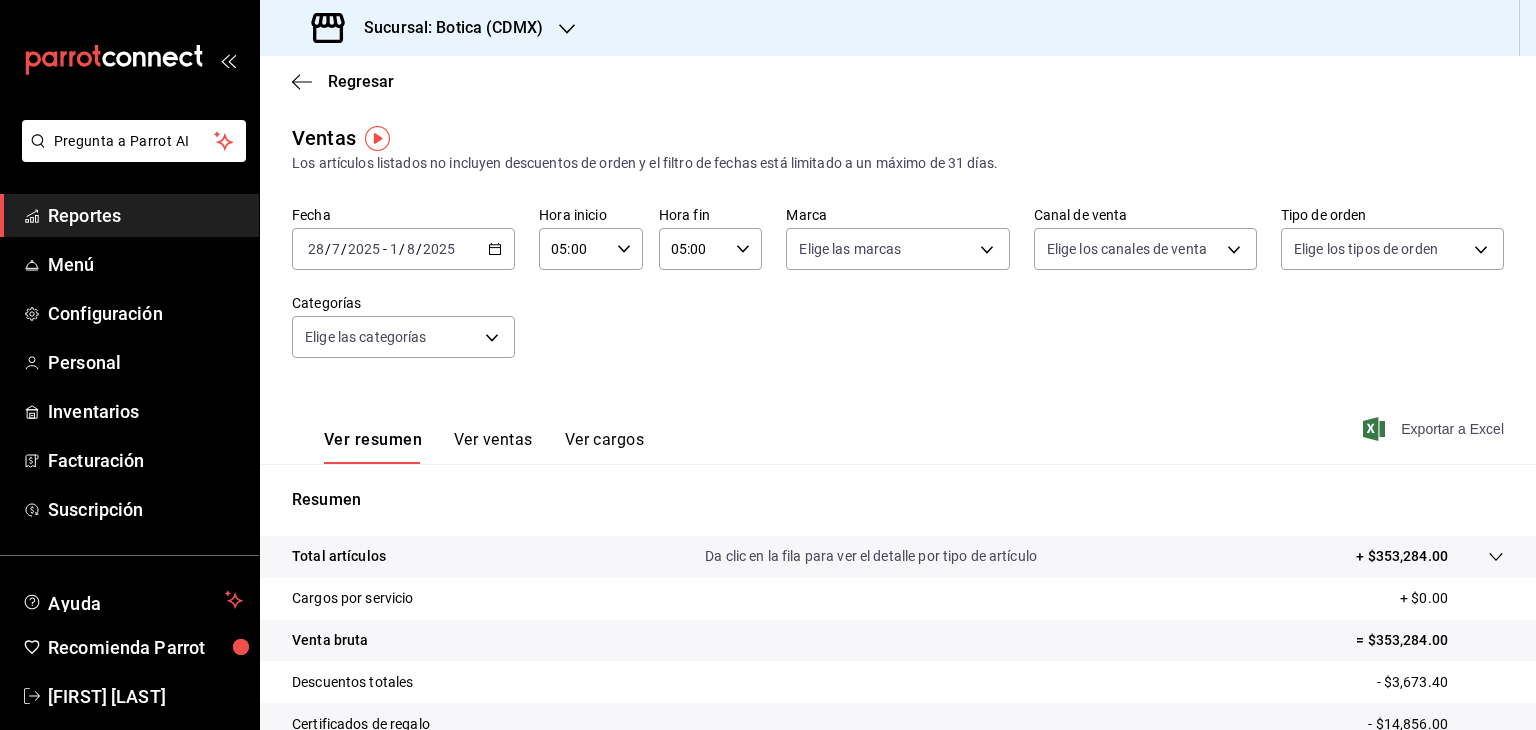 click on "Exportar a Excel" at bounding box center (1435, 429) 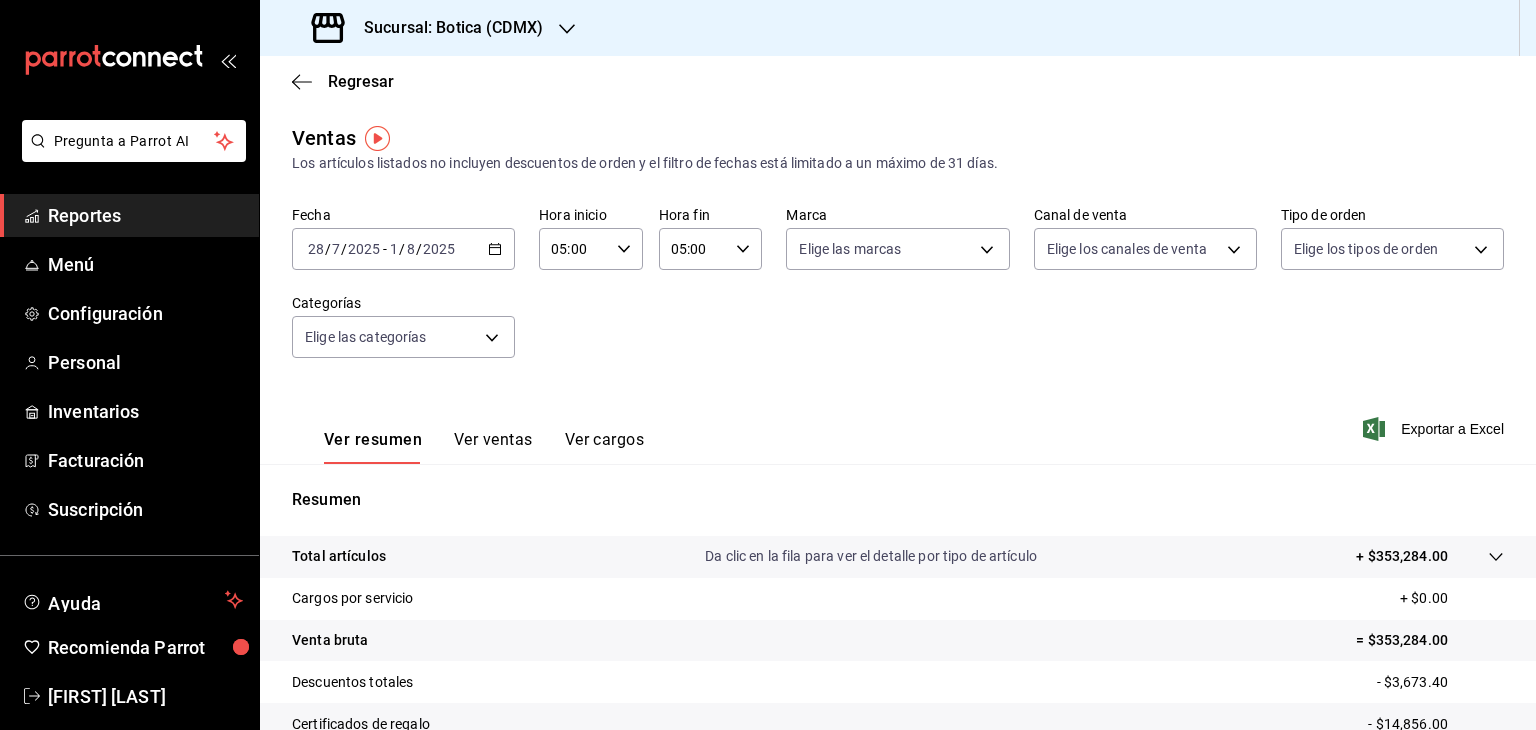 click on "Sucursal: Botica (CDMX)" at bounding box center (445, 28) 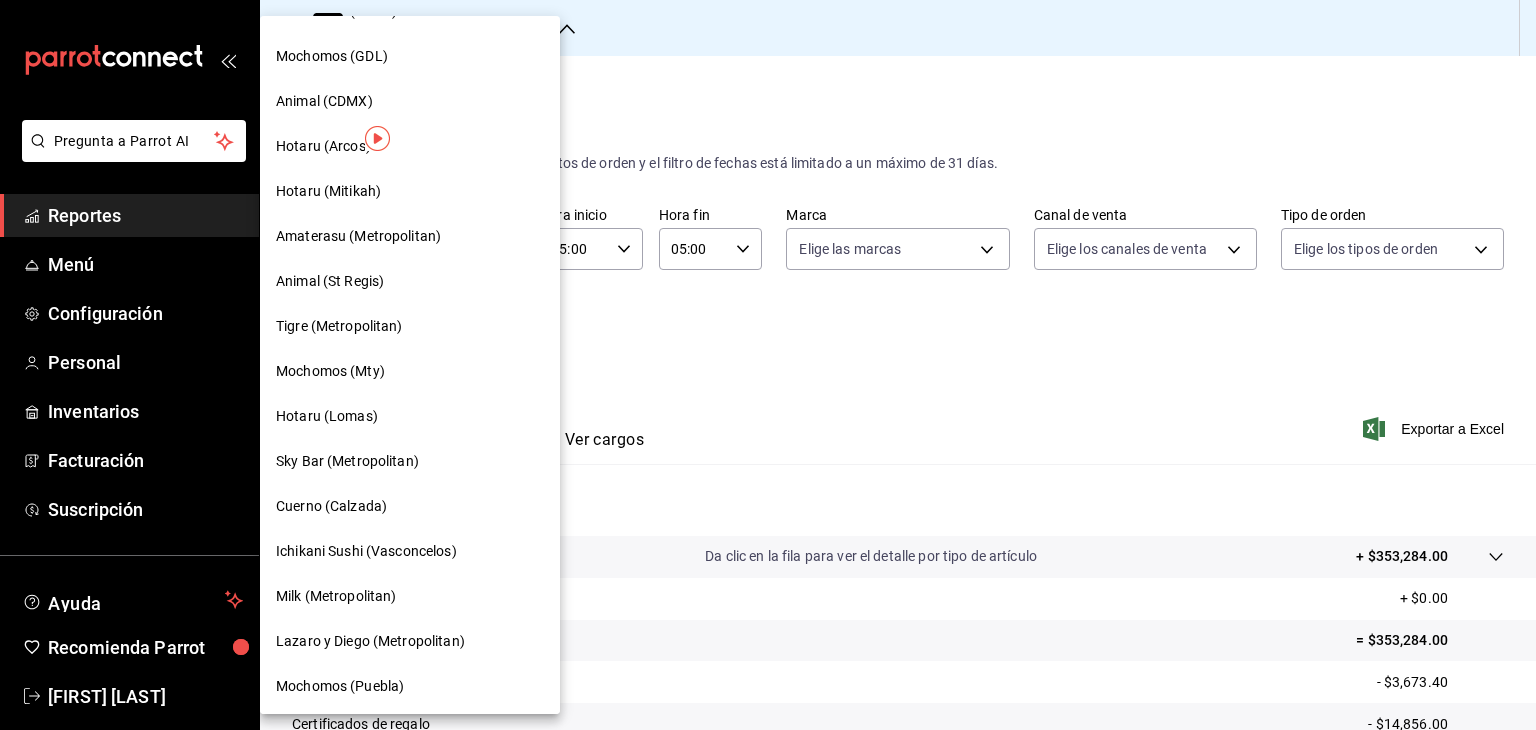 scroll, scrollTop: 700, scrollLeft: 0, axis: vertical 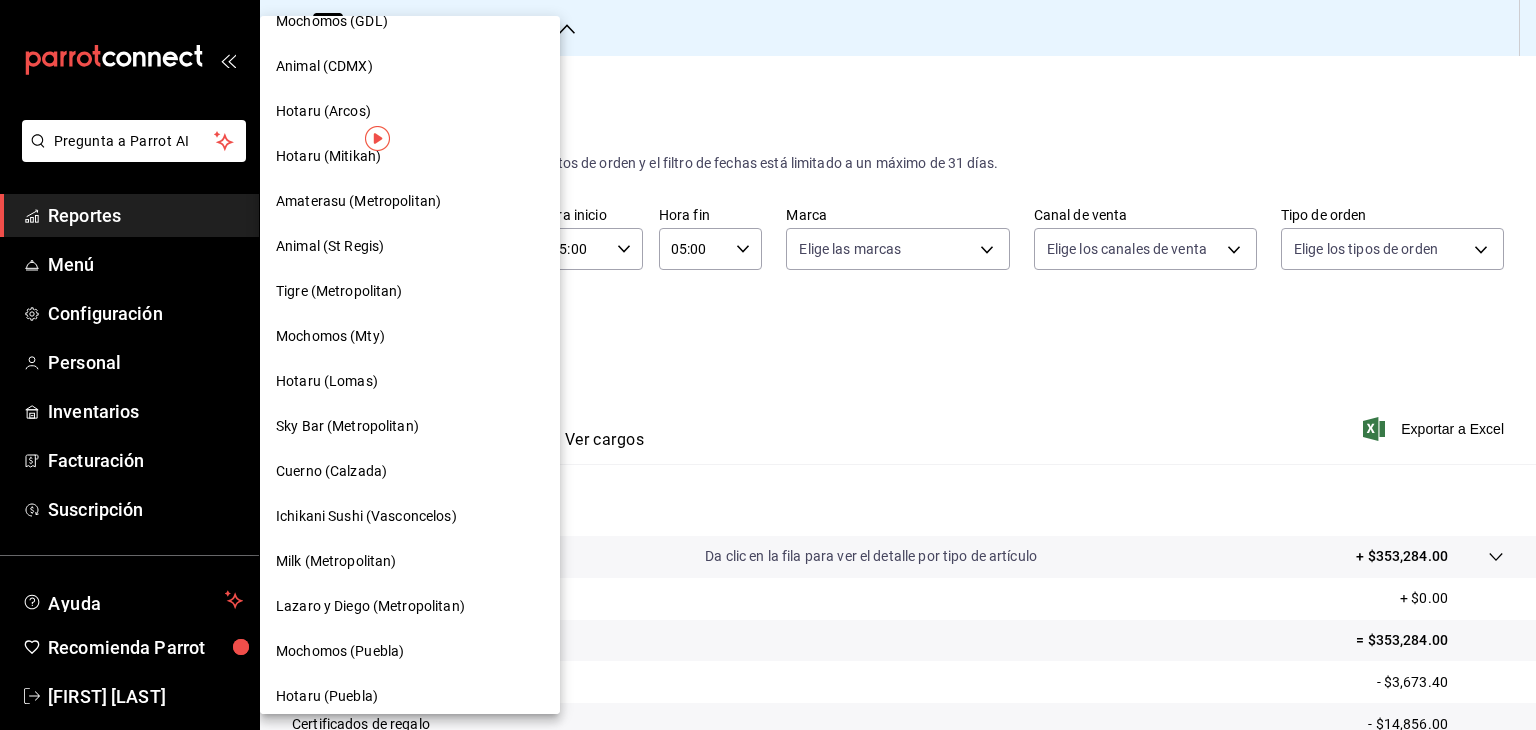 click on "Amaterasu (Metropolitan)" at bounding box center [358, 201] 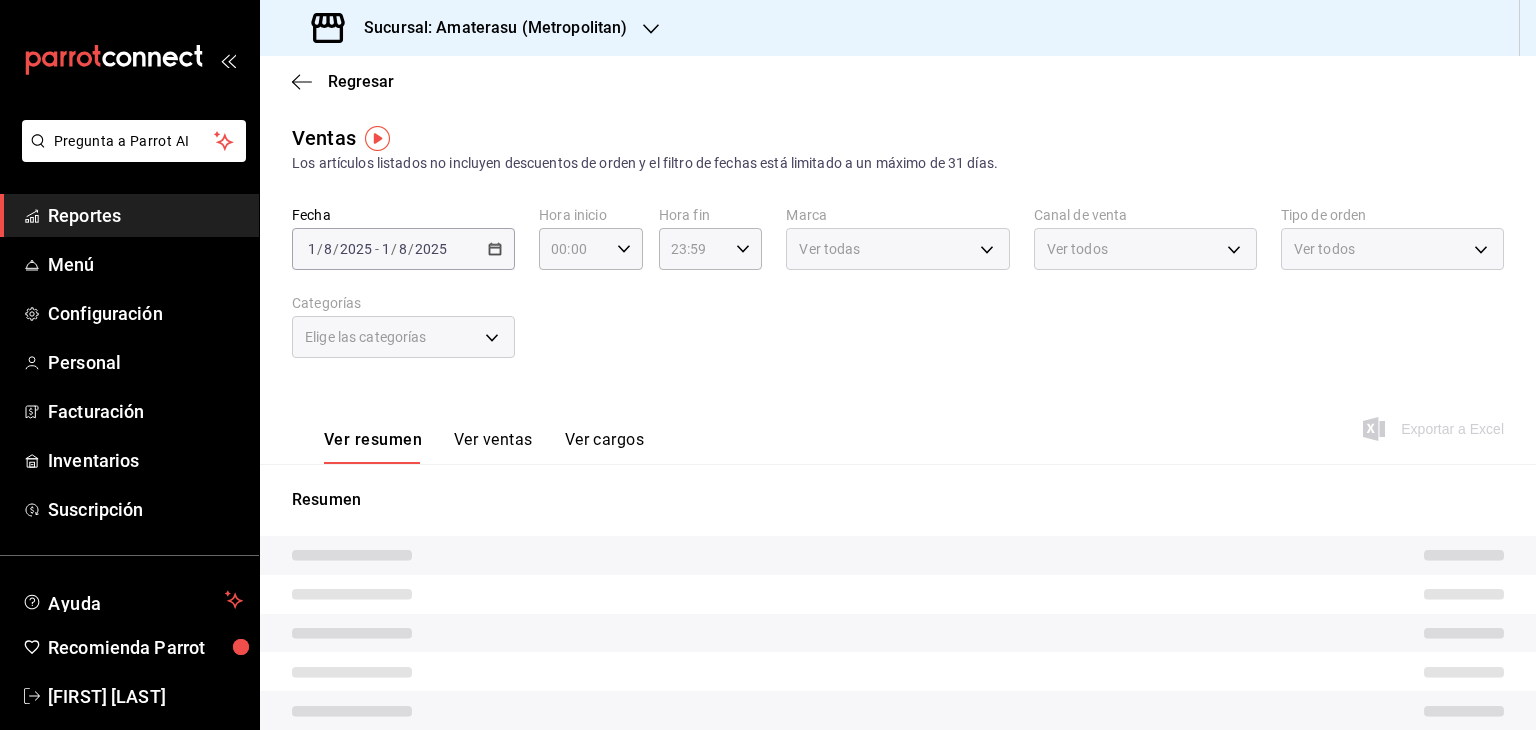type on "05:00" 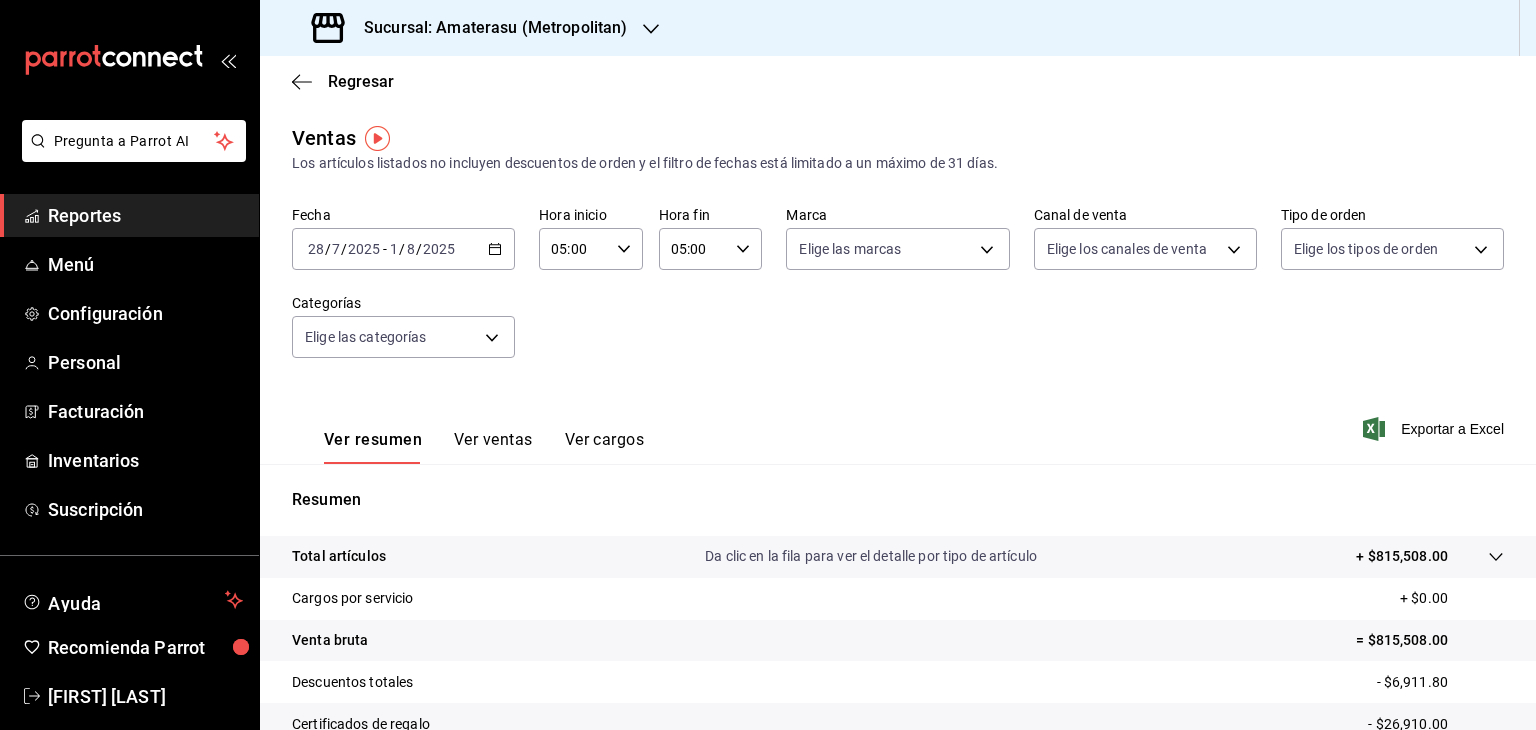 click 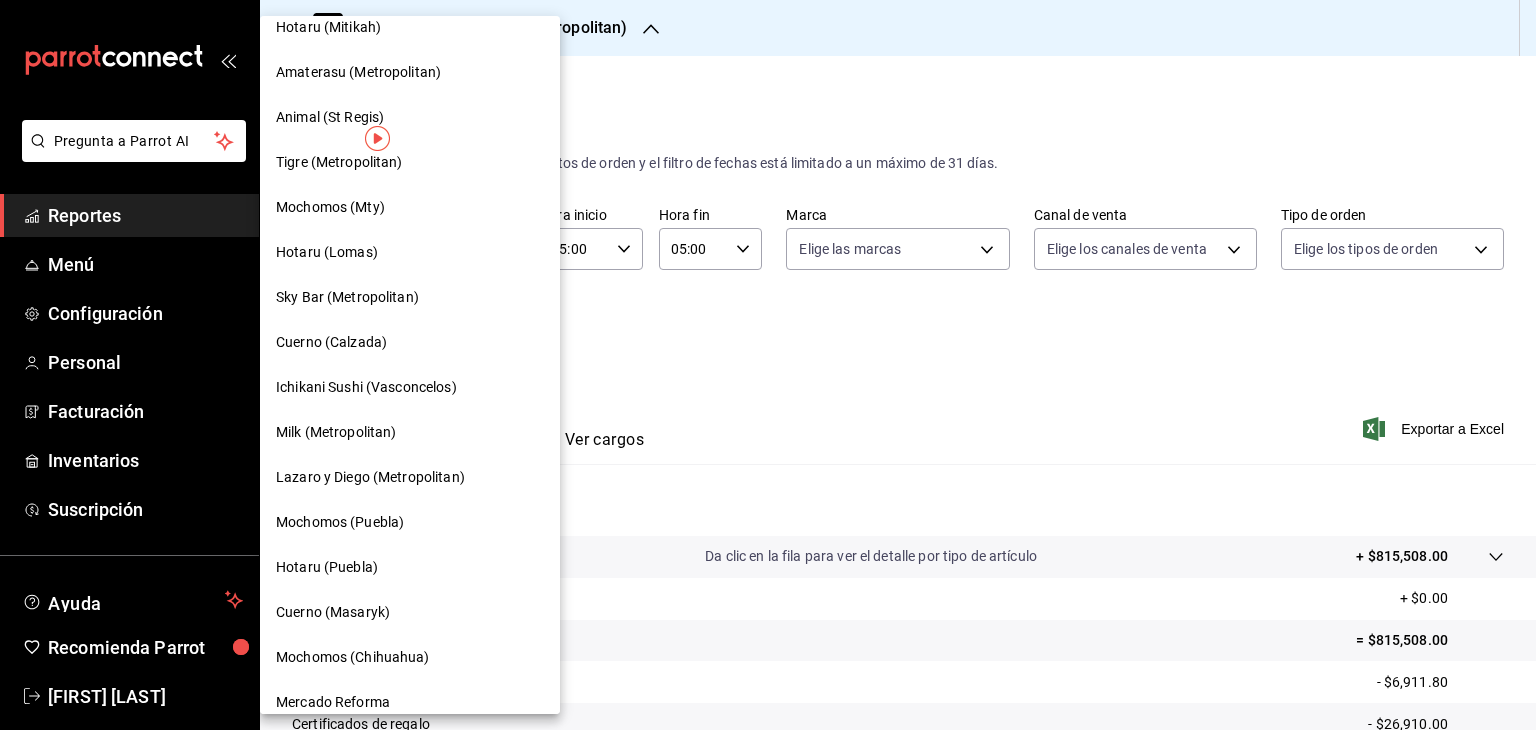 scroll, scrollTop: 783, scrollLeft: 0, axis: vertical 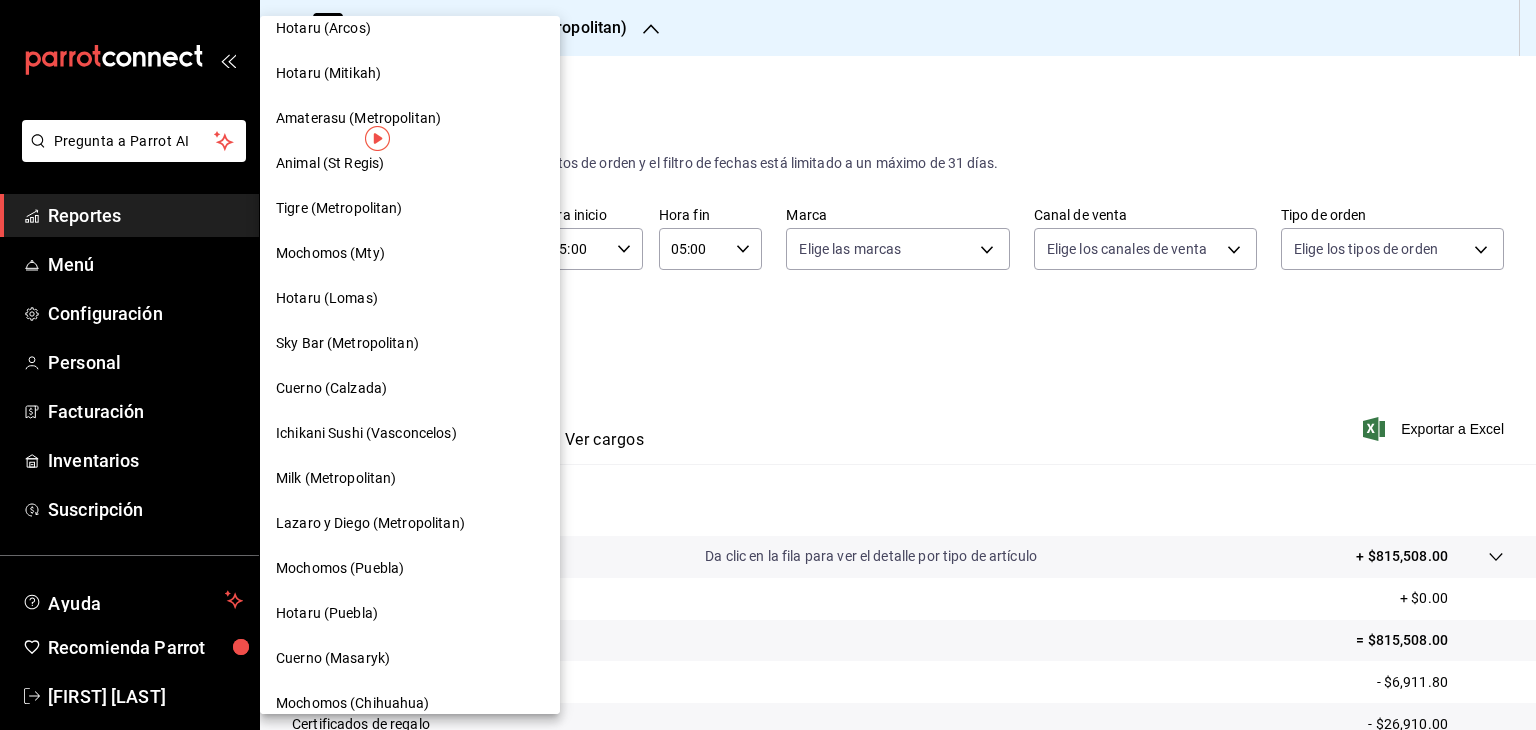 click on "Sky Bar (Metropolitan)" at bounding box center [347, 343] 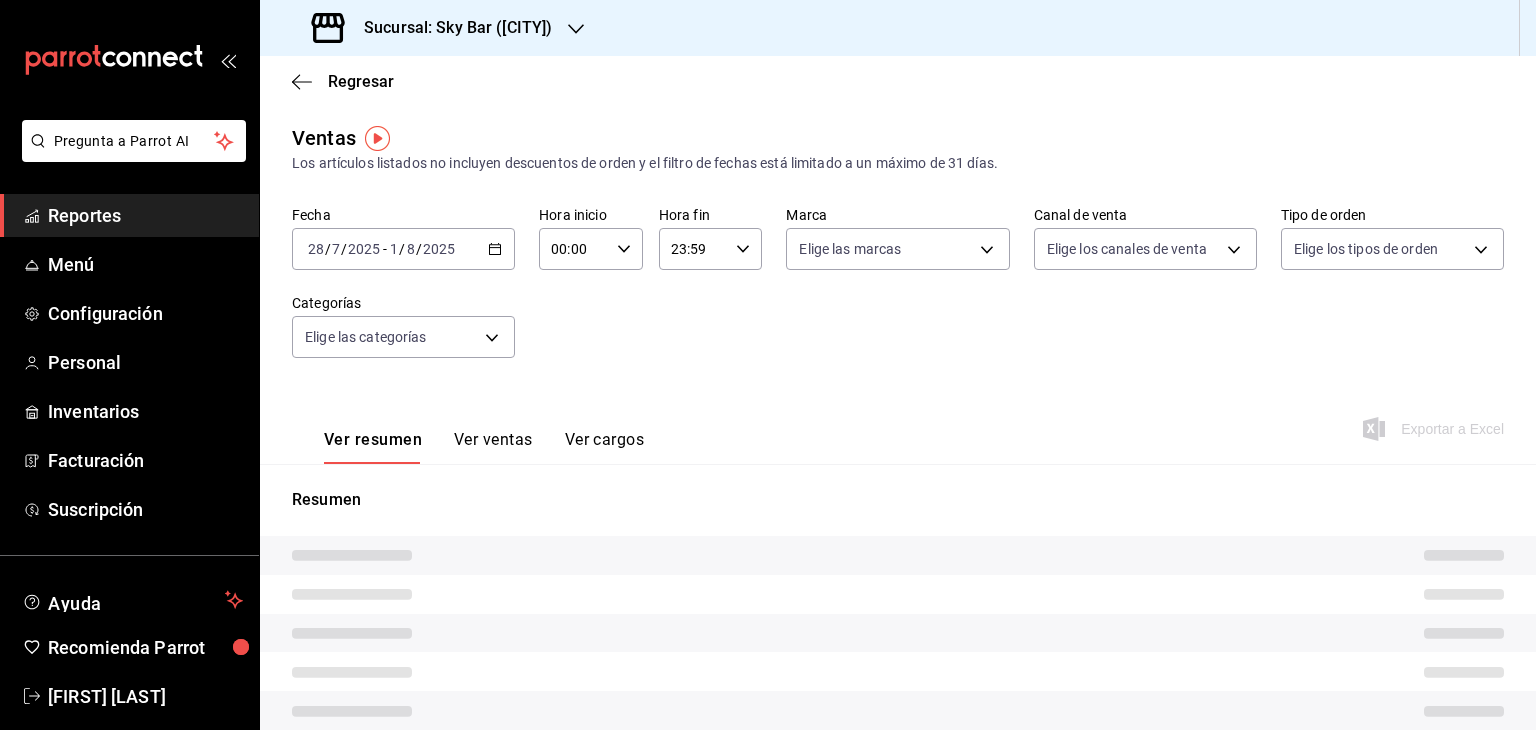 type on "05:00" 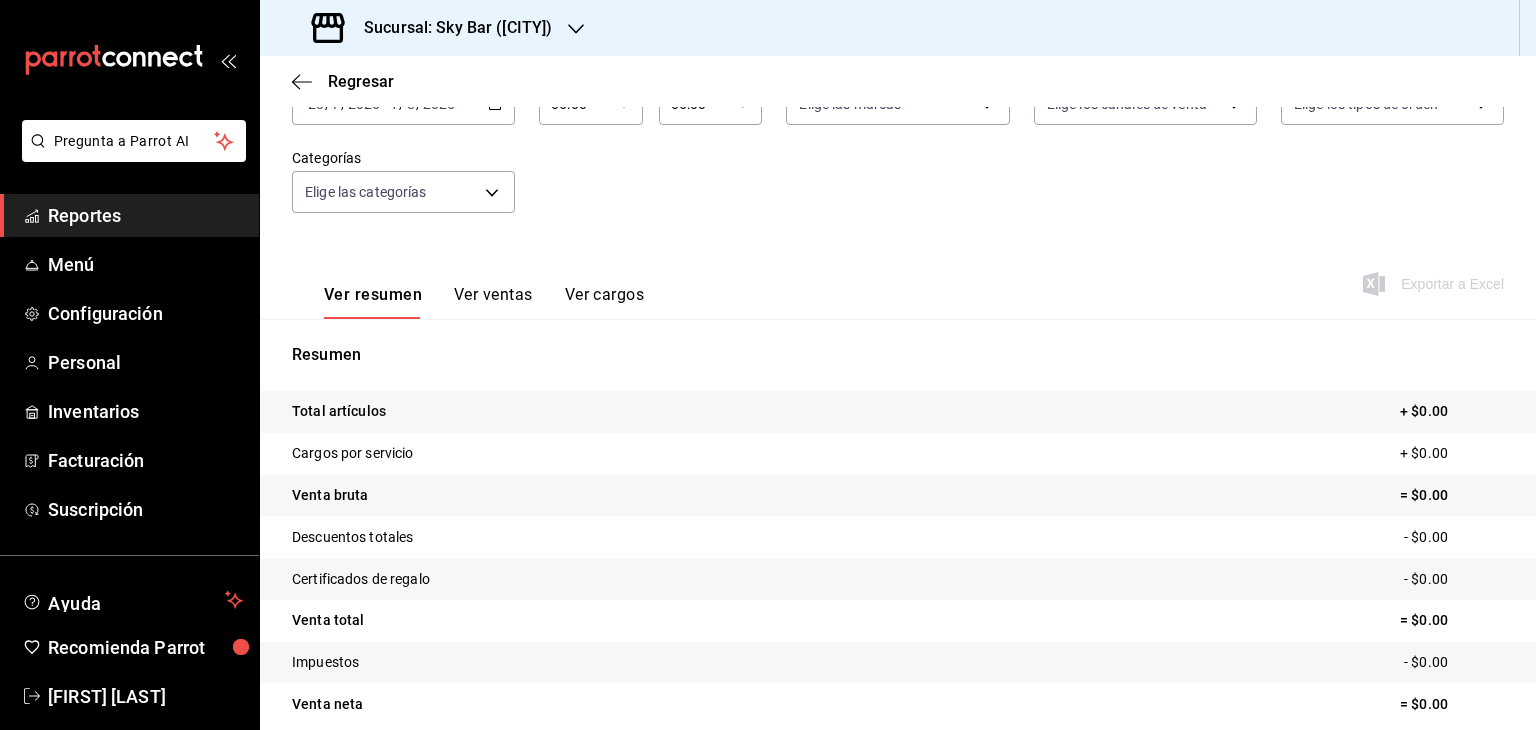 scroll, scrollTop: 228, scrollLeft: 0, axis: vertical 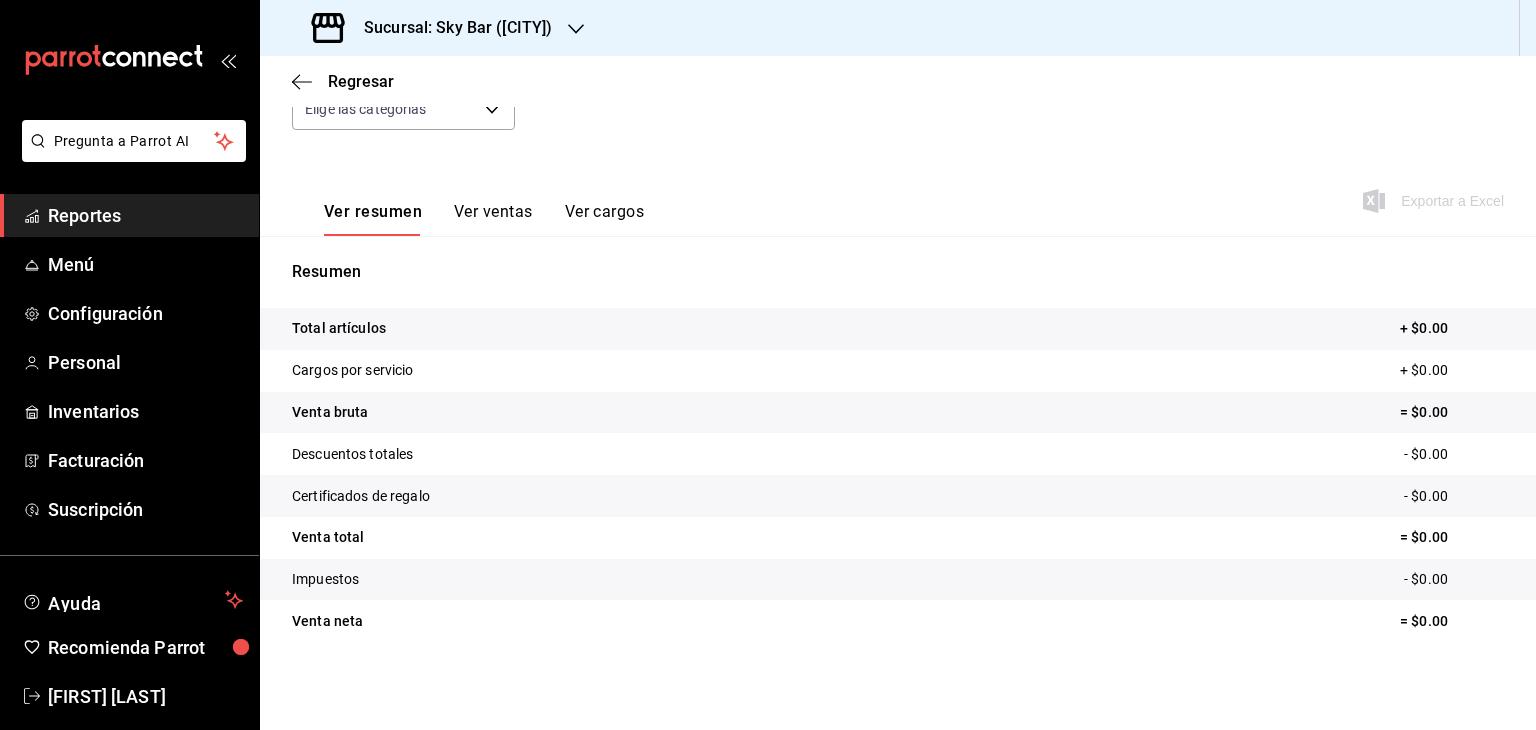 click on "Exportar a Excel" at bounding box center [1435, 201] 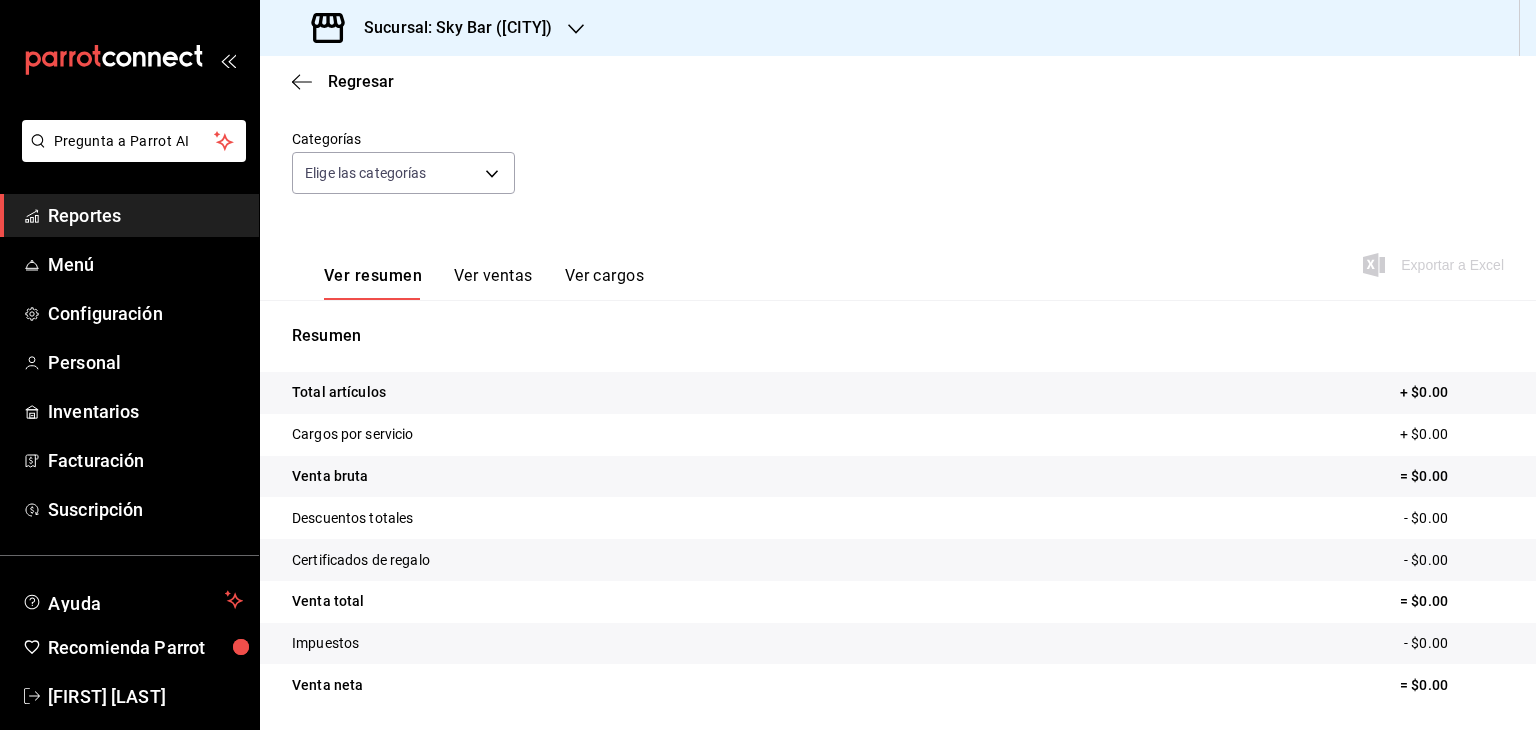 scroll, scrollTop: 0, scrollLeft: 0, axis: both 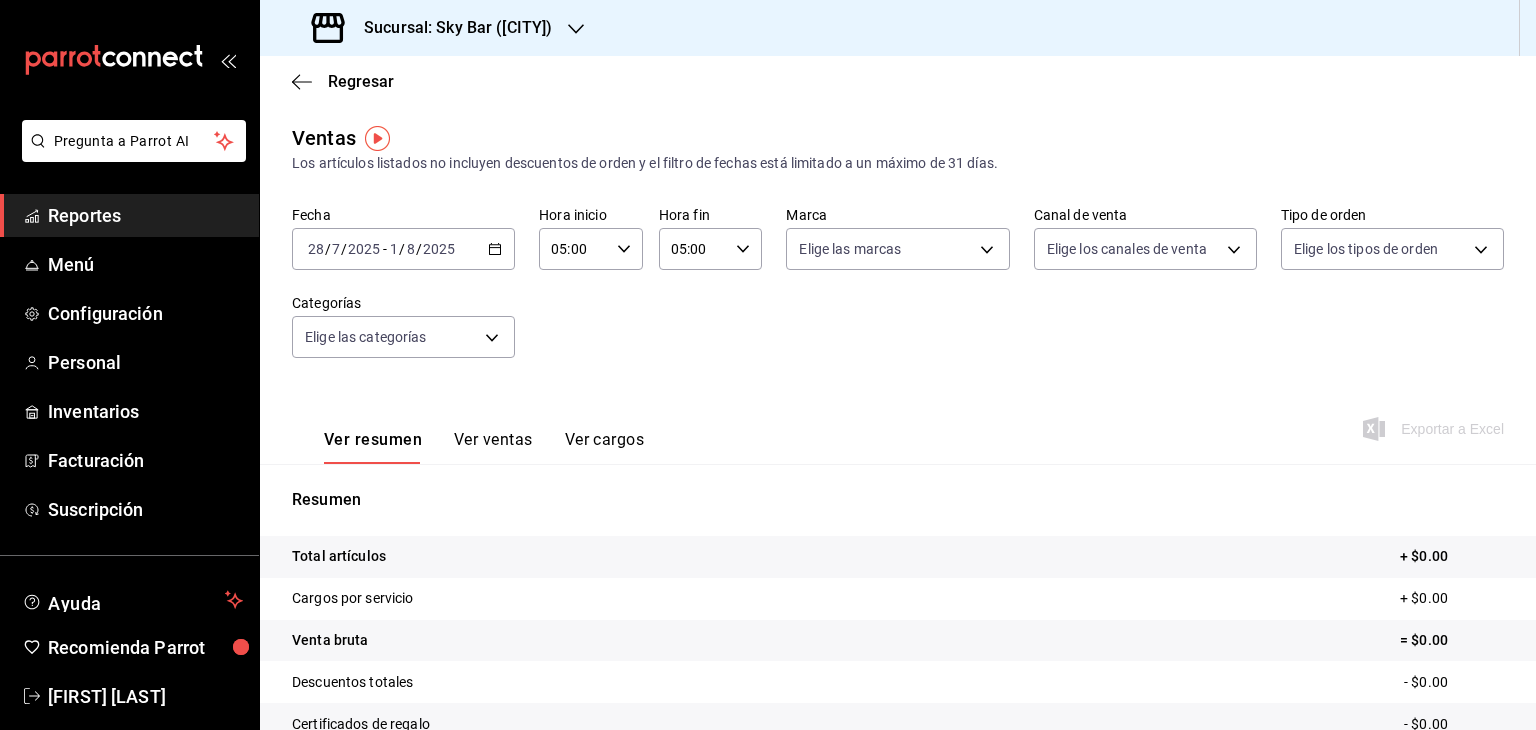 click 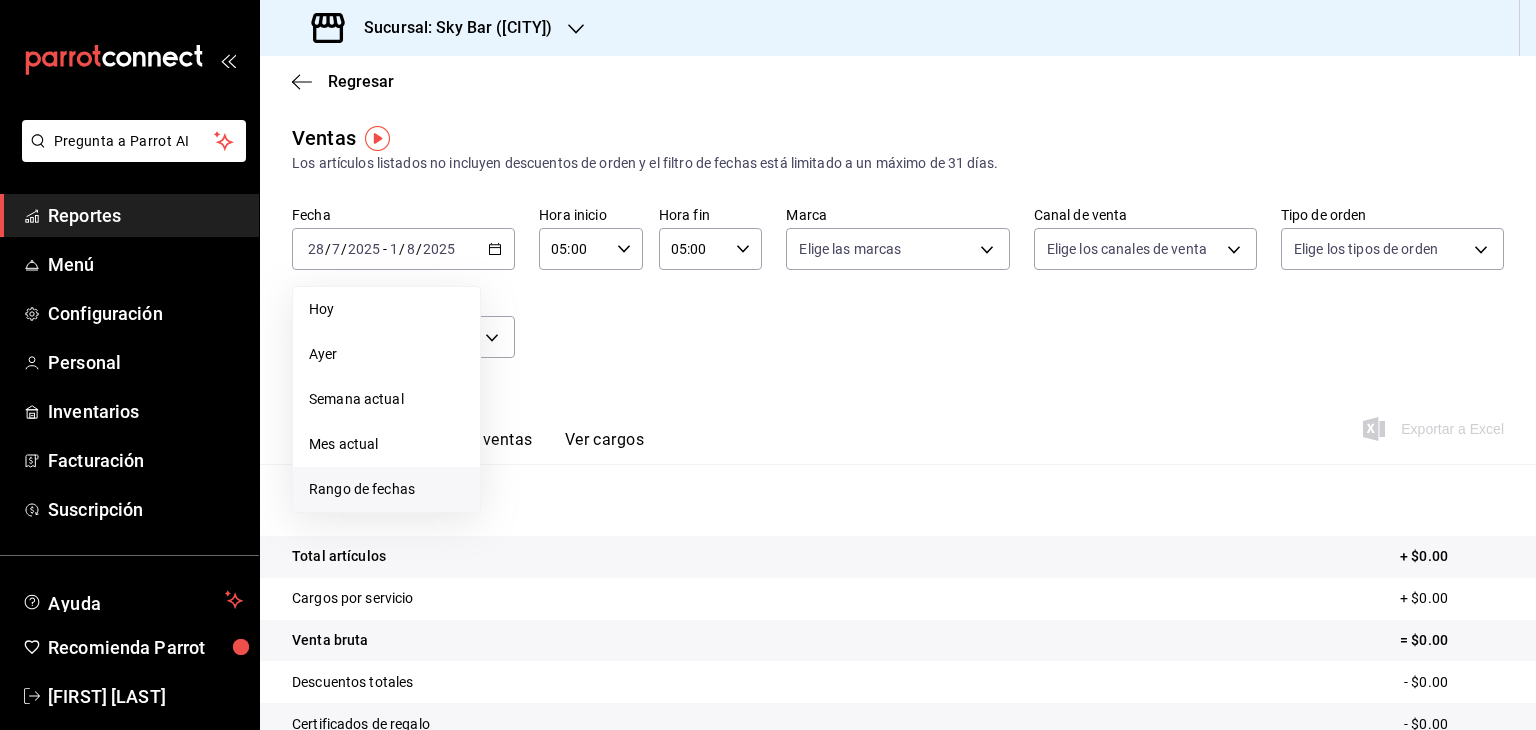 click on "Rango de fechas" at bounding box center [386, 489] 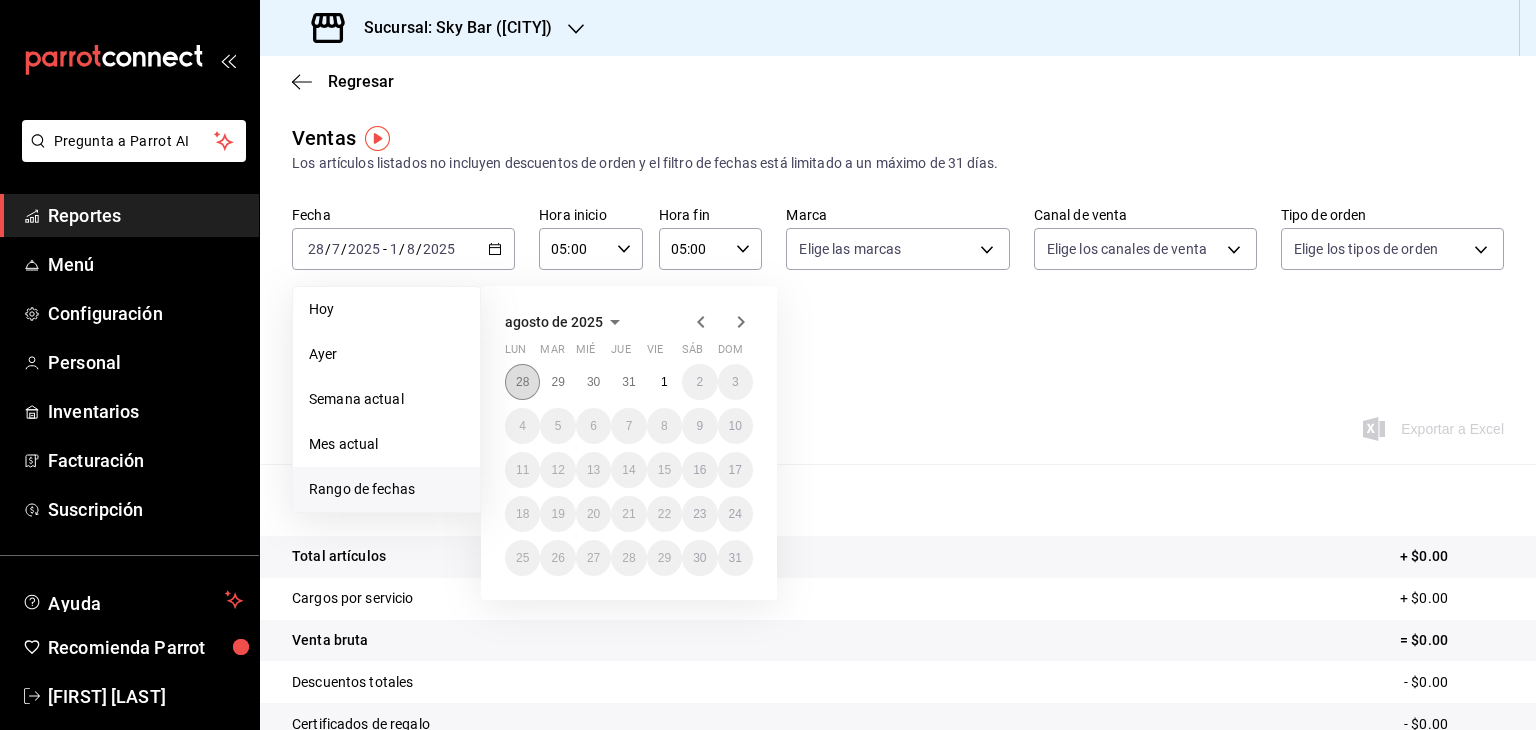 click on "28" at bounding box center [522, 382] 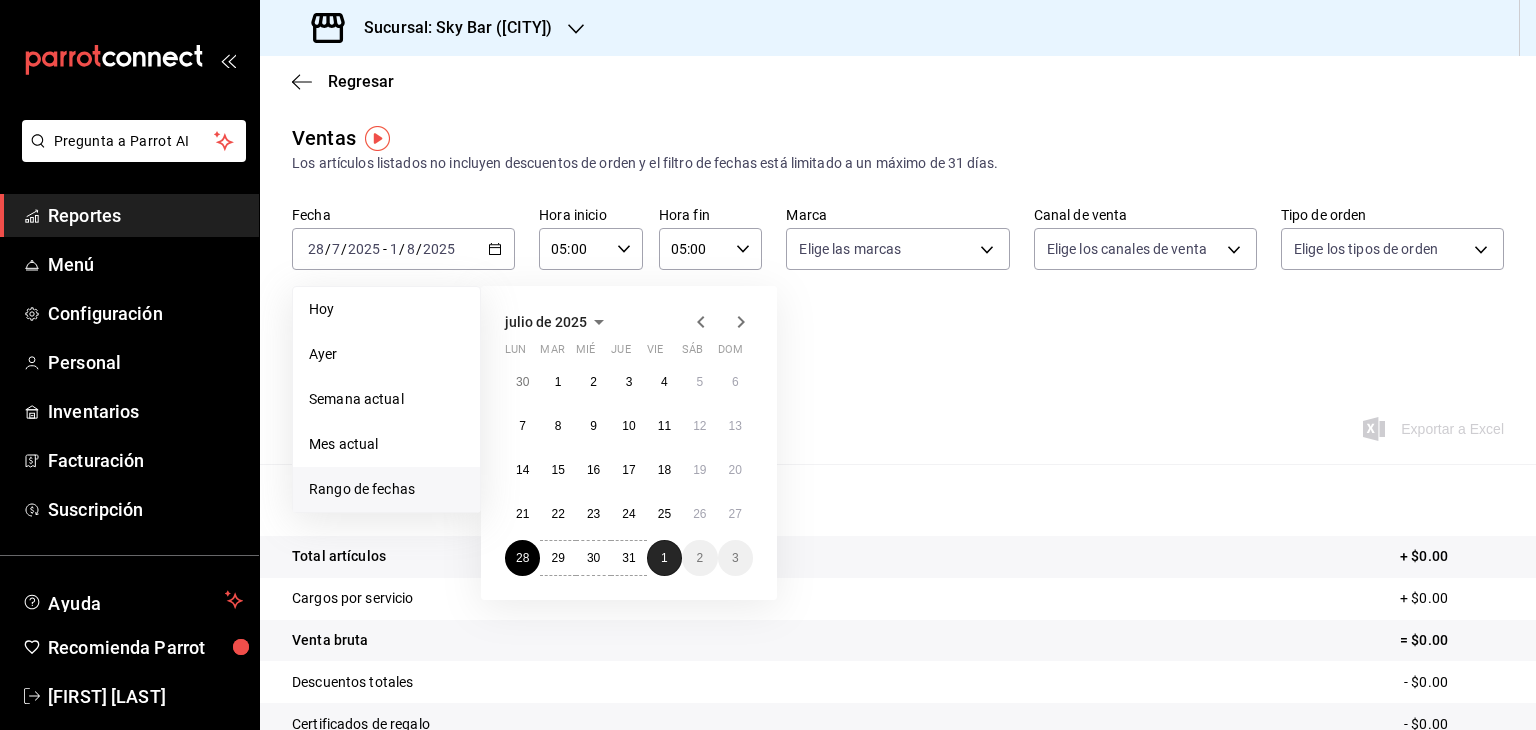 click on "1" at bounding box center [664, 558] 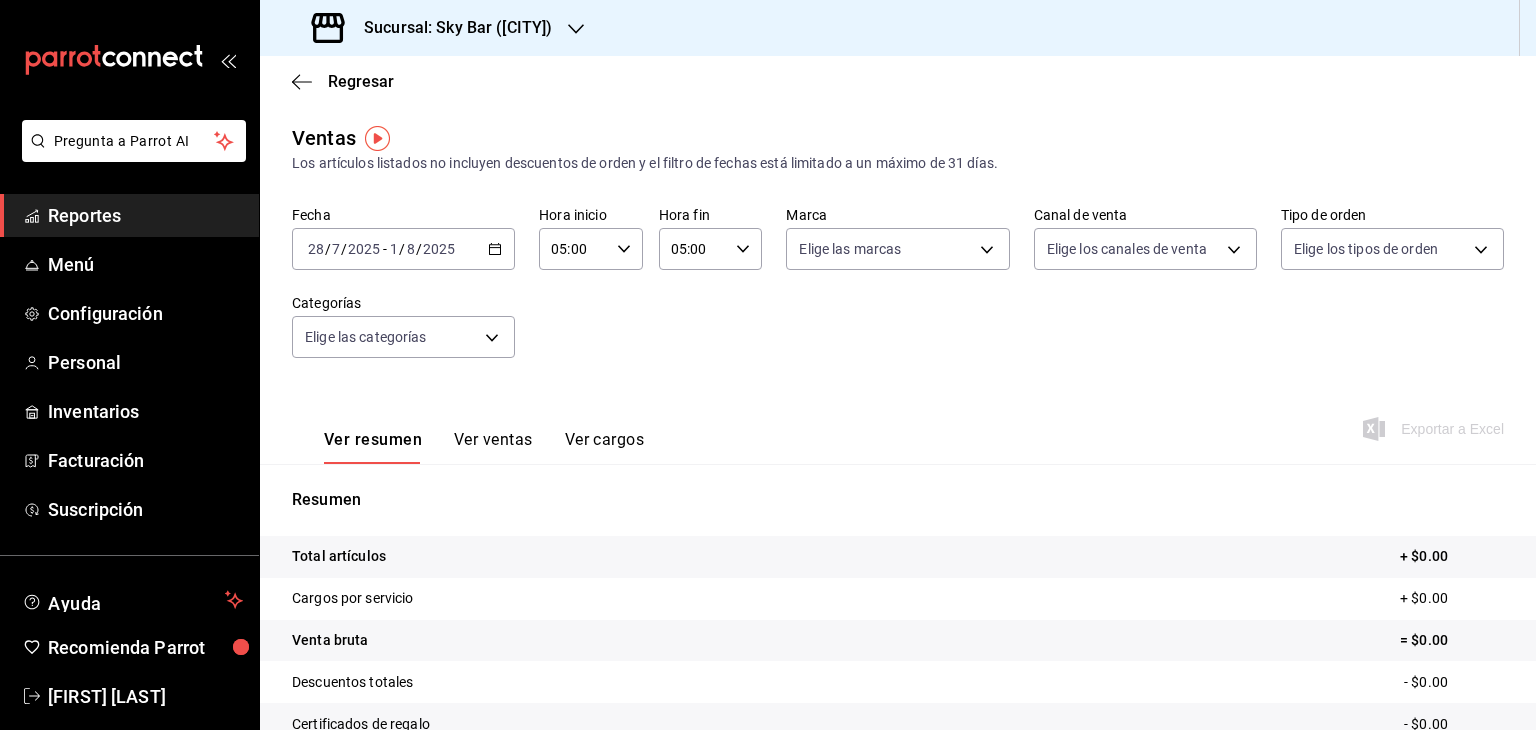 click on "Ver resumen Ver ventas Ver cargos Exportar a Excel" at bounding box center (898, 423) 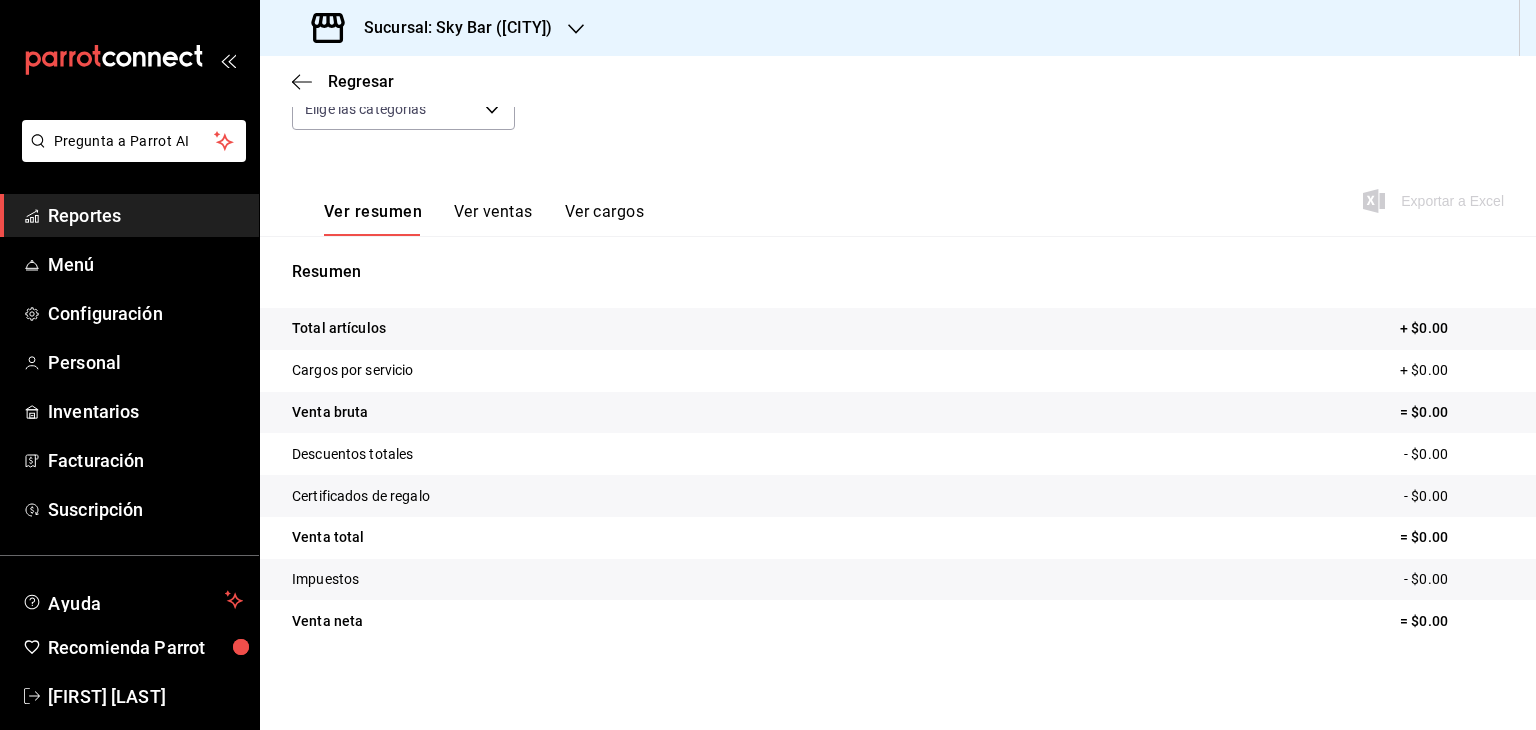 scroll, scrollTop: 0, scrollLeft: 0, axis: both 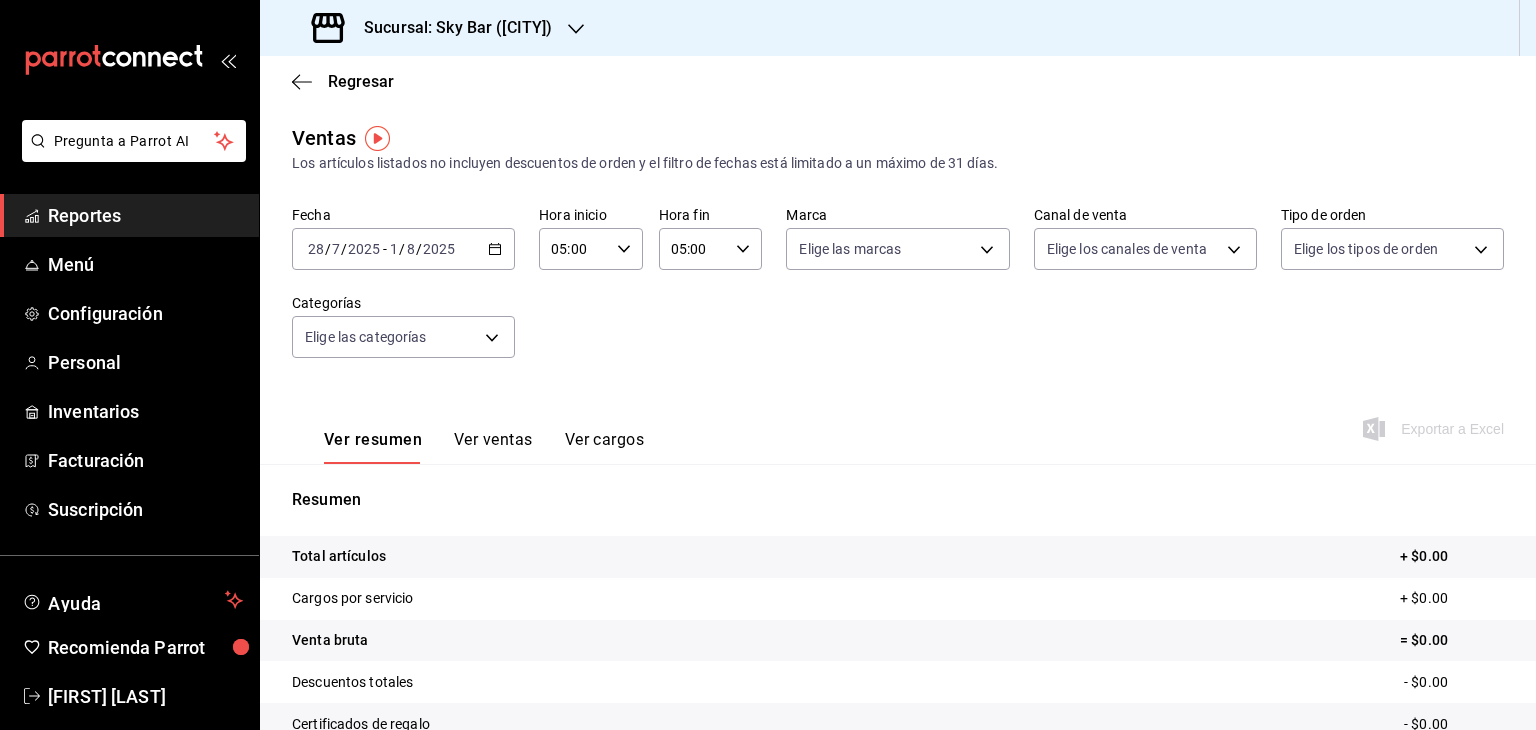 click on "Sucursal: Sky Bar ([CITY])" at bounding box center (450, 28) 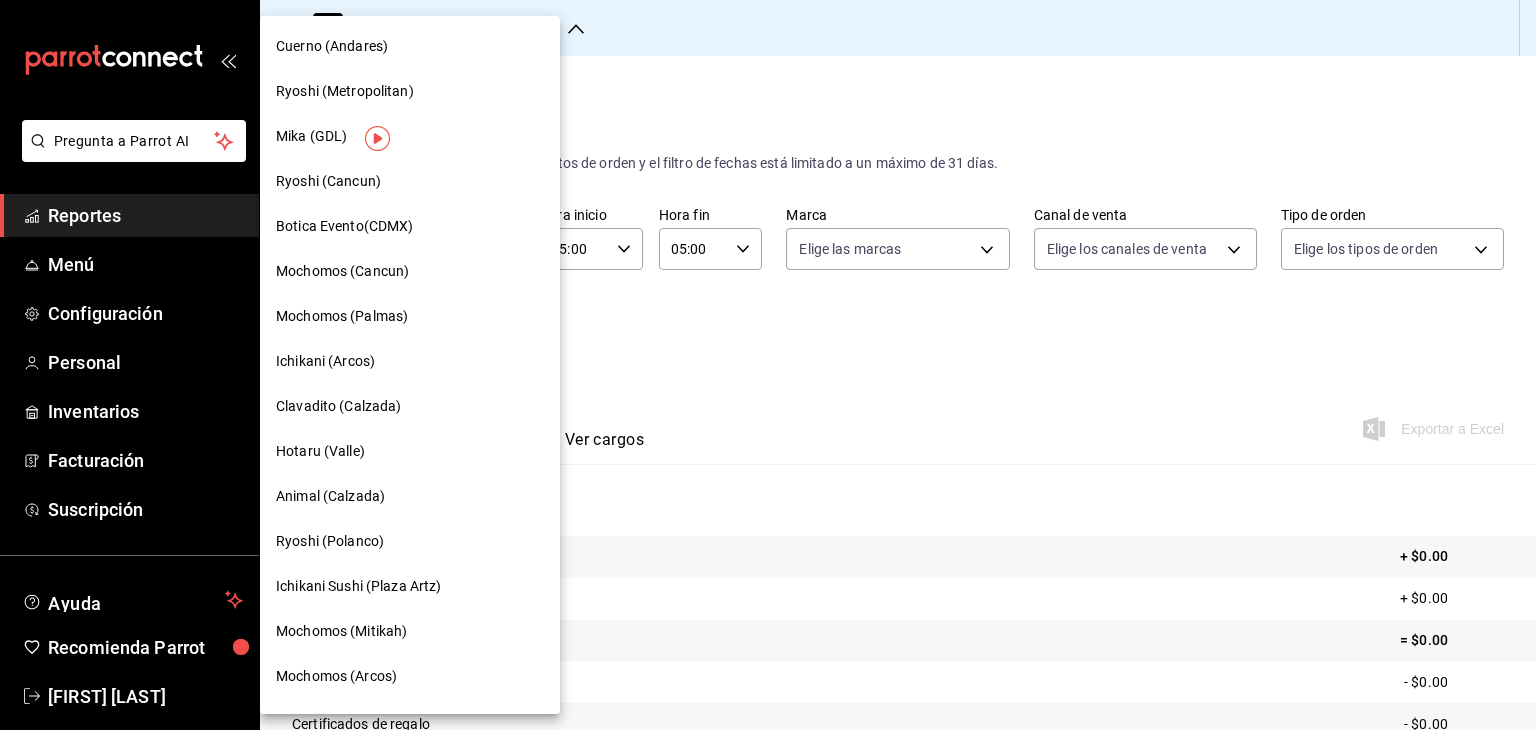 click at bounding box center (768, 365) 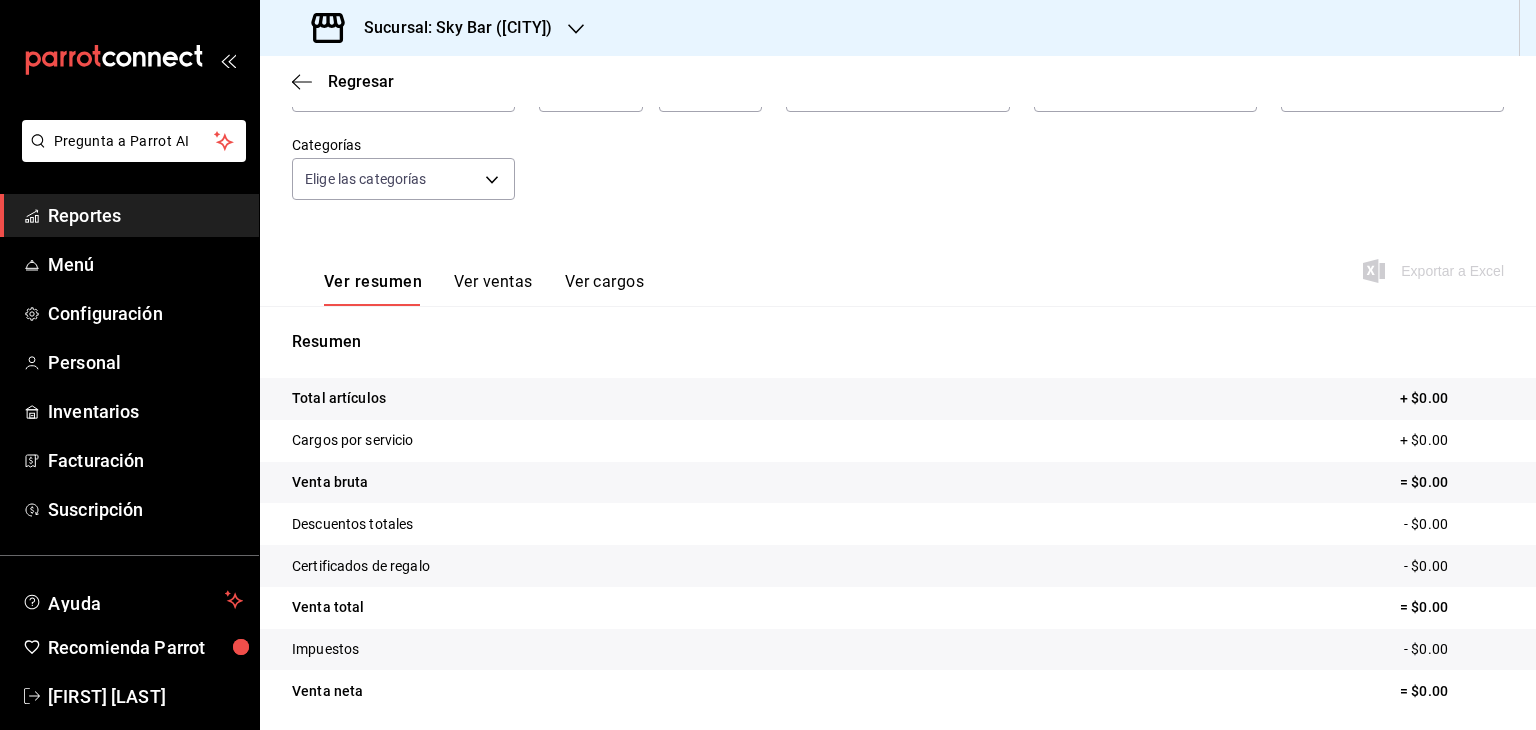 scroll, scrollTop: 228, scrollLeft: 0, axis: vertical 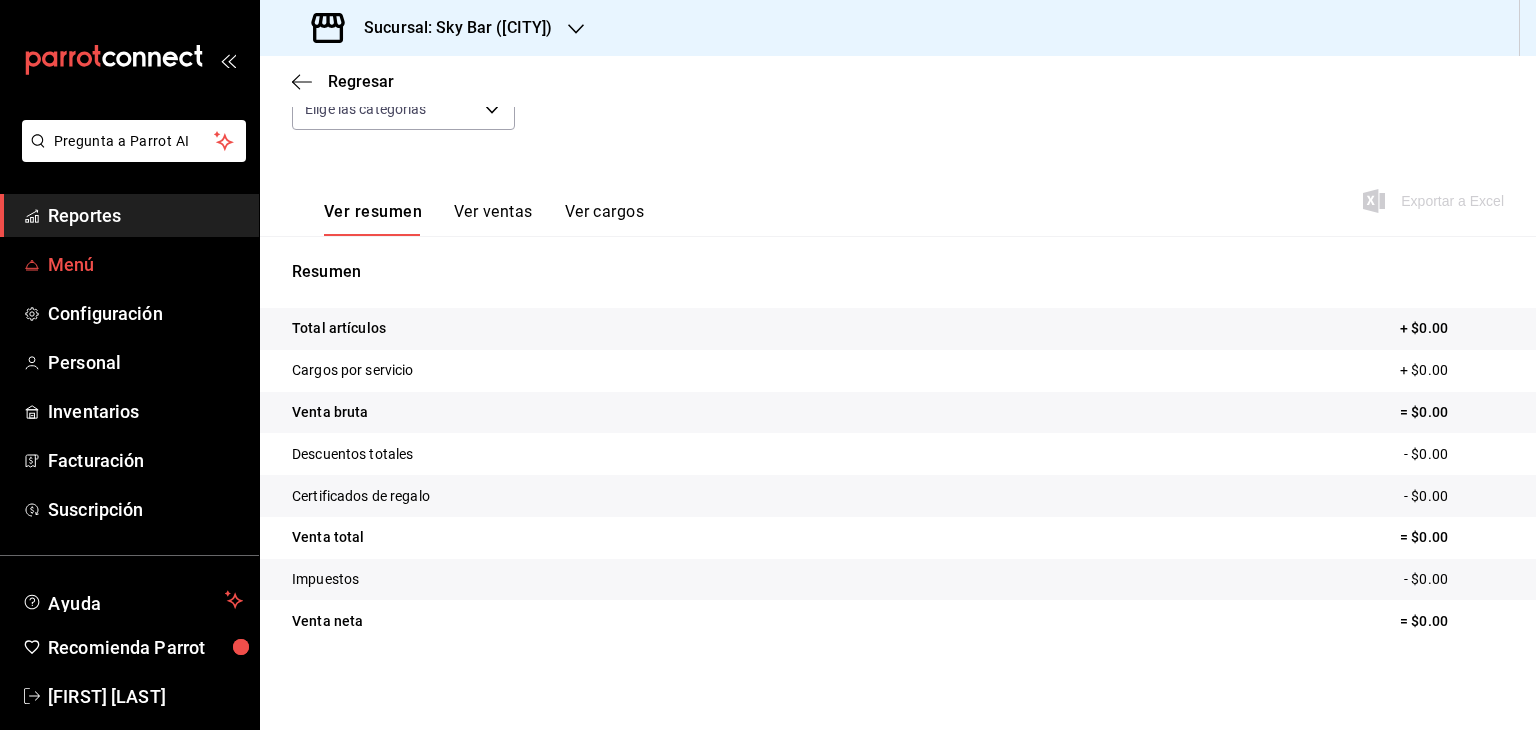 click on "Menú" at bounding box center [145, 264] 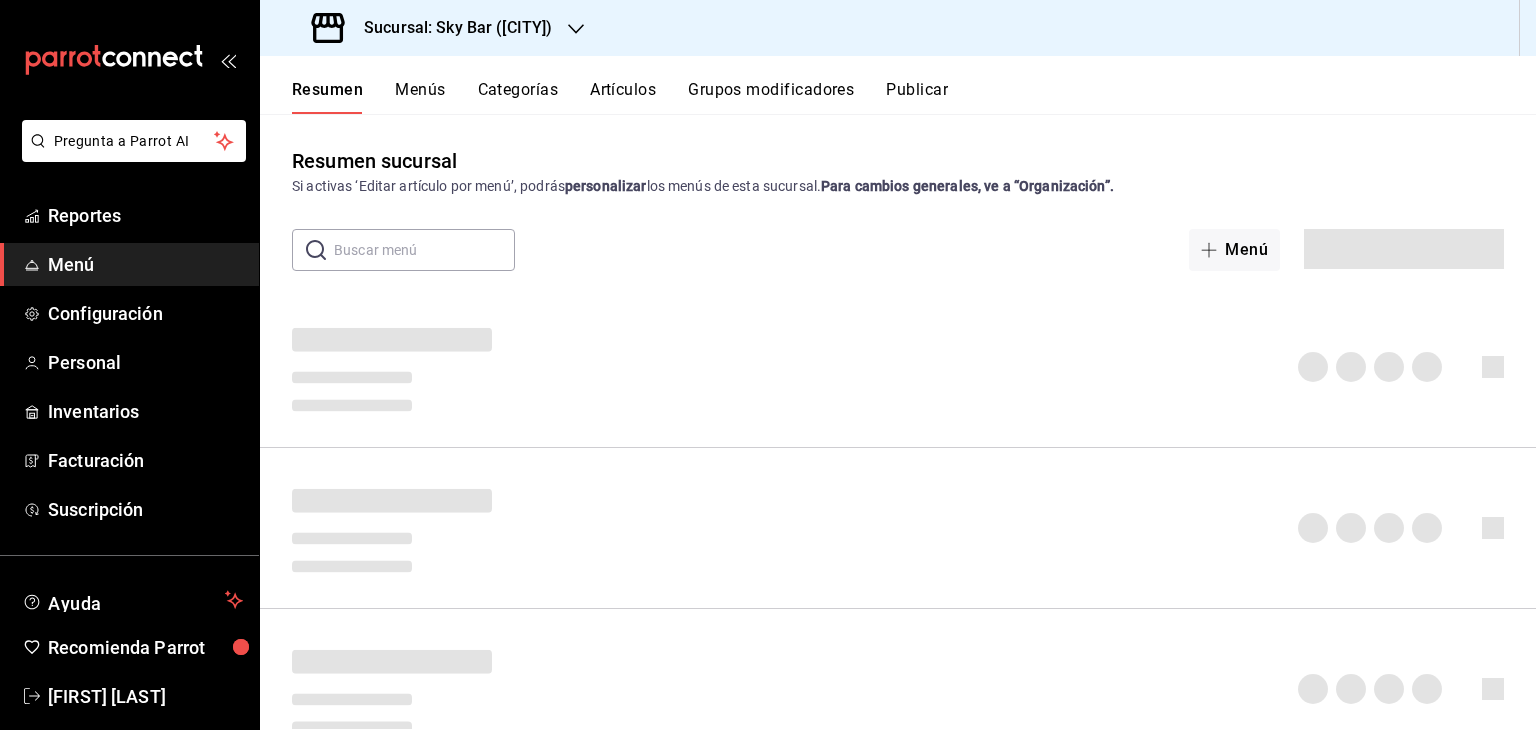 click on "Sucursal: Sky Bar ([CITY])" at bounding box center [450, 28] 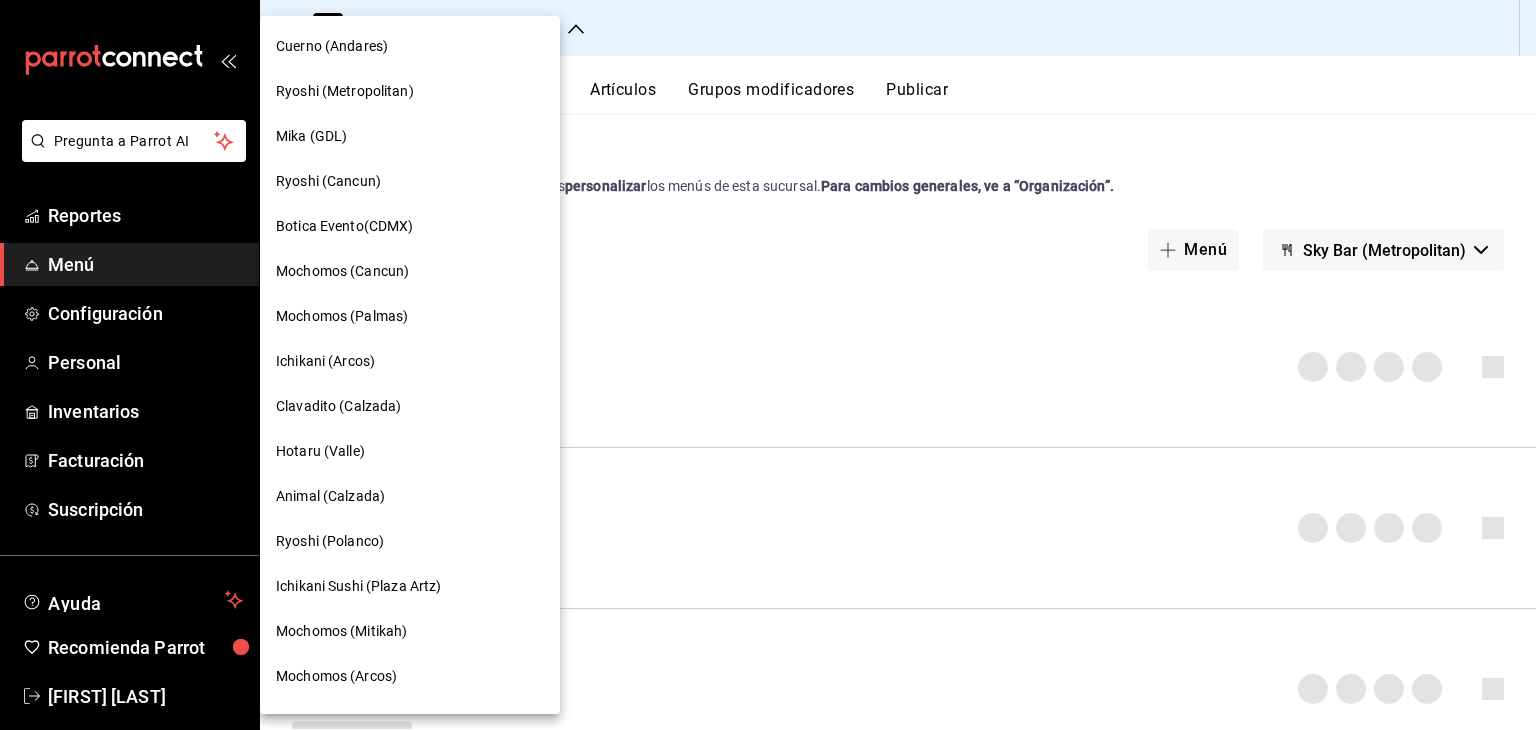 scroll, scrollTop: 983, scrollLeft: 0, axis: vertical 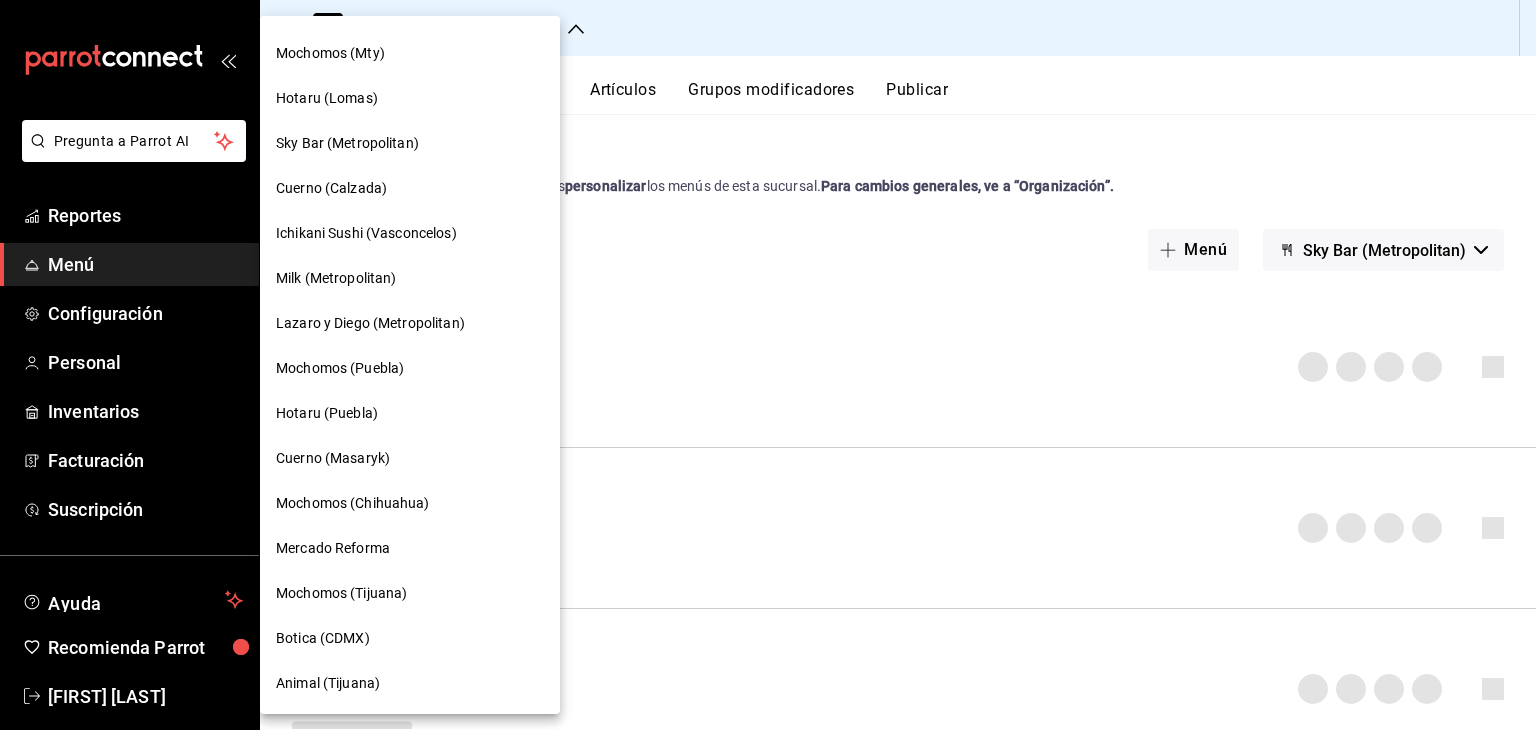 click on "Botica (CDMX)" at bounding box center [410, 638] 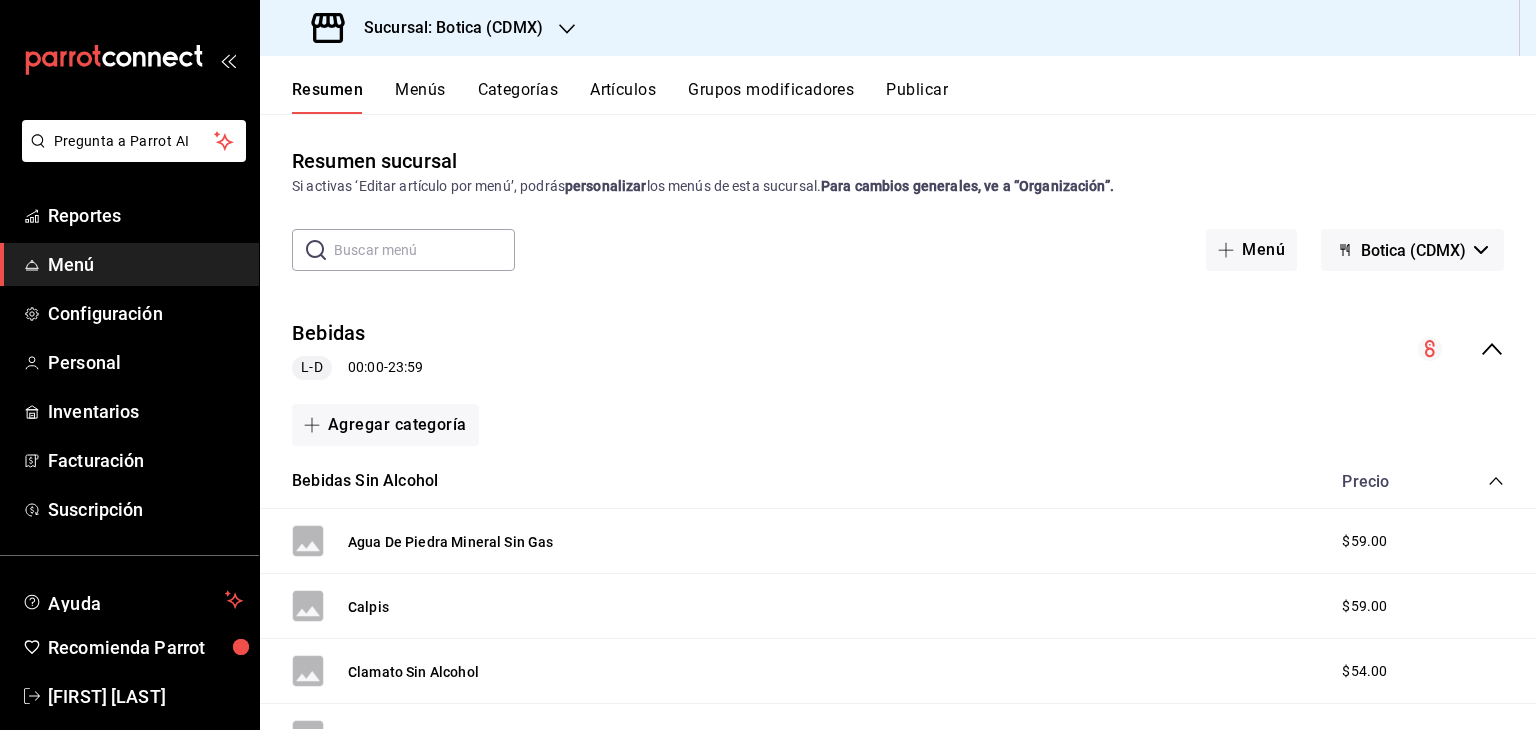 click on "Artículos" at bounding box center [623, 97] 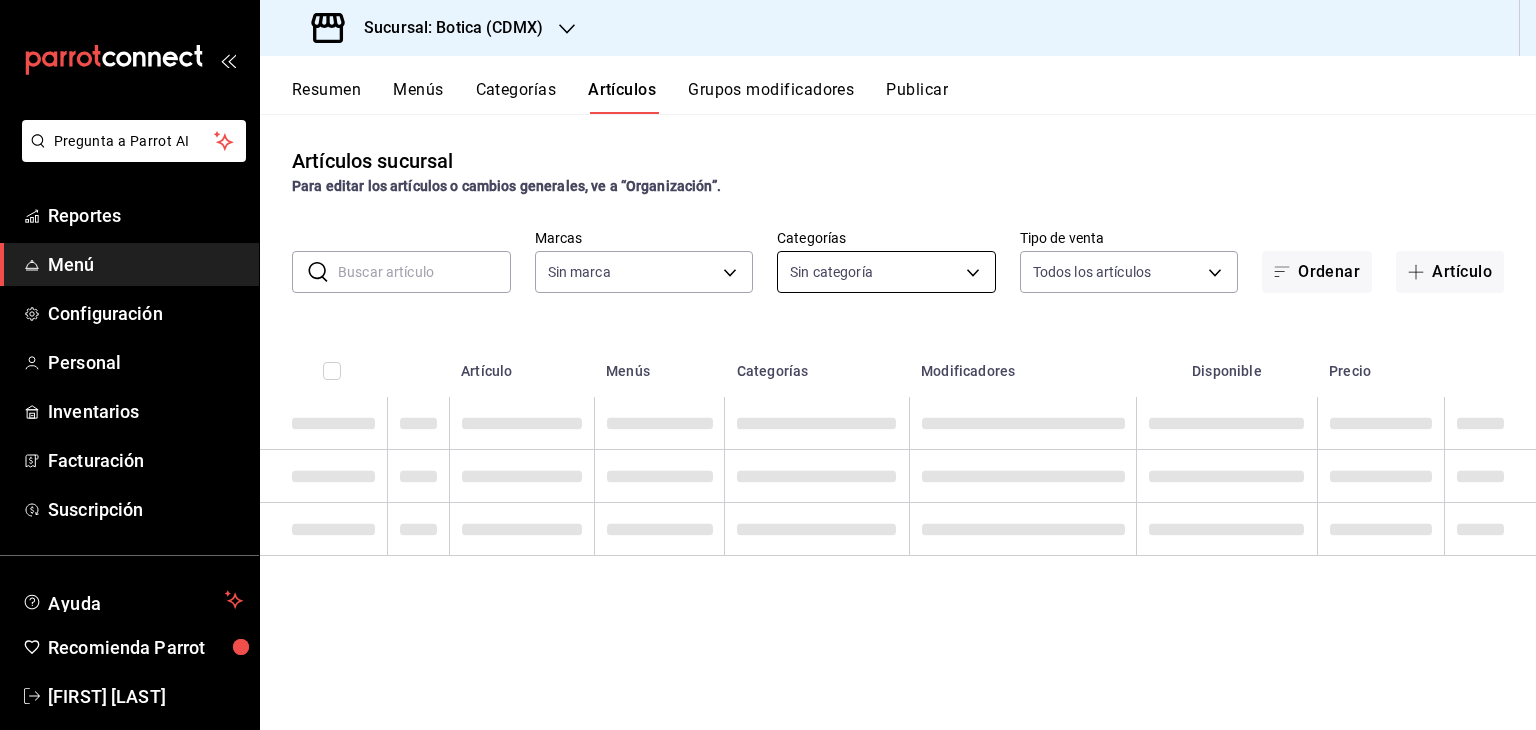 type on "d5352a43-907b-4cea-af89-ed5f283426a2" 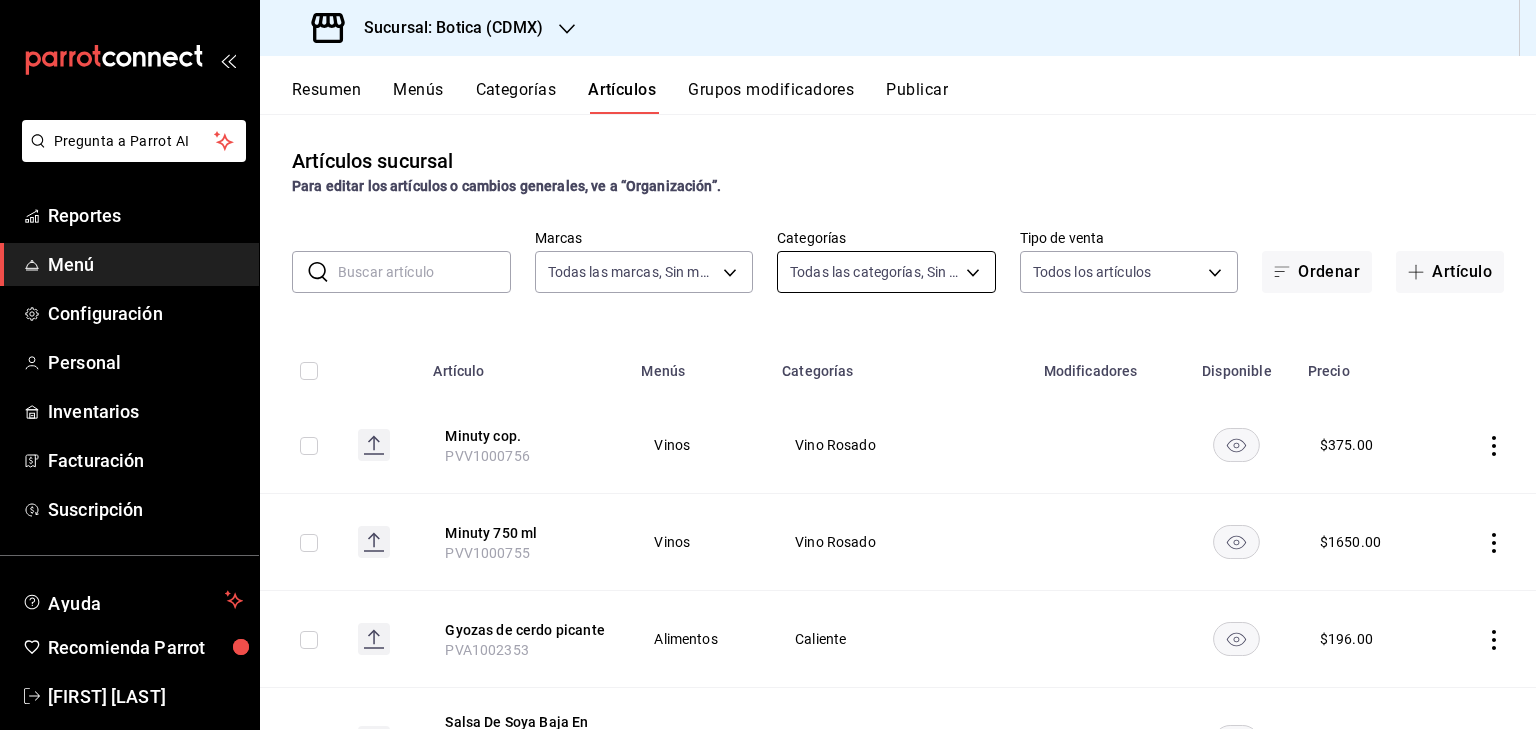 type on "52039608-d3af-43d8-978b-7351115fcd58,48c160c6-e58b-40fc-ab83-08e030ab785e,3b9890c8-d7b1-48c6-93eb-6ec38048415c,bd4e0cc3-bccd-4994-a80d-3f89ed614130,86441a32-0ed8-4587-b177-177694d93006,c37fc684-3fda-44c7-b856-4502dc2ef6f0,55ef6855-2a60-4d13-9b20-68f55b295efa,005d37a7-d240-4f91-99de-ee765a811b35,b0b5e297-f2c4-4473-a6c7-99e935097a36,674396ab-2841-4b1b-bf8d-424f391872a2,d1c68c4b-7bb2-402e-8f71-5266b77d3c0e,8df5e7fa-38d9-4b88-8c2e-aceb6dc34bf1,15f61d49-2440-49d8-b33a-af581982963e,468cf29f-d9a9-49a5-9d96-1d7e492d6fbb,951bc42d-3f79-413d-9286-e5e3bf9bc0fa,3a5a8ba6-56f2-431f-a5c8-56f5c0364802,e7079833-4b77-43b7-9250-3d69ec97f0b0,cae22799-8352-4f3d-8a91-e92c9f6a932a,b6641ee8-c44b-433d-ae28-2bfeb9a710cb,007d47ab-ad8b-435b-8902-5dd691c3141d,d9f01f95-64dd-42ac-9cc8-c0b68fdf2923,828838a7-cee5-443c-9725-69ebc6d0b9f3,82c1f8f0-d6d3-44c2-8be5-1694965ac6a5,0a7662b2-843b-425f-877e-51840cc727de,46d7ef4c-539f-403f-ba9d-5cff7a28c711,25b78496-6c2c-48a7-a207-0f3c7a1e26a6,a73a2e35-0d89-4bbb-9554-7540ef3b4ac7,5a8d114e-c496-438b-8f4..." 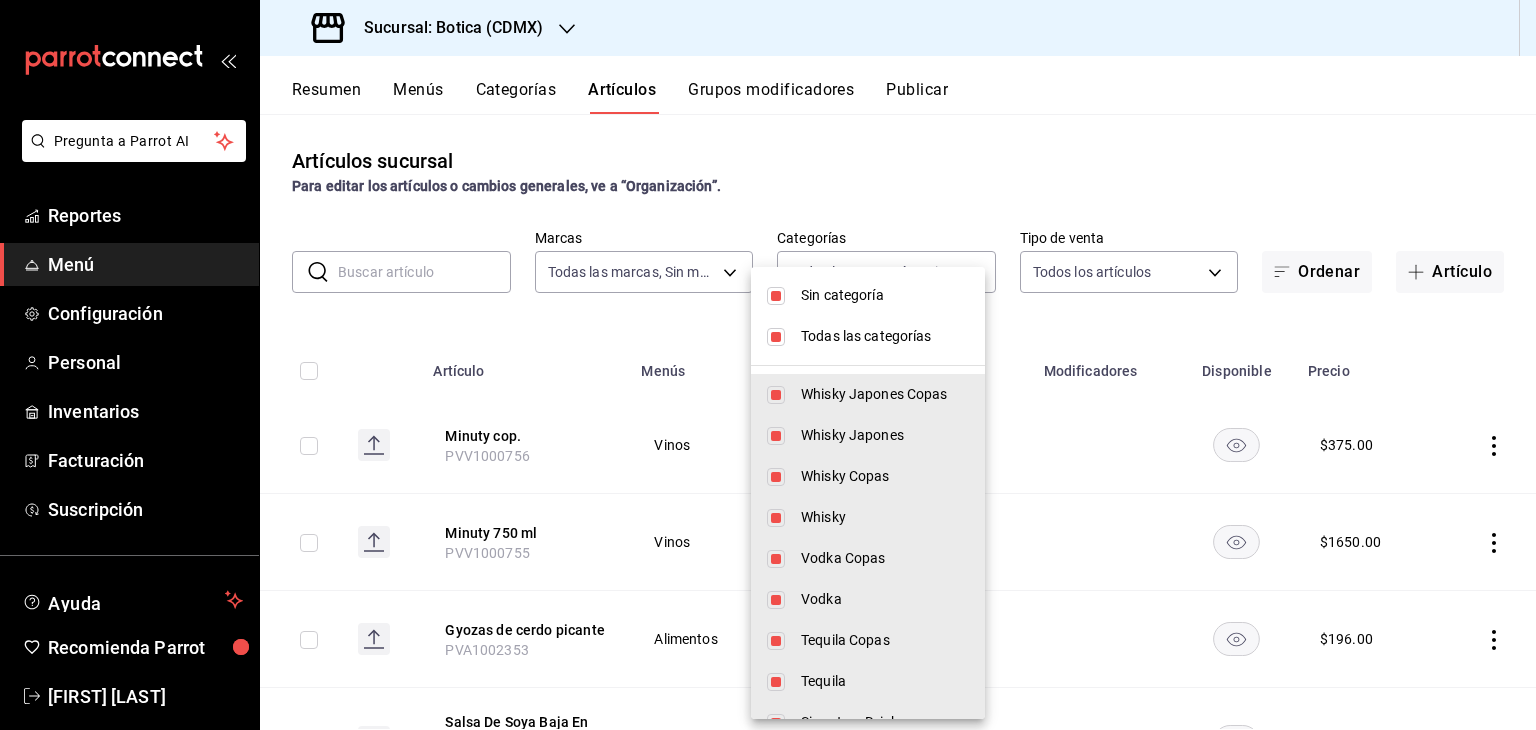 click on "Todas las categorías" at bounding box center [868, 336] 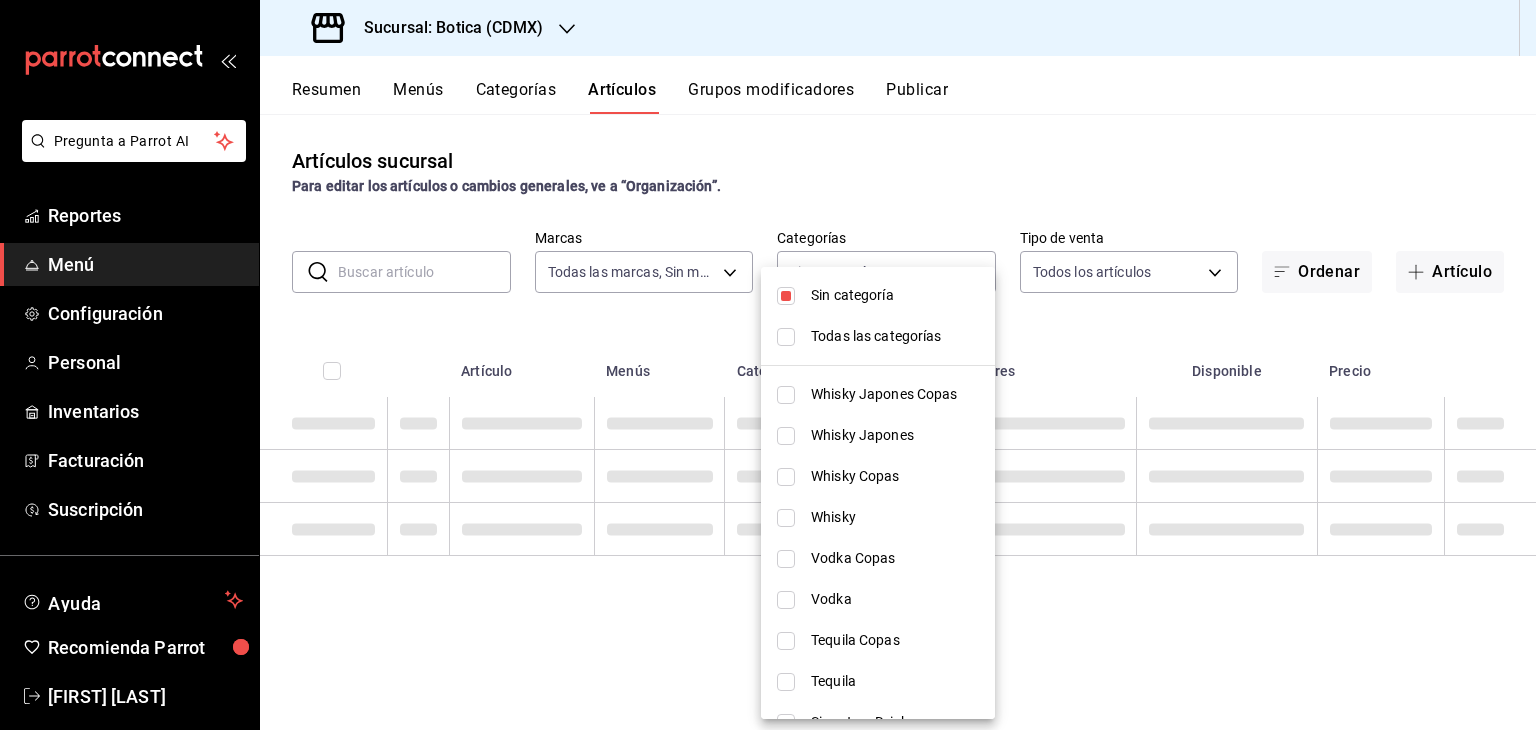 click on "Sin categoría" at bounding box center (895, 295) 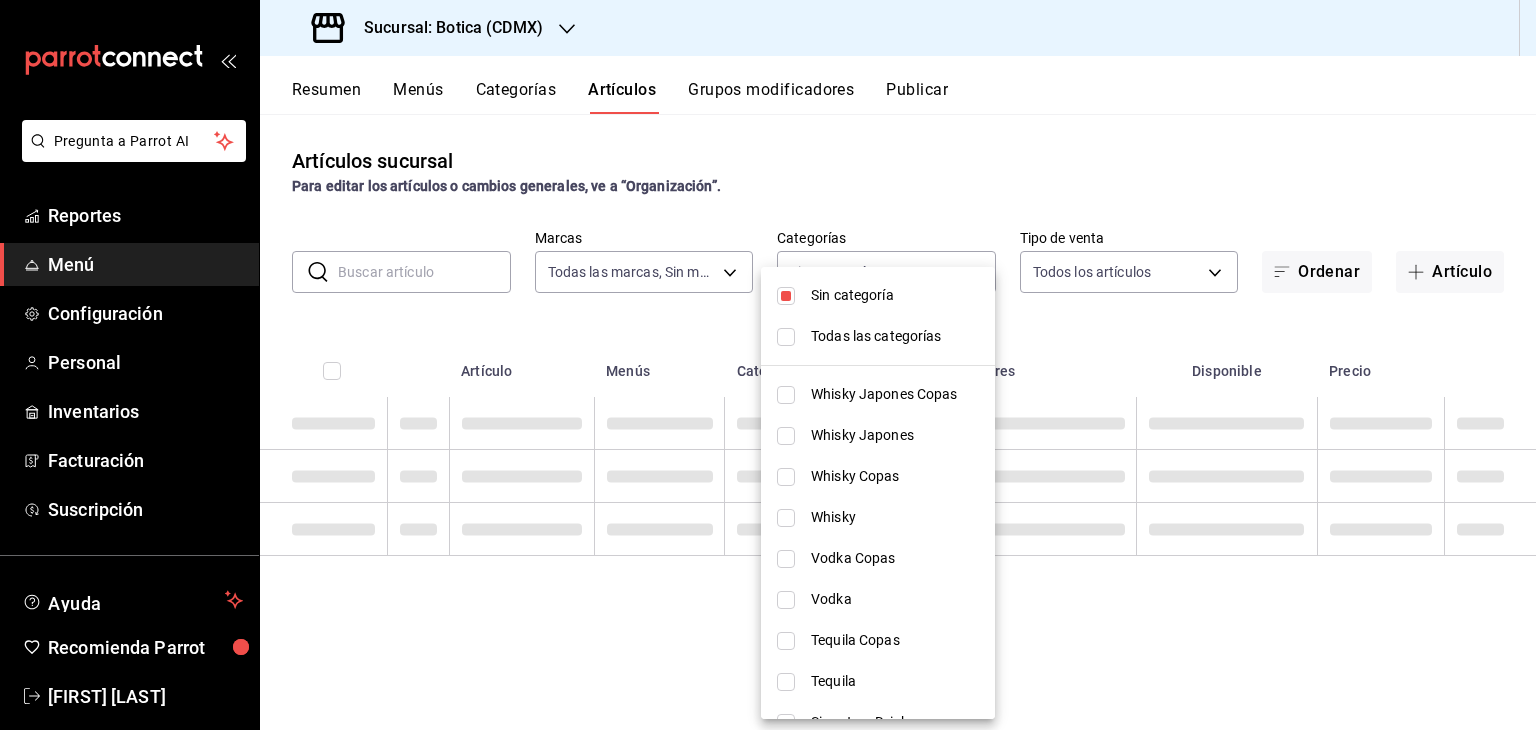 checkbox on "false" 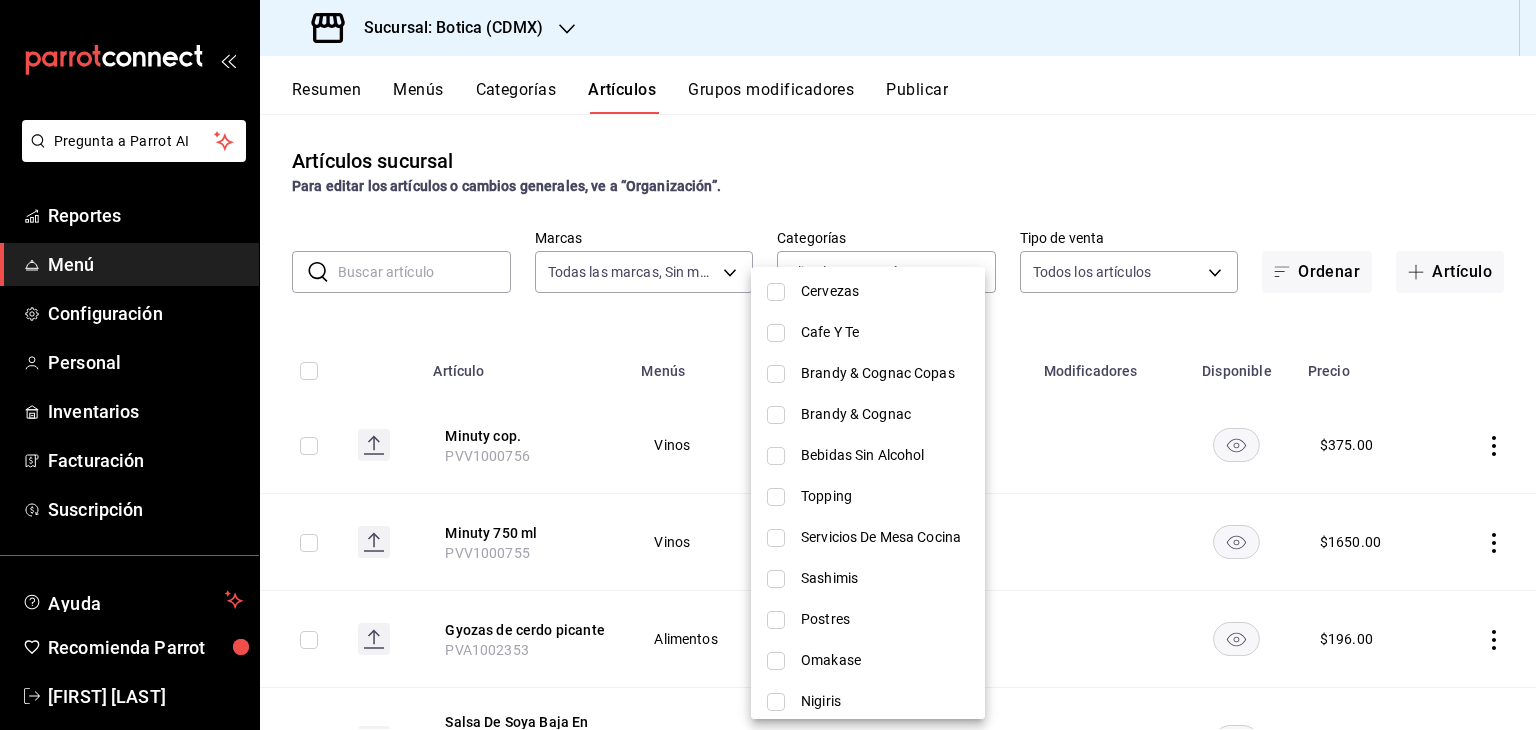 scroll, scrollTop: 1000, scrollLeft: 0, axis: vertical 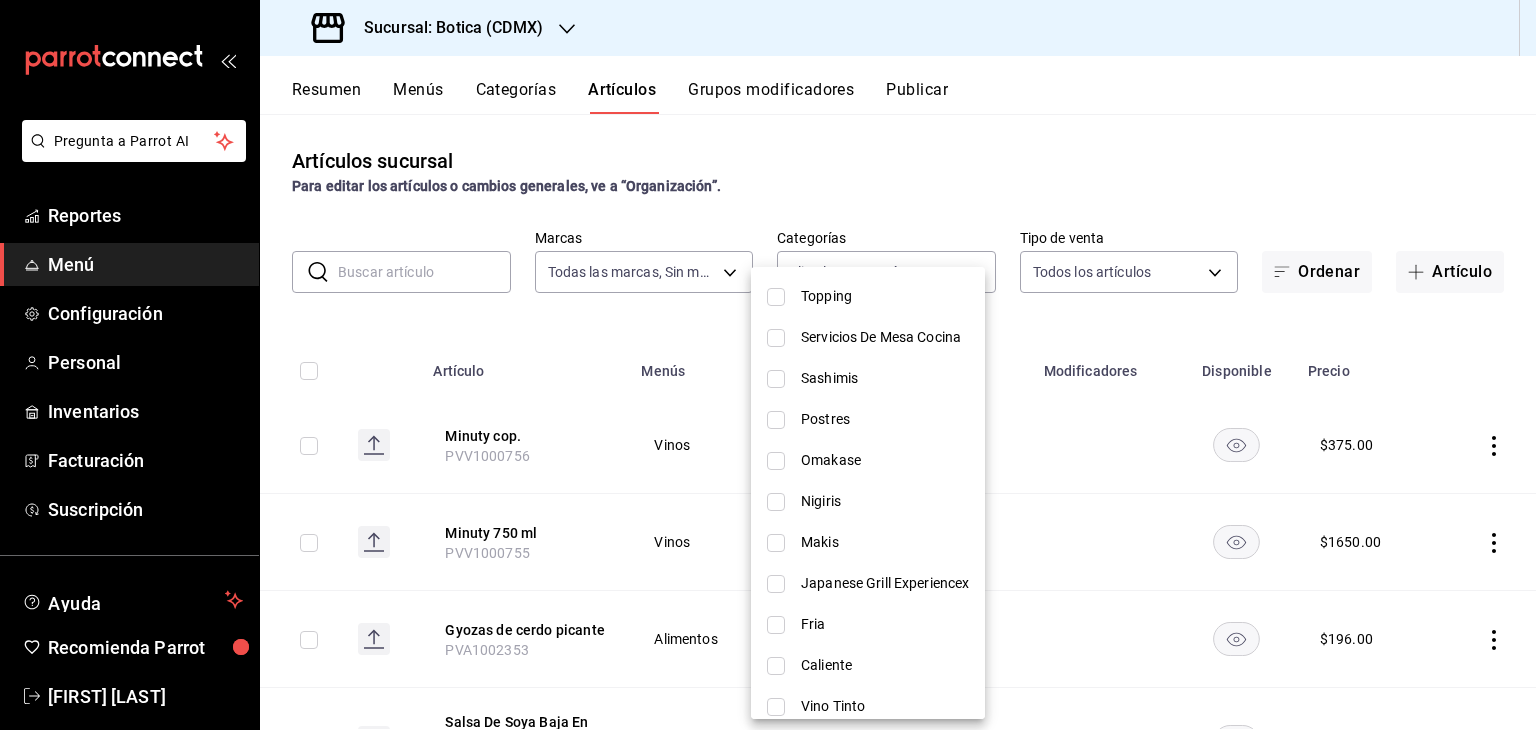 click on "Postres" at bounding box center [885, 419] 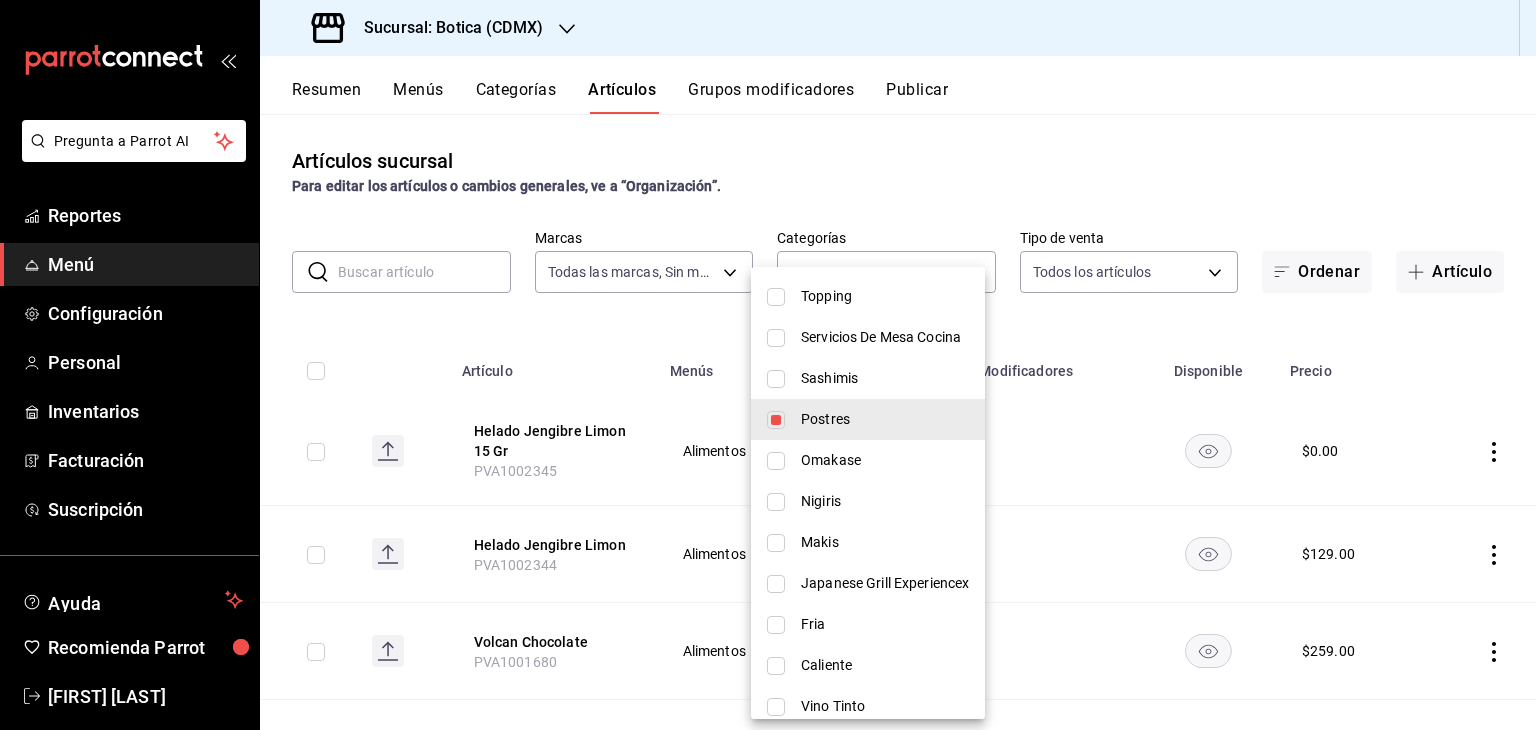 click at bounding box center (768, 365) 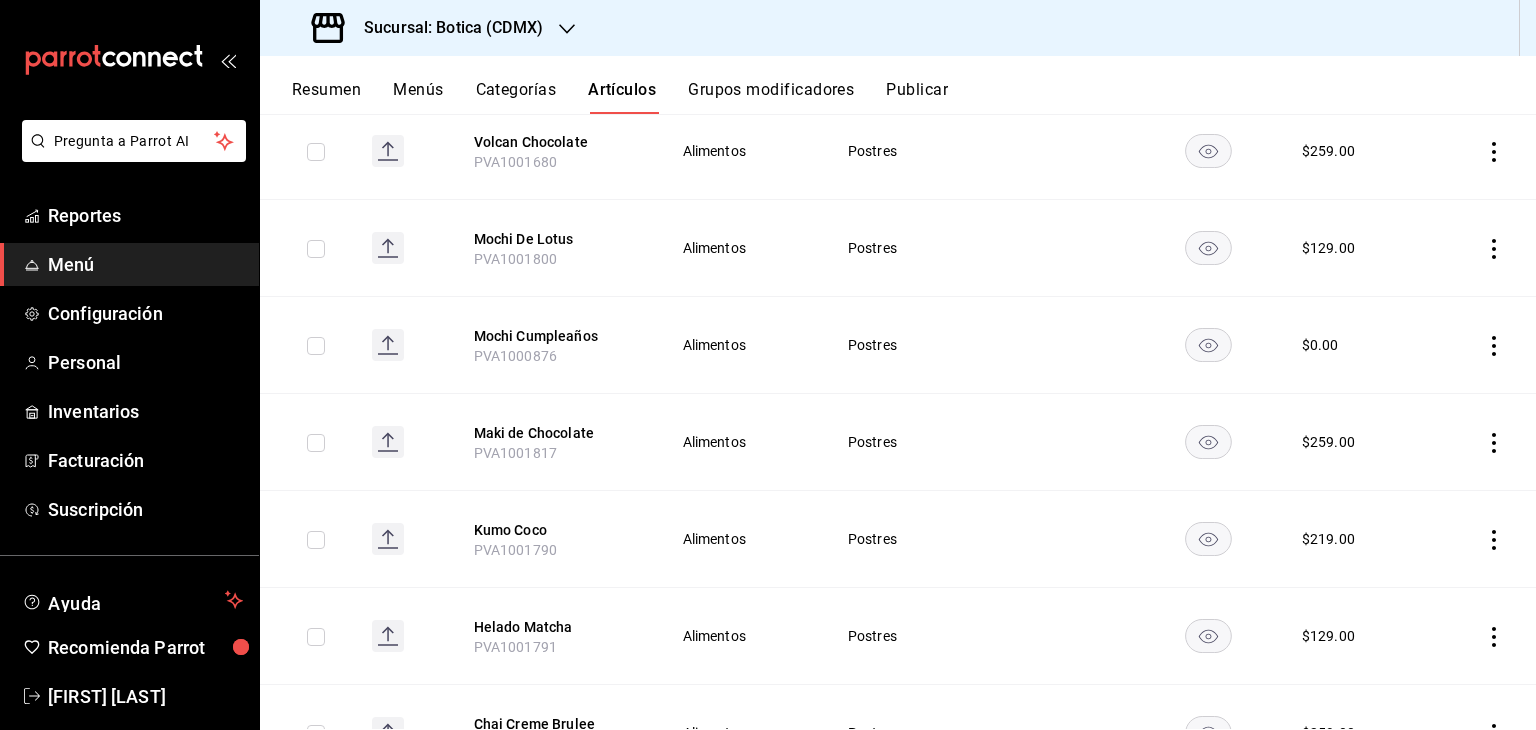 scroll, scrollTop: 598, scrollLeft: 0, axis: vertical 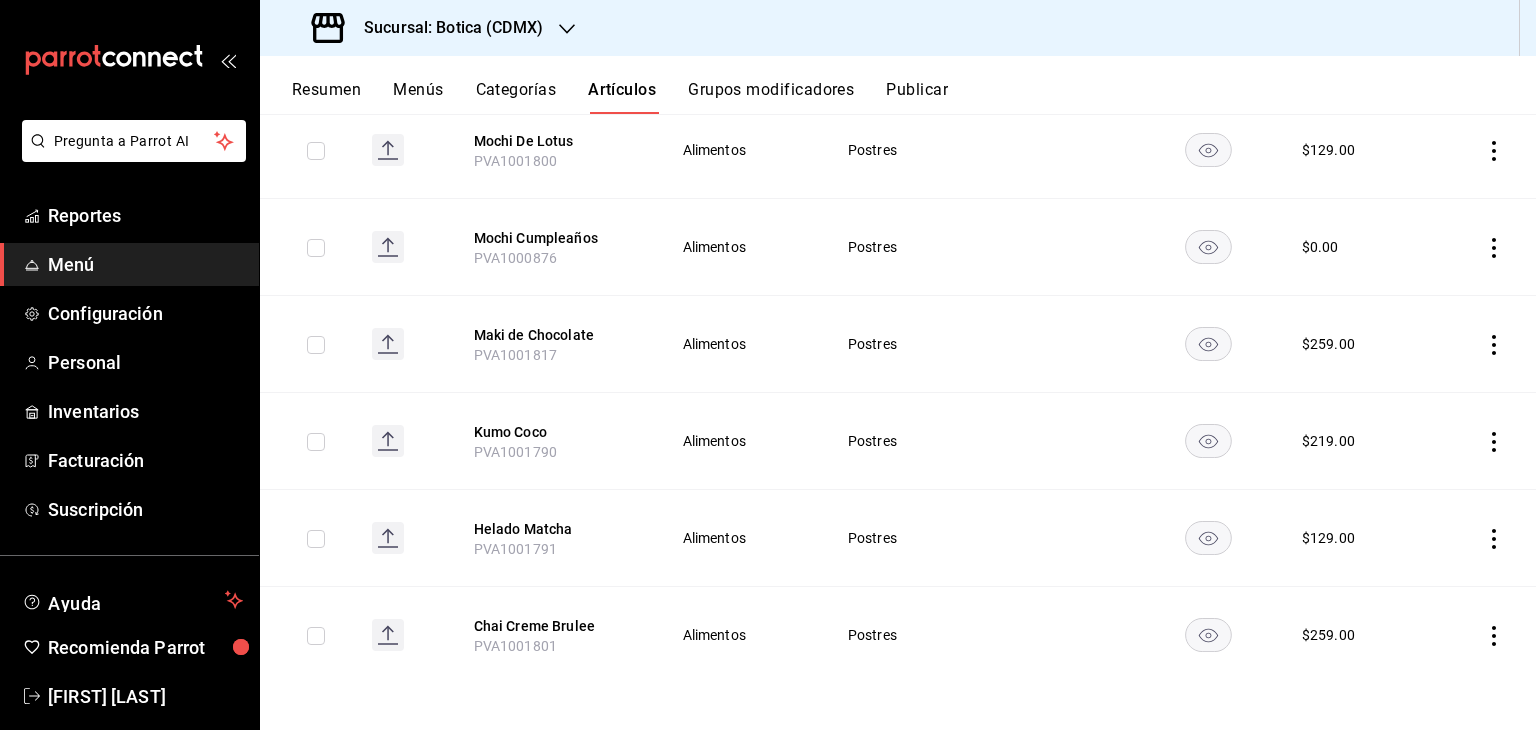 click on "Sucursal: Botica (CDMX)" at bounding box center (445, 28) 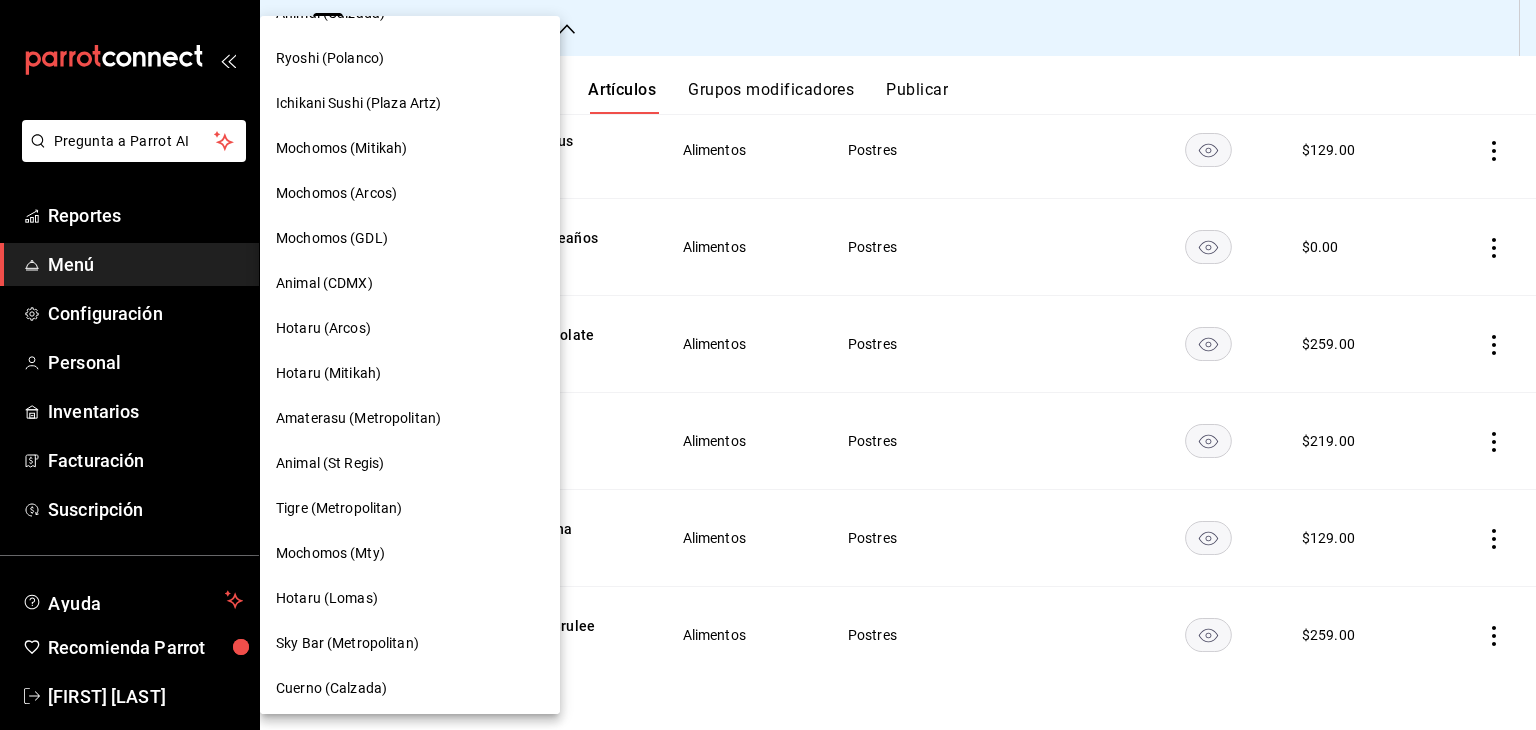 scroll, scrollTop: 383, scrollLeft: 0, axis: vertical 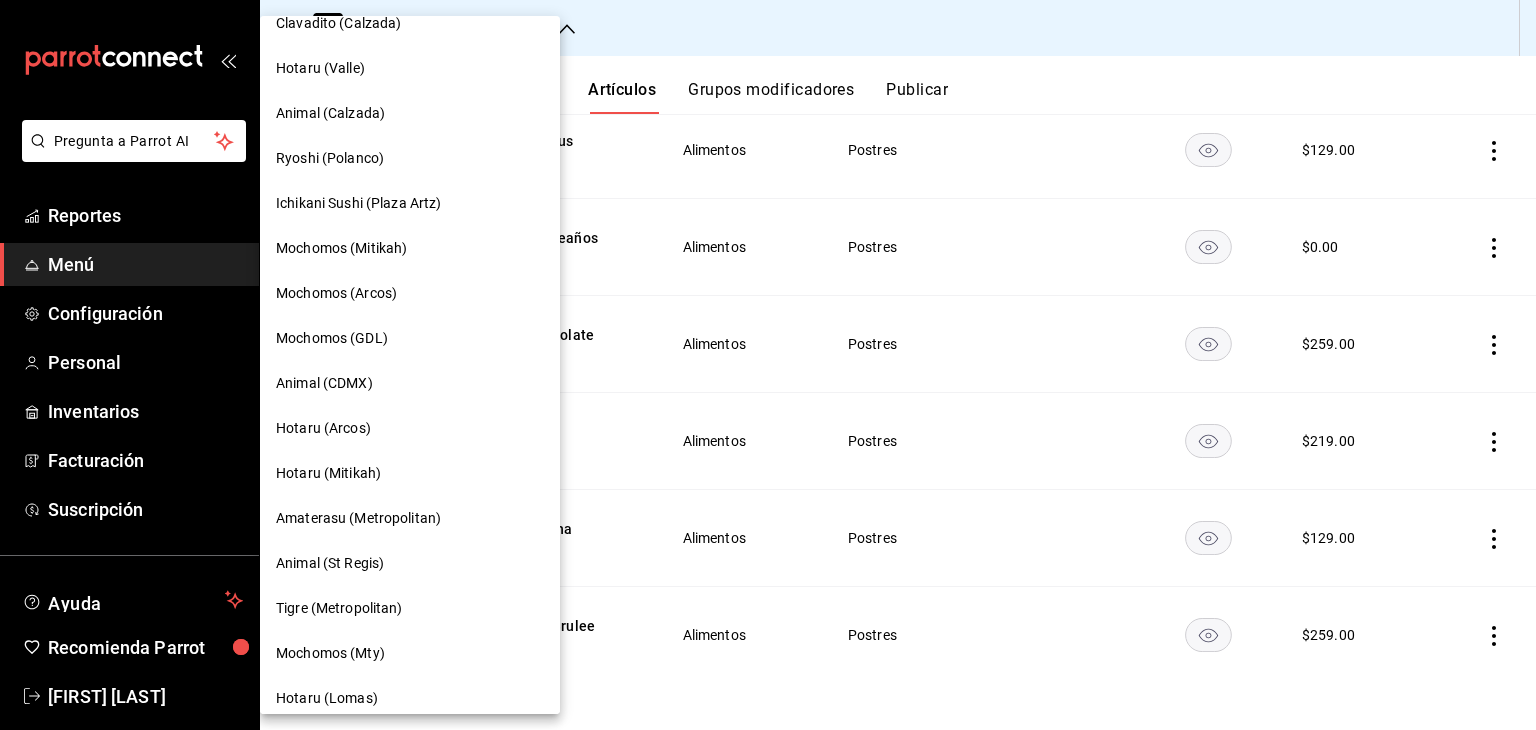 click on "Amaterasu (Metropolitan)" at bounding box center (358, 518) 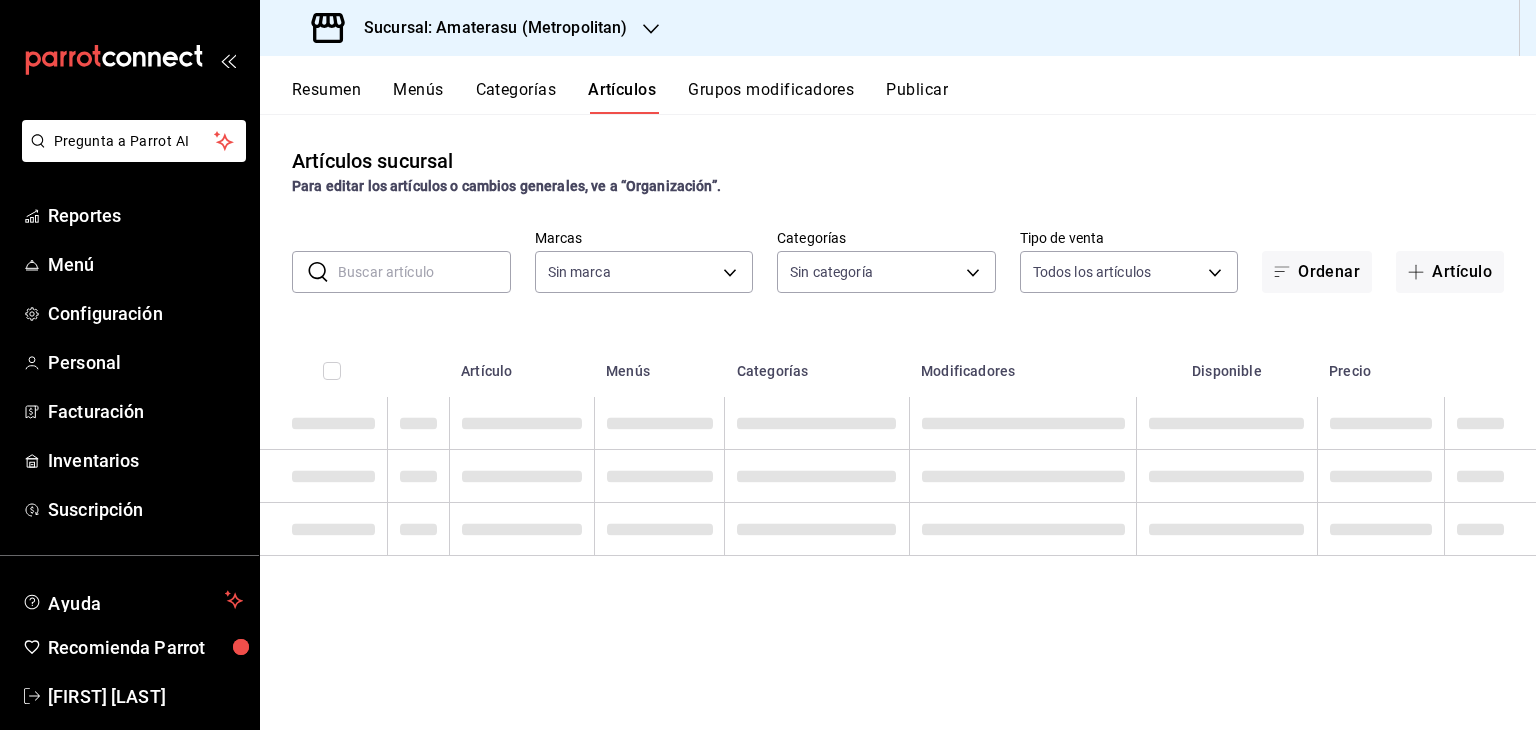 type on "e4cd7fcb-d45b-43ae-a99f-ad4ccfcd9032,f3afaab8-8c3d-4e49-a299-af9bdf6027b2" 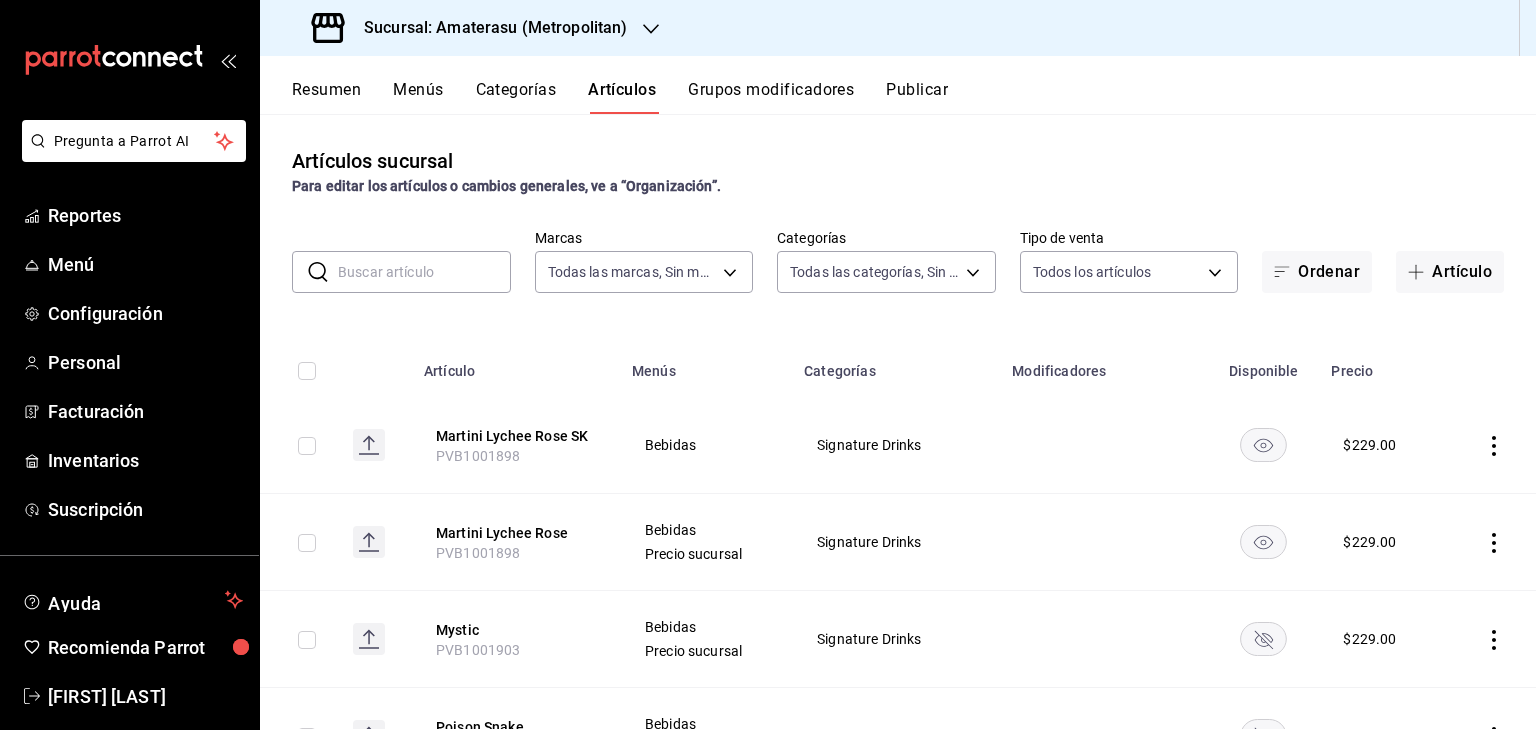 type on "[UUID],[UUID],[UUID],[UUID],[UUID],[UUID],[UUID],[UUID],[UUID],[UUID],[UUID],[UUID],[UUID],[UUID],[UUID],[UUID],[UUID],[UUID],[UUID],[UUID],[UUID],[UUID],[UUID],[UUID],[UUID],[UUID],[UUID],[UUID]" 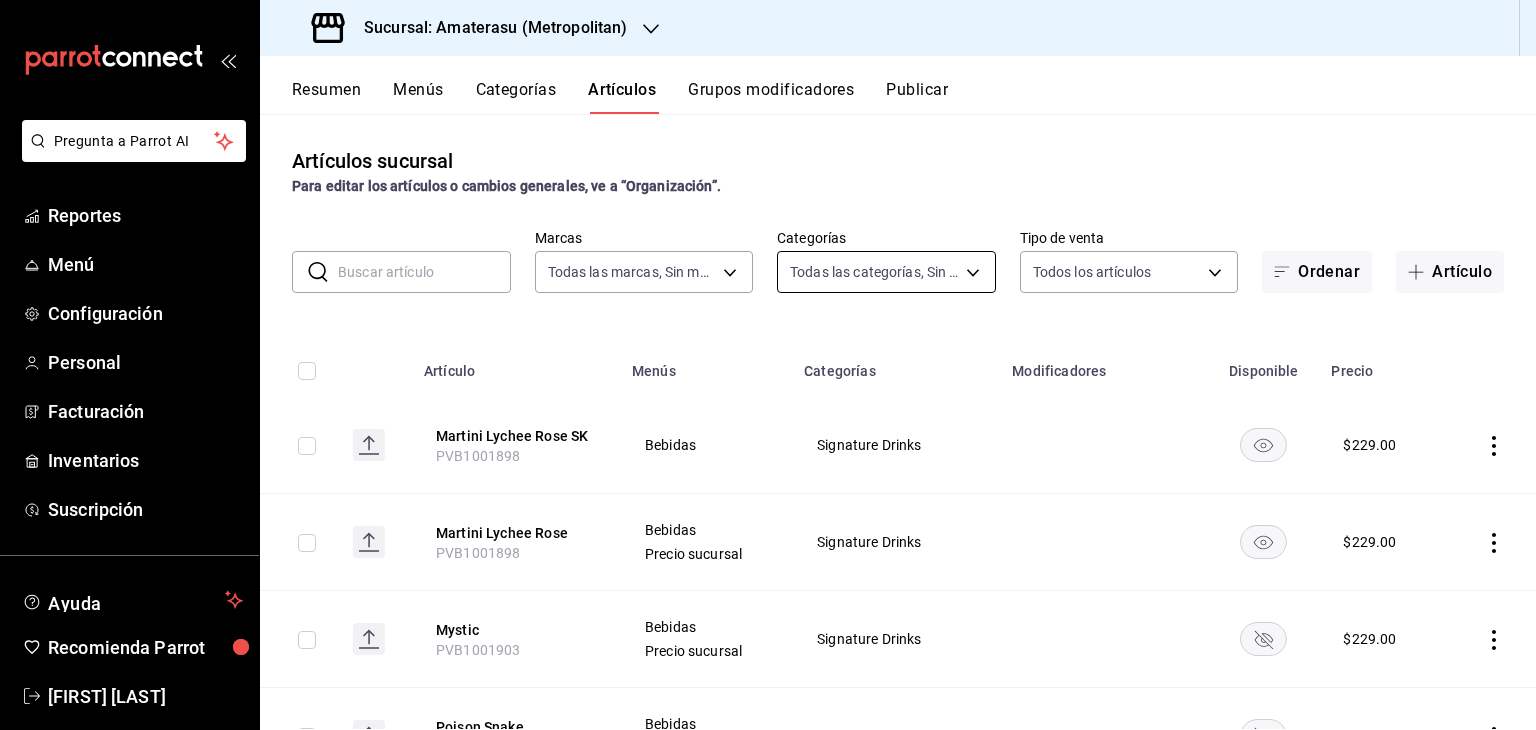 click on "Pregunta a Parrot AI Reportes   Menú   Configuración   Personal   Facturación   Inventarios   Suscripción   Ayuda Recomienda Parrot   [FIRST] [LAST]   Sugerir nueva función   Sucursal: Amaterasu ([CITY]) Resumen Menús Categorías Artículos Grupos modificadores Publicar Artículos sucursal Para editar los artículos o cambios generales, ve a “Organización”. ​ ​ Marcas Todas las marcas, Sin marca [UUID],[UUID] Categorías Todas las categorías, Sin categoría Tipo de venta Todos los artículos ALL Ordenar Artículo Artículo Menús Categorías Modificadores Disponible Precio Martini Lychee Rose SK [PRODUCT_CODE] Bebidas Signature Drinks $ 229.00 Martini Lychee Rose [PRODUCT_CODE] Bebidas Precio sucursal Signature Drinks $ 229.00 Mystic [PRODUCT_CODE] Bebidas Precio sucursal Signature Drinks $ 229.00 Poison Snake [PRODUCT_CODE] Bebidas Precio sucursal Signature Drinks $ 229.00 Coctel Cumpleaños Sky [PRODUCT_CODE] Bebidas Signature Drinks $ $ $ $" at bounding box center [768, 365] 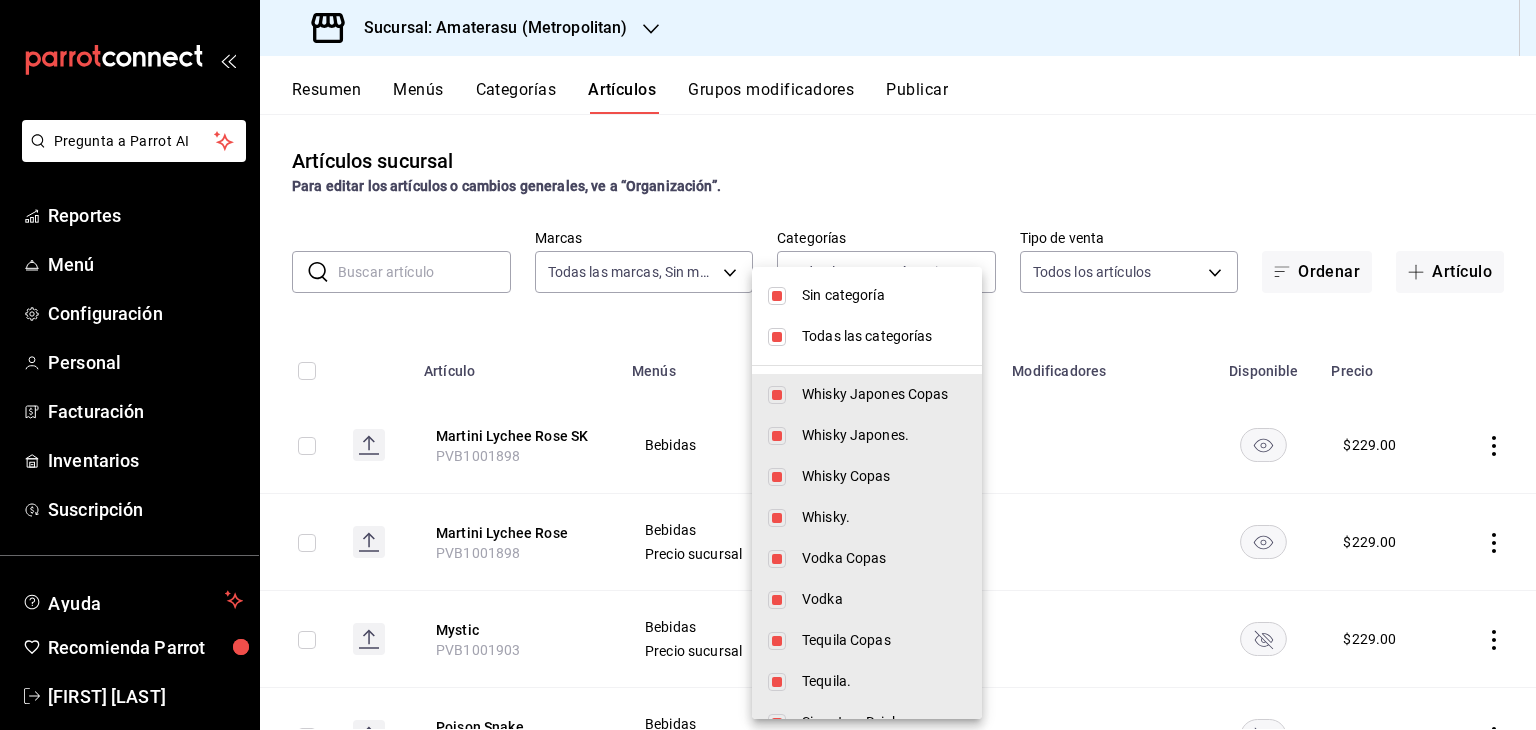 click on "Todas las categorías" at bounding box center [884, 336] 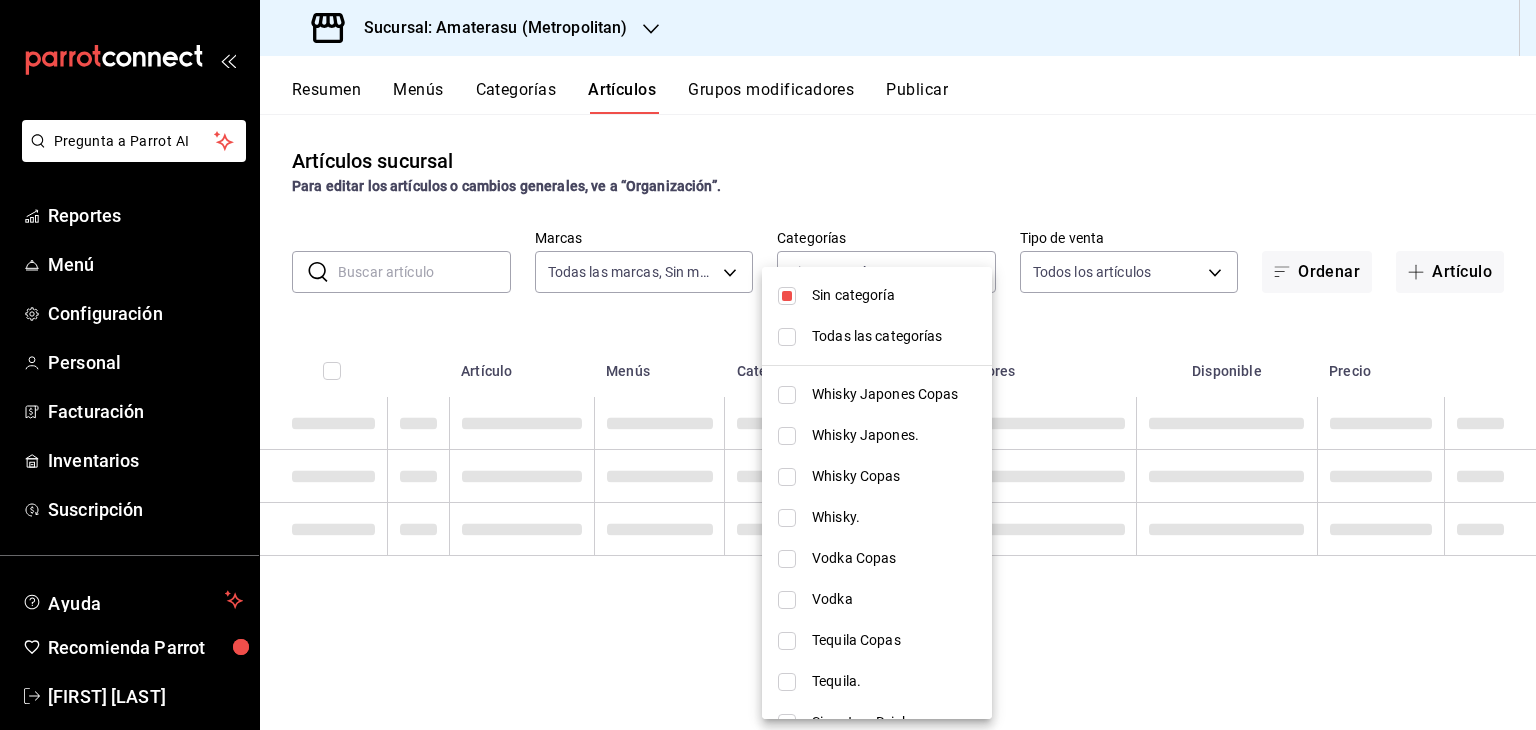 click on "Sin categoría" at bounding box center (894, 295) 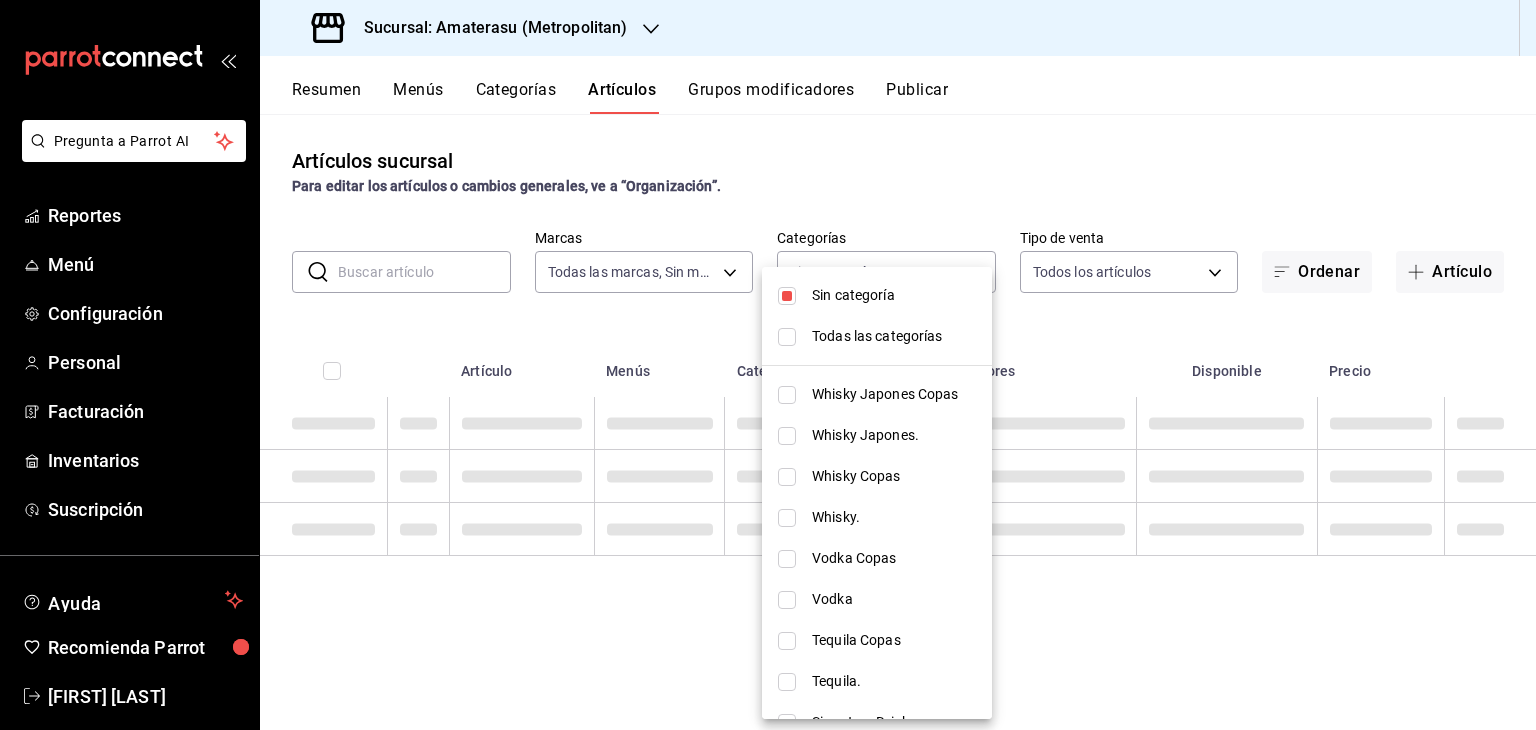 checkbox on "false" 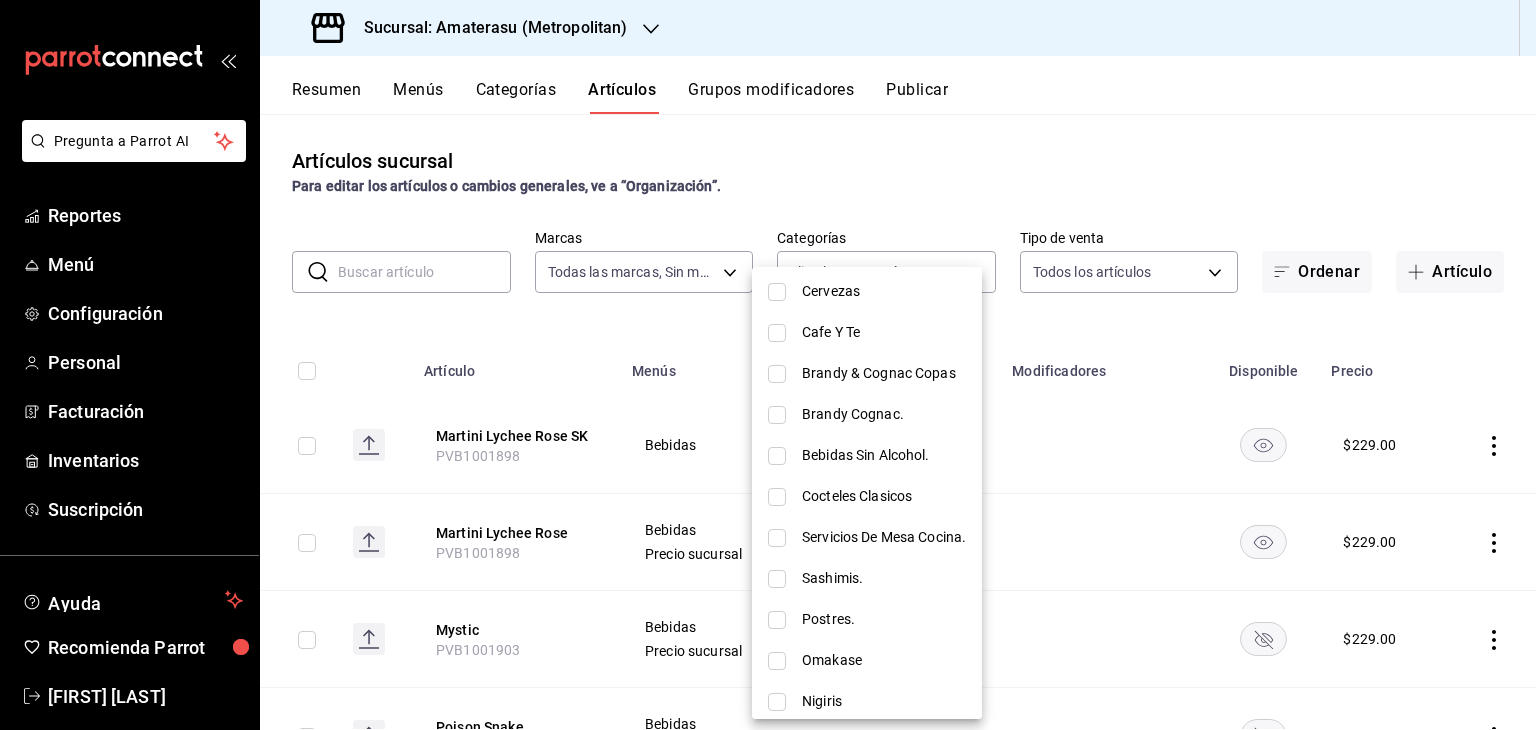 scroll, scrollTop: 900, scrollLeft: 0, axis: vertical 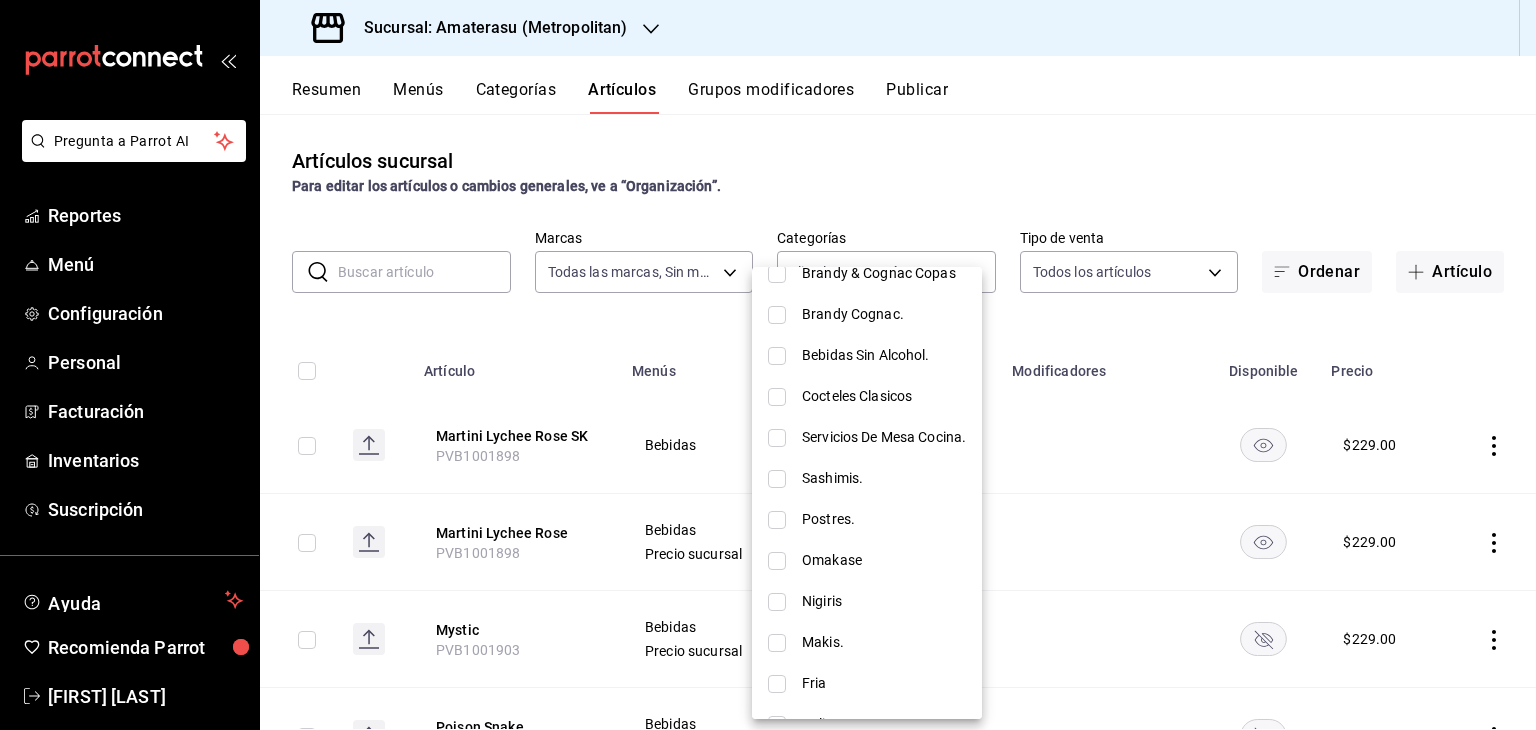 click on "Postres." at bounding box center (884, 519) 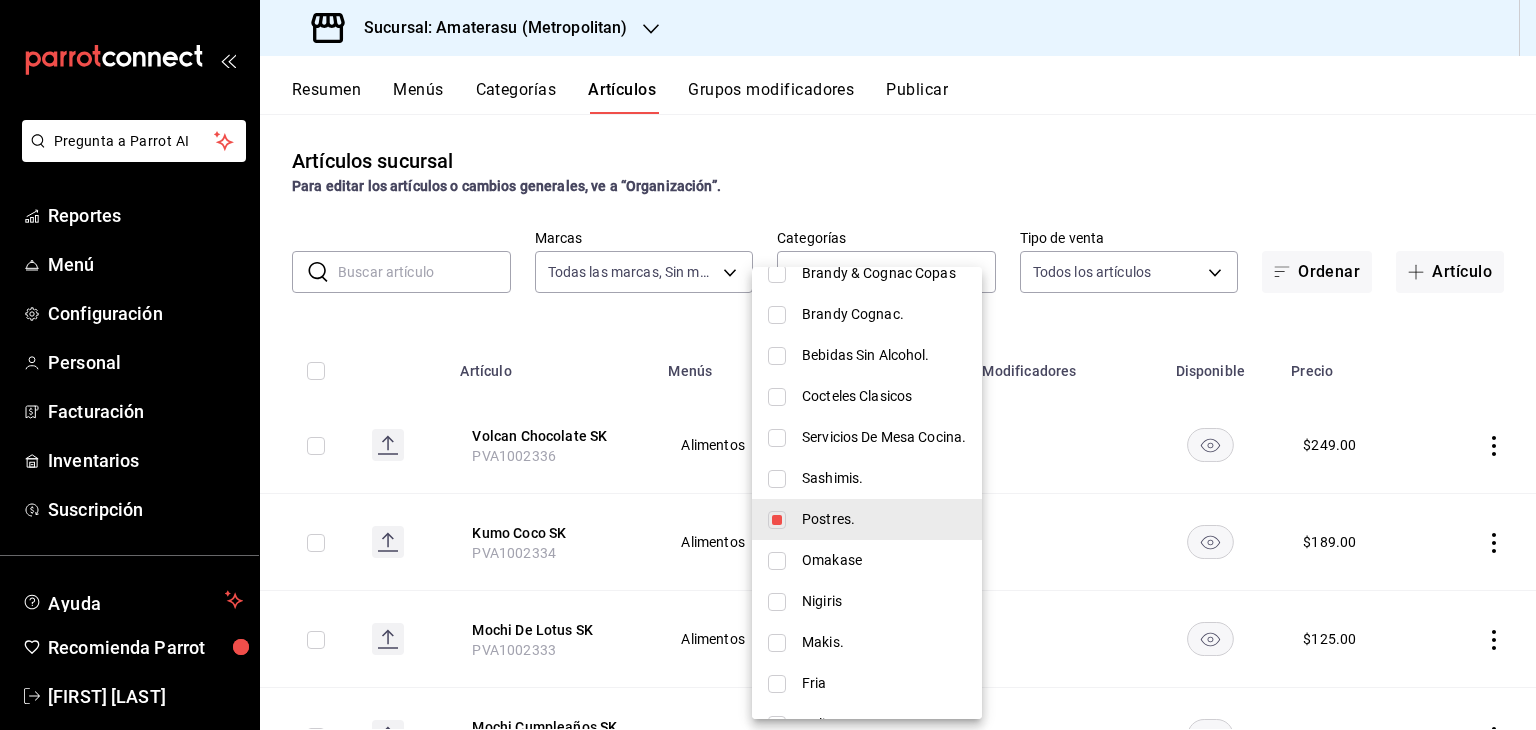 click at bounding box center [768, 365] 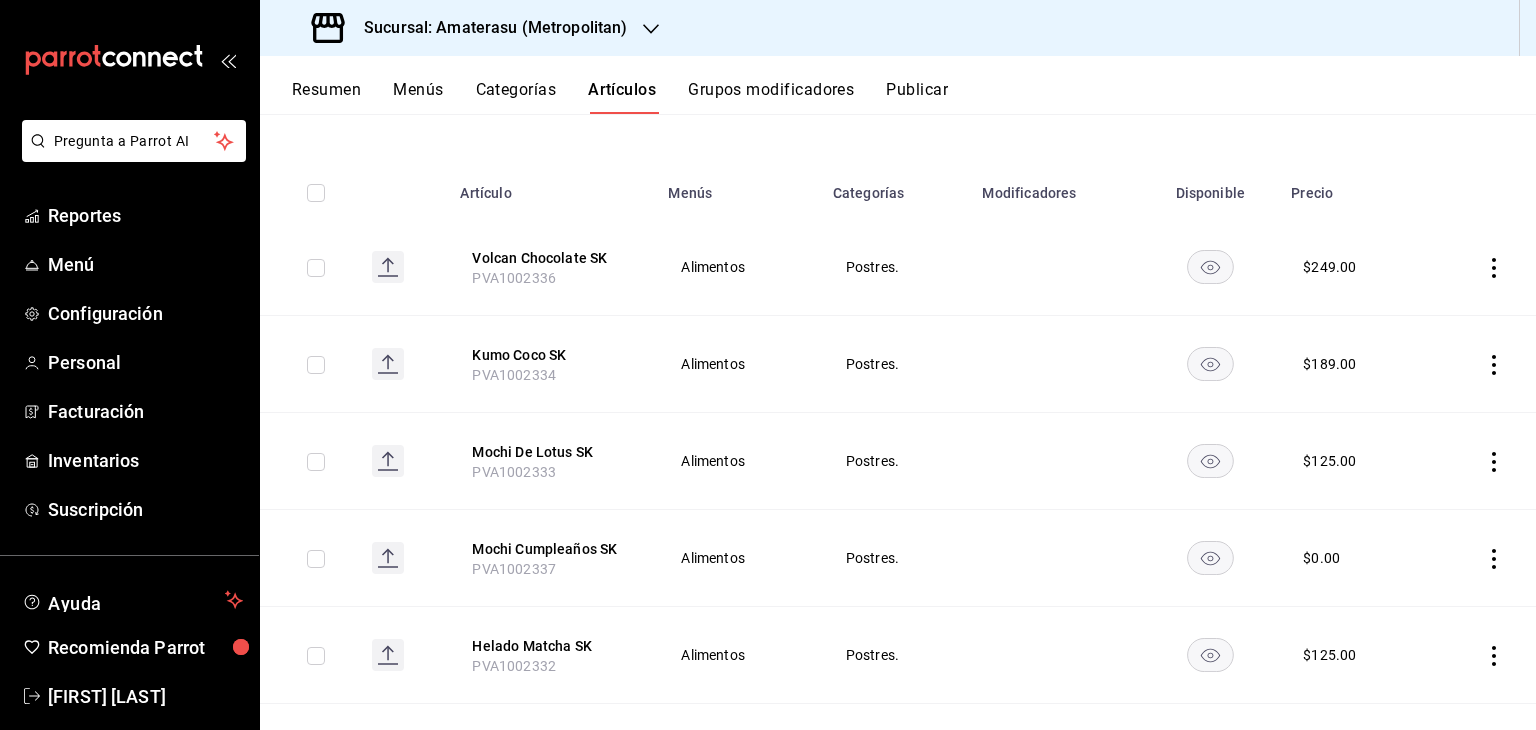 scroll, scrollTop: 296, scrollLeft: 0, axis: vertical 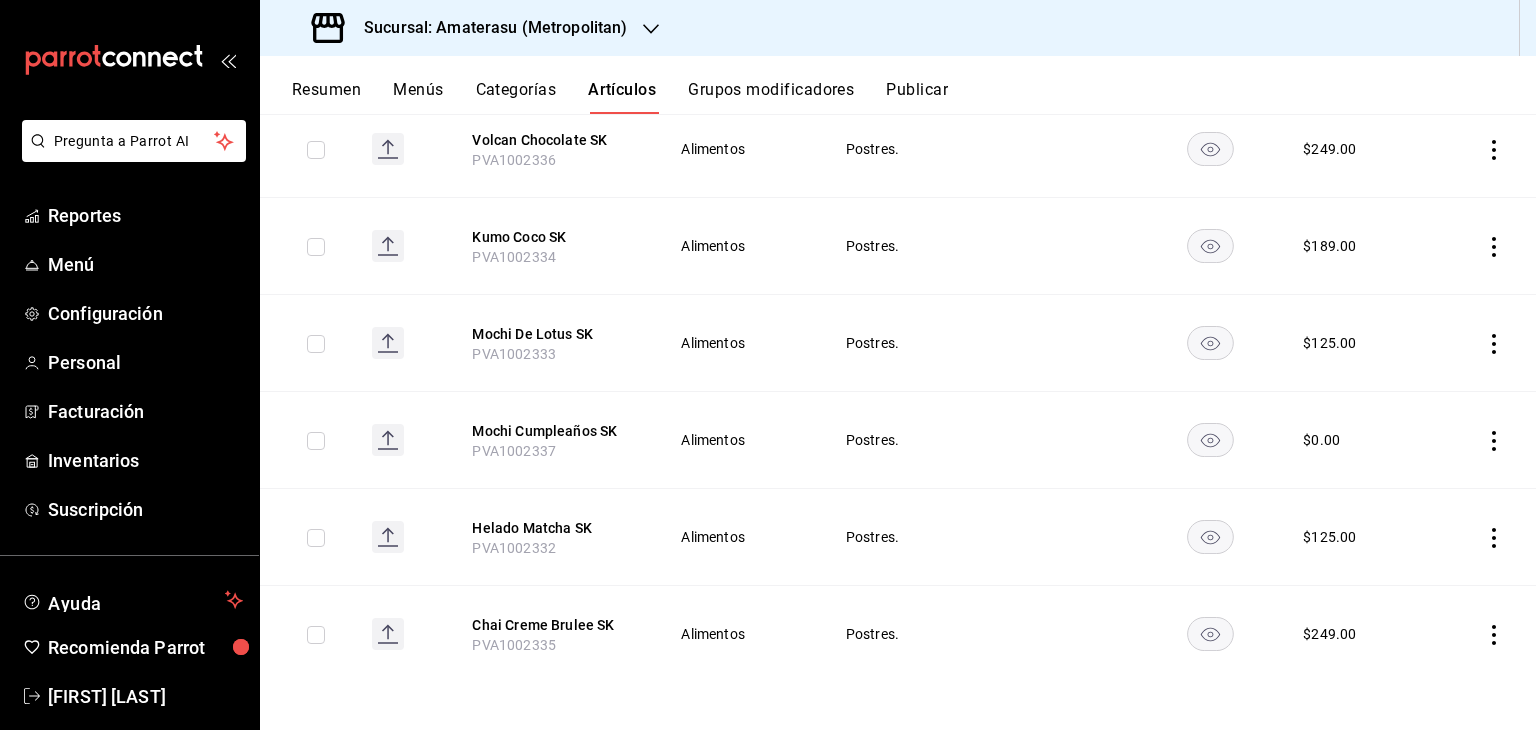 click on "Sucursal: Amaterasu (Metropolitan)" at bounding box center [471, 28] 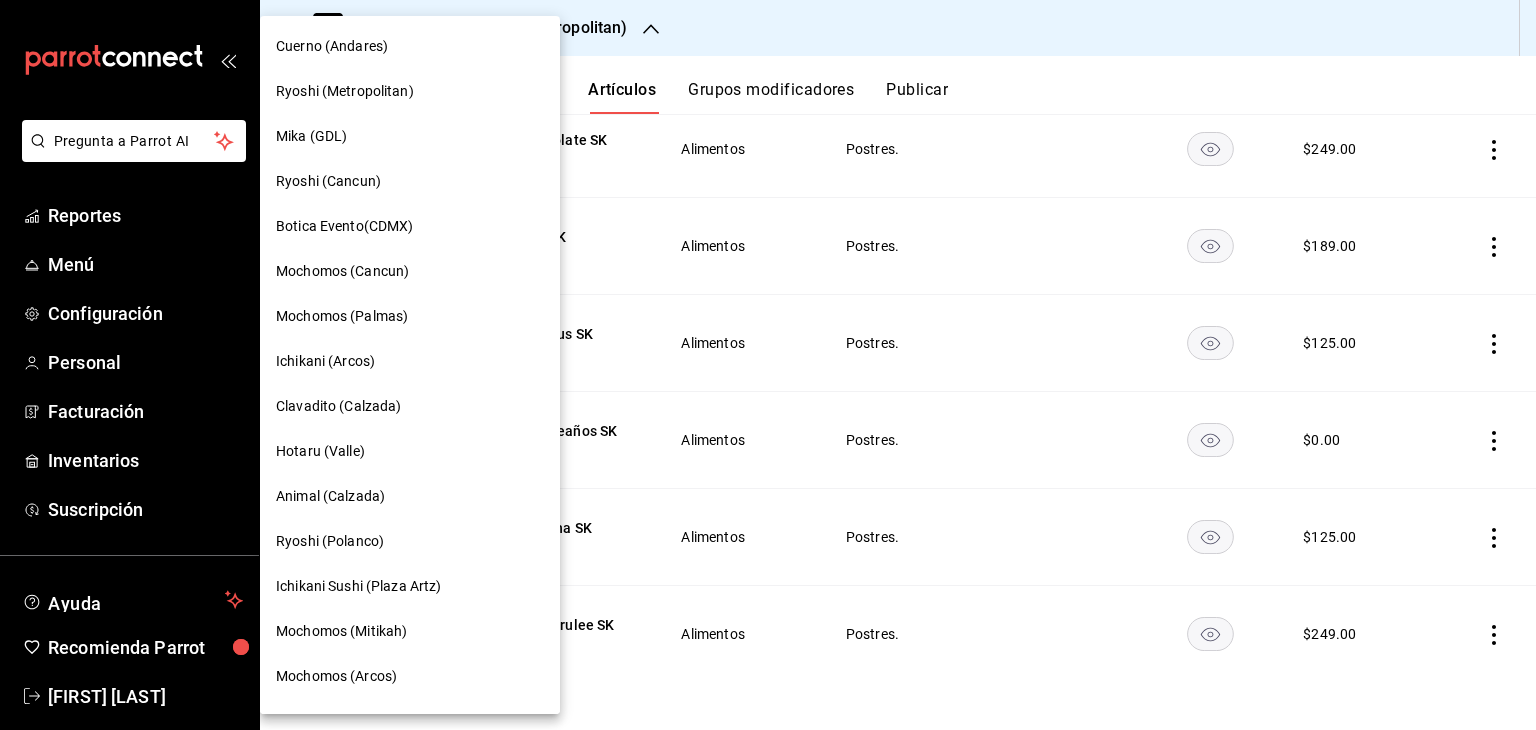 click on "Cuerno (Andares)" at bounding box center (410, 46) 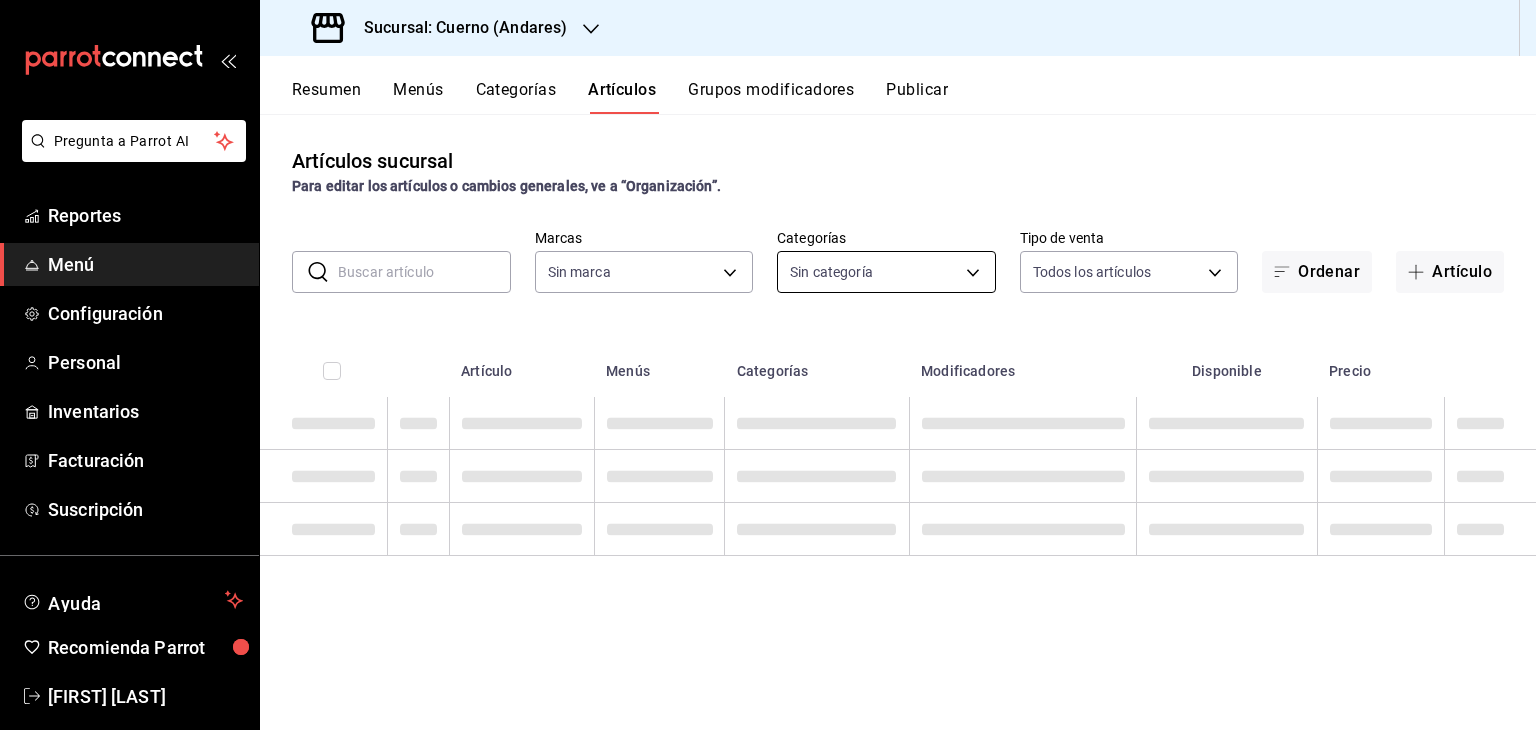 type on "c9e961b9-bc29-480f-a65c-324ff110f526" 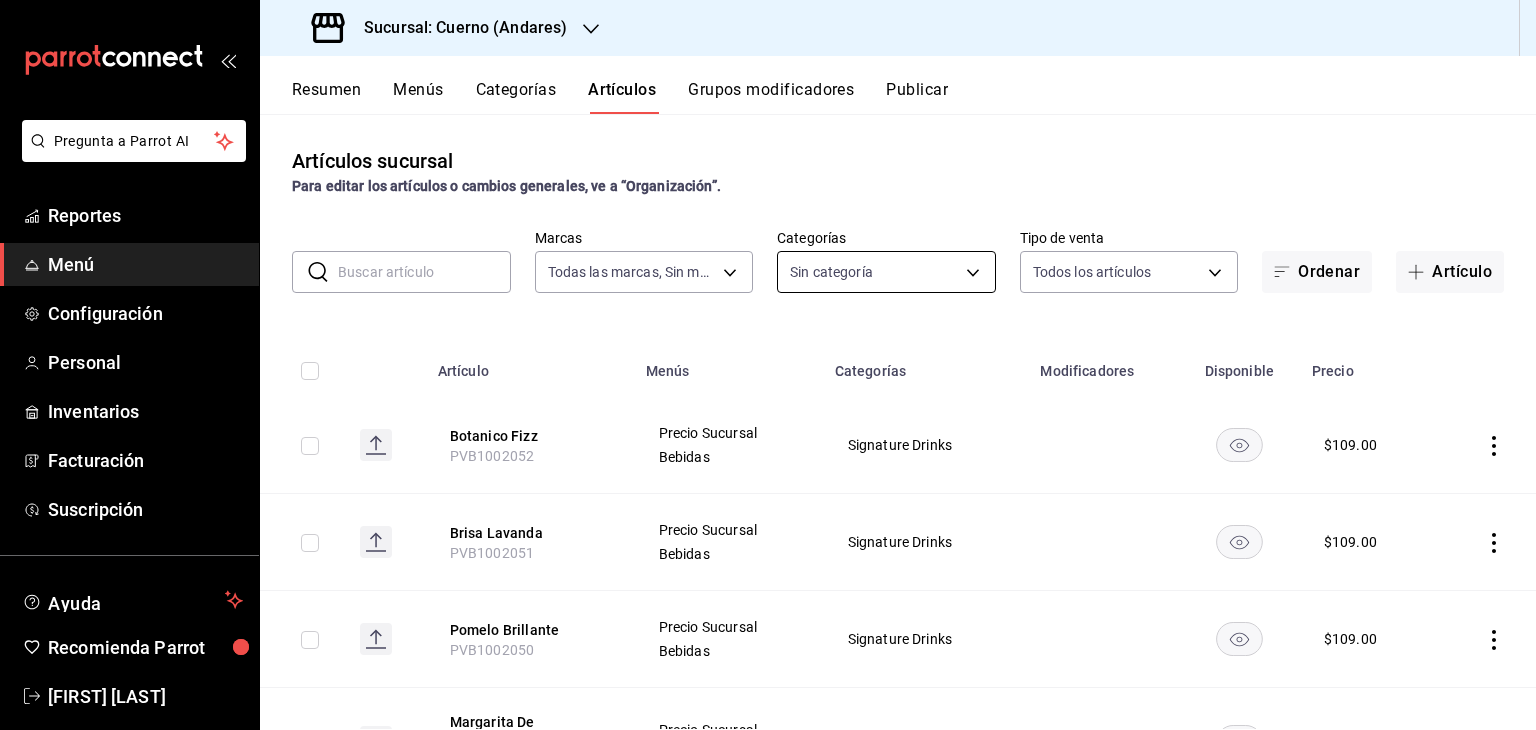 type on "8d843363-7b8b-4002-90a0-c01944697fe5,d20f9d18-5e0f-4b53-b5be-0a43d5f086e3,80c71337-f30c-44d9-a1dc-277a6ddcf72e,36d524d5-d71c-4ade-84e6-ca04b88186a6,766b3354-7760-4ac6-93ed-9bce87dc2db5,9be64272-837d-4c86-b1fb-5c36685c0224,78b10322-8381-4854-9b6b-75ba1ddfad47,b8b5c45d-4da6-4a77-bdc8-e53d61d9dd7c,32575238-a5f8-43fd-af3f-2f9de7c2893a,198ccc72-d062-4f90-a2f4-29ebd6f2b524,5c46f4f4-2639-482e-8918-38d8fb72b23c,48be3902-ec41-4d01-8ffe-54ae4e9a15cc,40200ad2-05ee-40da-8aed-aa69b068bb72,d13cc5d8-61aa-4ffc-bf01-c8fc8ed10504,d59d3ec7-3931-4c0c-b614-ed9bcc27d02b,f575ee18-16ca-4116-b963-33634350425a,eacebb42-3205-4224-9e2b-e98e09dc959c,7d9c28f2-e4ae-4d81-b8c3-6222a15ae32c,1897b3a0-e726-45db-88c7-cc848cb88201,56f7ce19-7070-4109-913d-ccbdc397f848,ea779632-6044-4488-b092-40763b15f751,4f77ed4f-4eac-45ce-82c5-e17c5e6a4e8f,4f21293f-2698-49e8-8786-856197fa88dc,ba1e2bd1-7b1a-493b-967f-9d6721fc3209,8c88a475-8ca3-43b3-9d07-b21701e10581,2d8b5198-96ba-402b-a692-fc1d0a755694,7fc87619-46d7-4028-aba0-776d52f73d6a,c668298a-5746-4041-b48..." 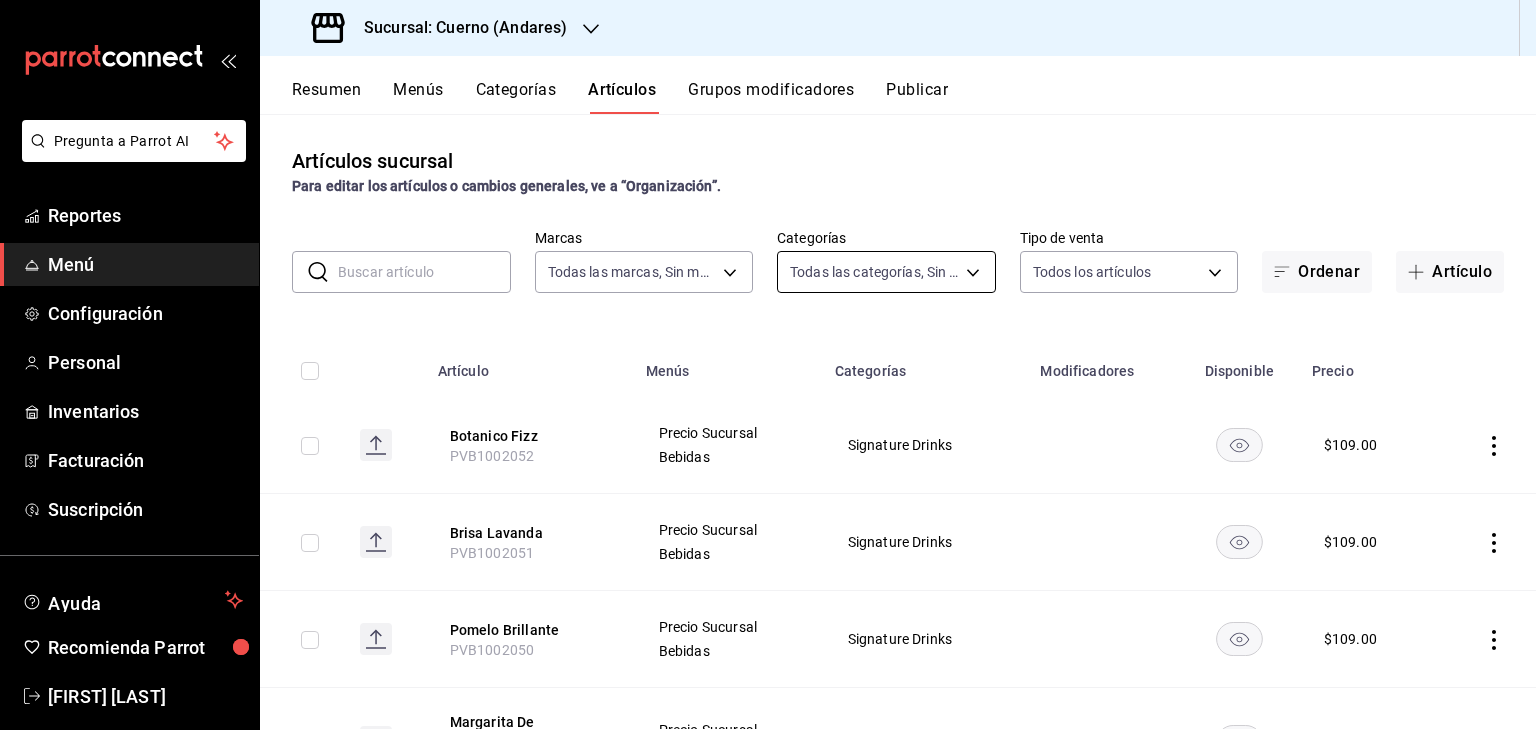 click on "Pregunta a Parrot AI Reportes   Menú   Configuración   Personal   Inventarios   Facturación   Suscripción   Ayuda Recomienda Parrot   [FIRST] [LAST]   Sugerir nueva función   Sucursal: Cuerno ([CITY]) Resumen Menús Categorías Artículos Grupos modificadores Publicar Artículos sucursal Para editar los artículos o cambios generales, ve a “Organización”. ​ ​ Marcas Todas las marcas, Sin marca [UUID] Categorías Todas las categorías, Sin categoría Tipo de venta Todos los artículos ALL Ordenar Artículo Artículo Menús Categorías Modificadores Disponible Precio Botanico Fizz [PRODUCT_CODE] Precio Sucursal Bebidas Signature Drinks $ 109.00 Brisa Lavanda [PRODUCT_CODE] Precio Sucursal Bebidas Signature Drinks $ 109.00 Pomelo Brillante [PRODUCT_CODE] Precio Sucursal Bebidas Signature Drinks $ 109.00 Margarita De Bienvenida [PRODUCT_CODE] Precio Sucursal Bebidas Signature Drinks $ 116.00 Ensalada César de Tijuana [PRODUCT_CODE] Precio Sucursal Alimentos Ensaladas $ 269.00 13888 $ $ $" at bounding box center [768, 365] 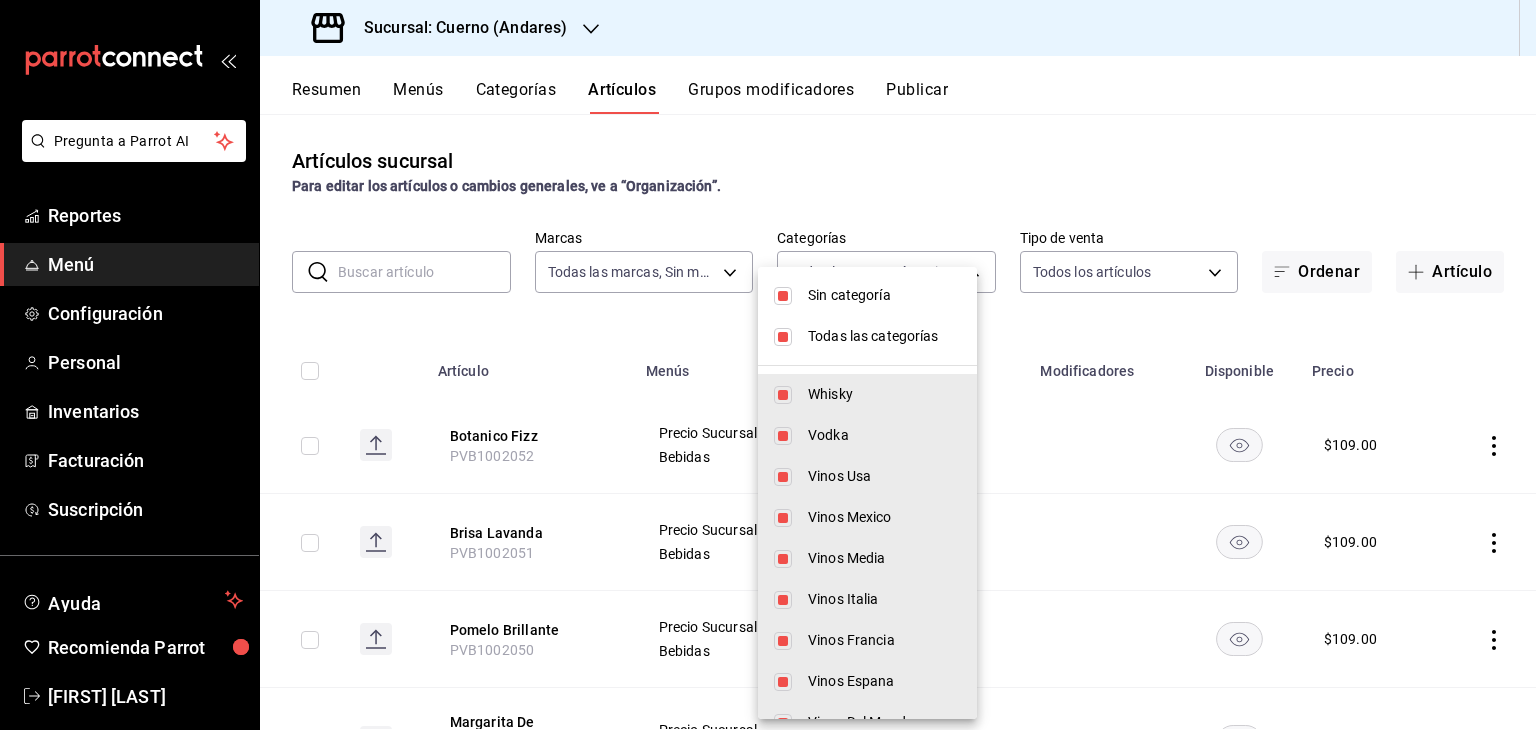 click on "Todas las categorías" at bounding box center (884, 336) 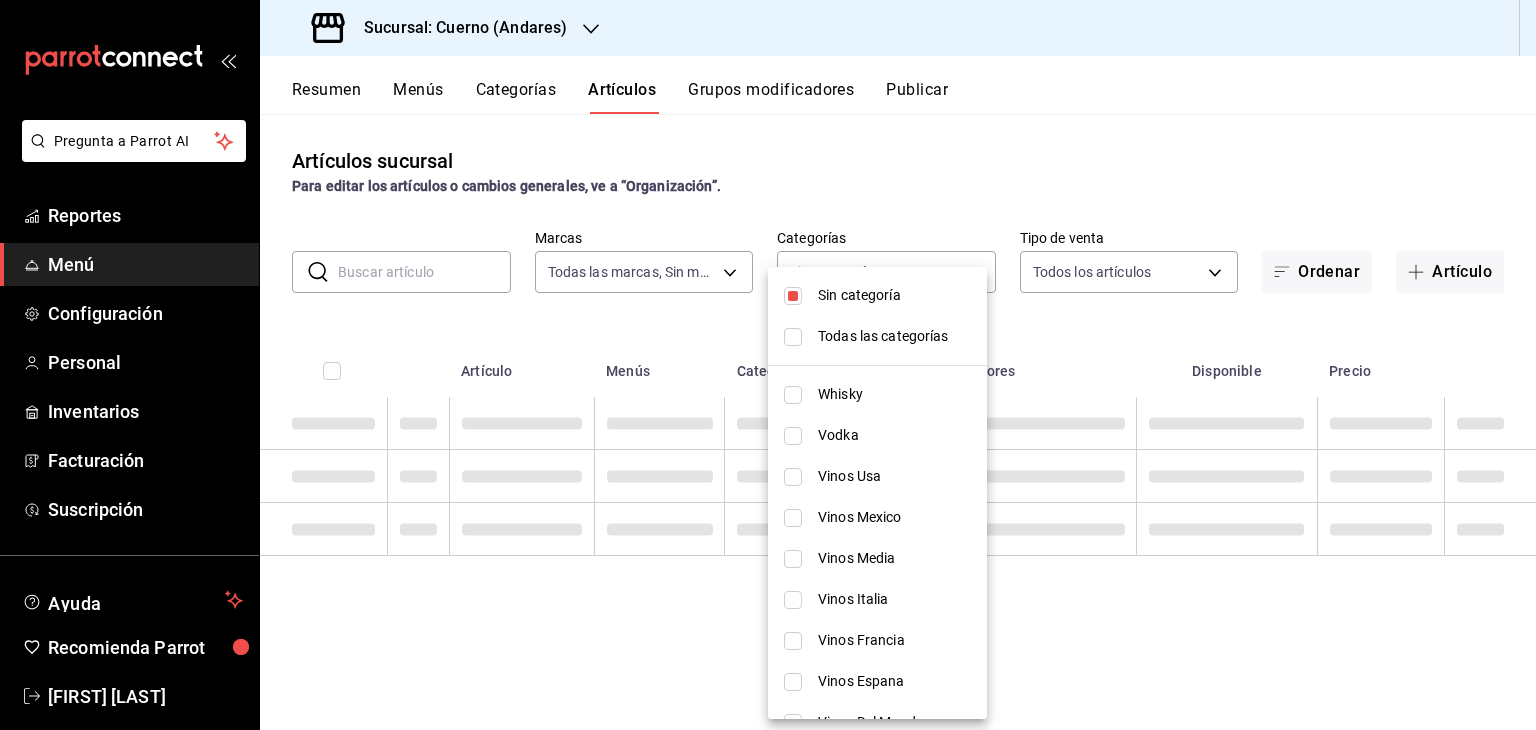 click on "Sin categoría" at bounding box center [894, 295] 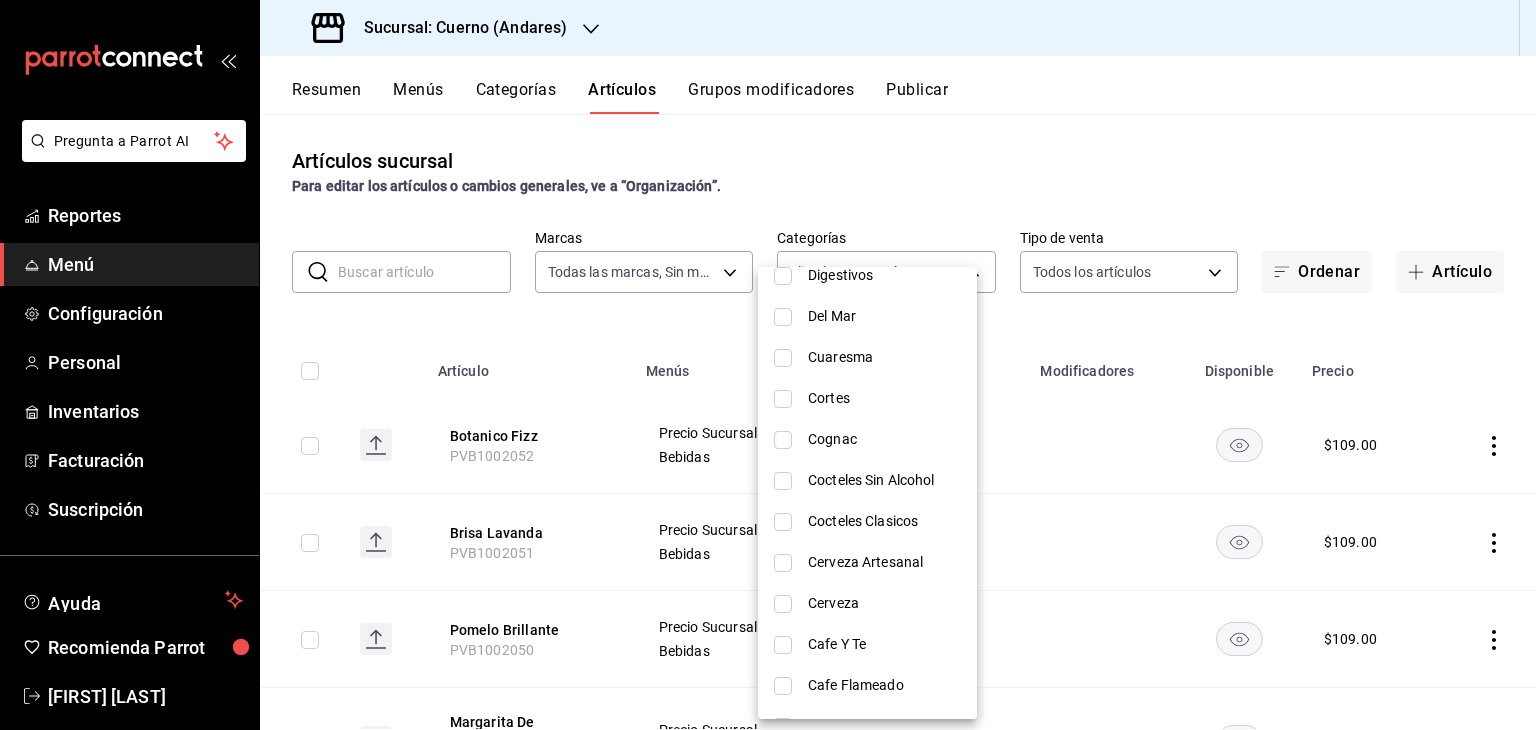 scroll, scrollTop: 1272, scrollLeft: 0, axis: vertical 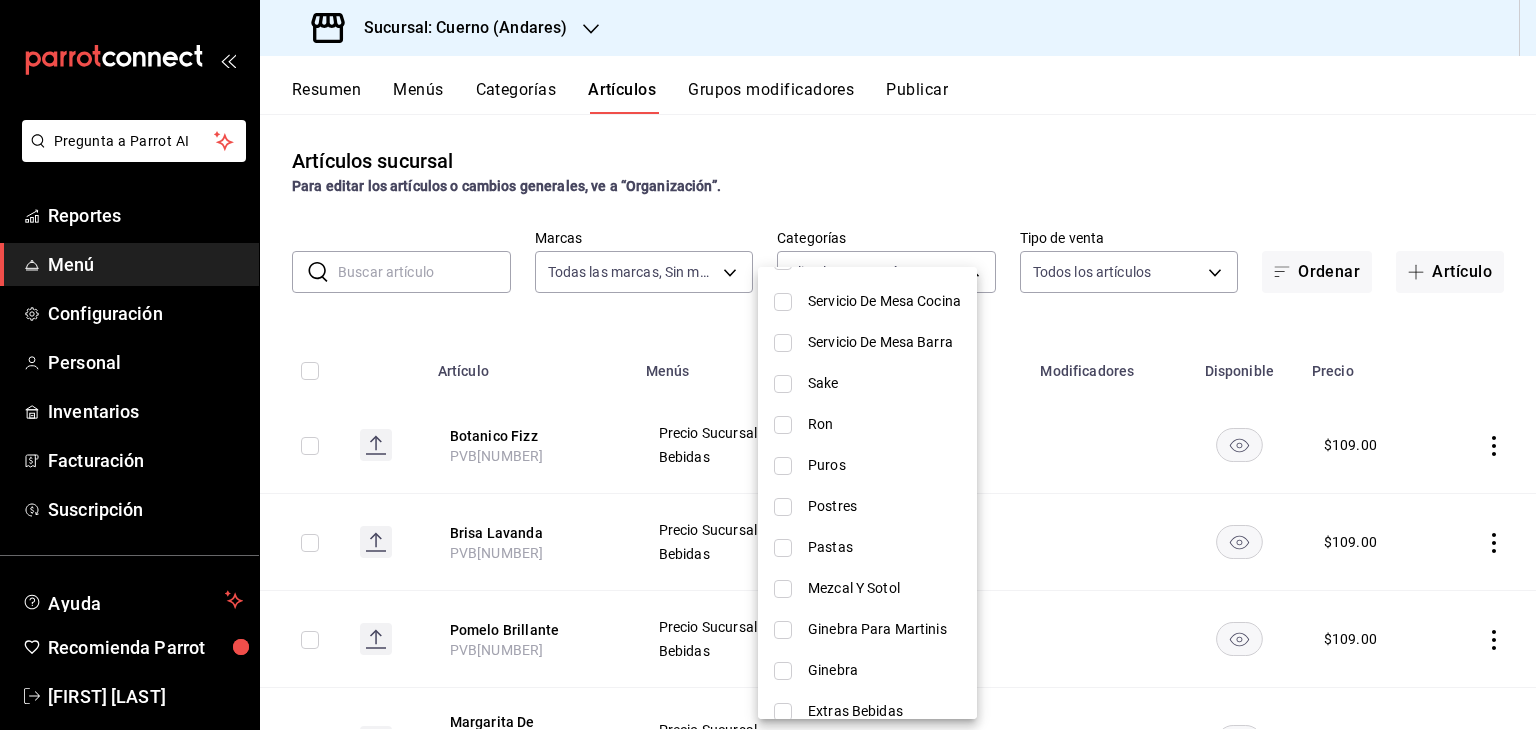 click on "Postres" at bounding box center (867, 506) 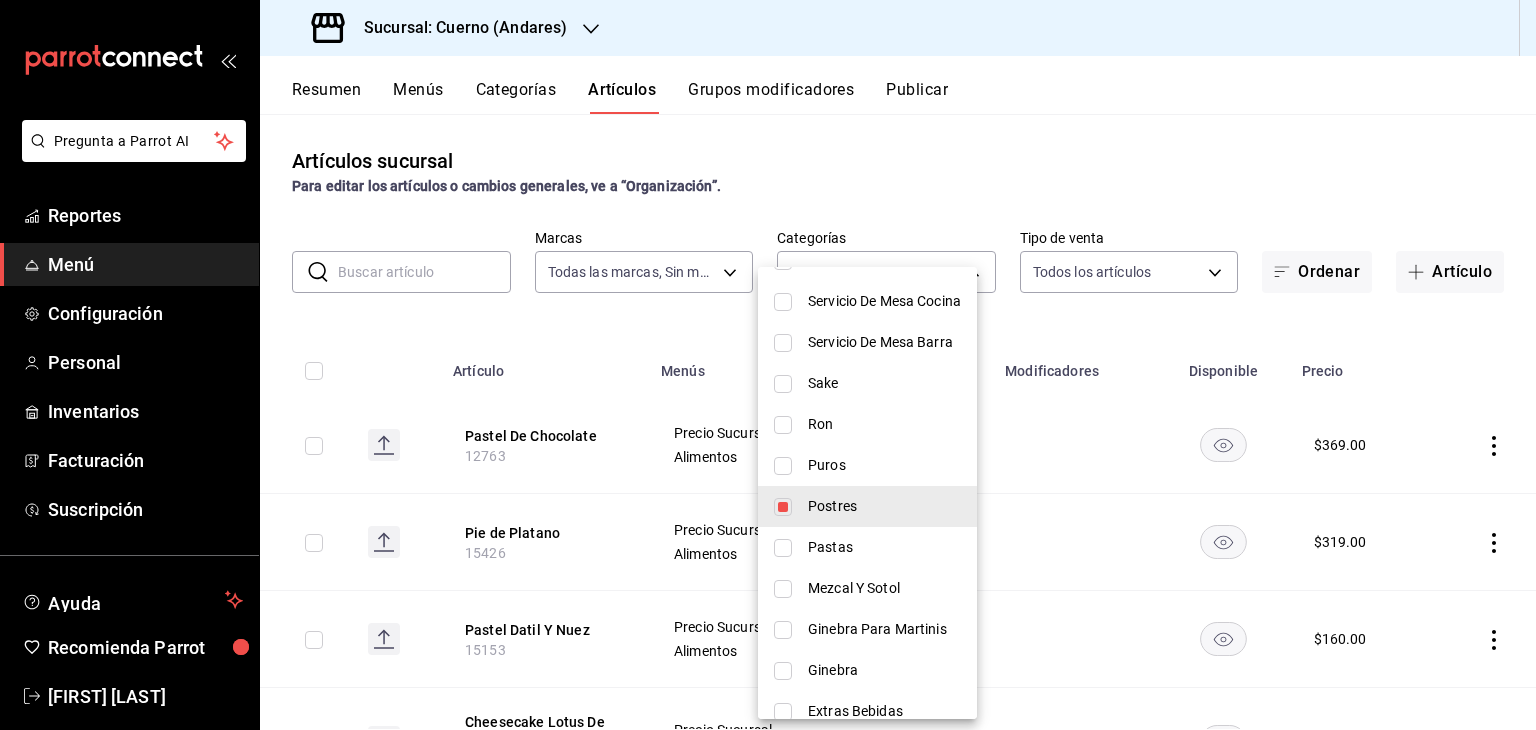 click at bounding box center [768, 365] 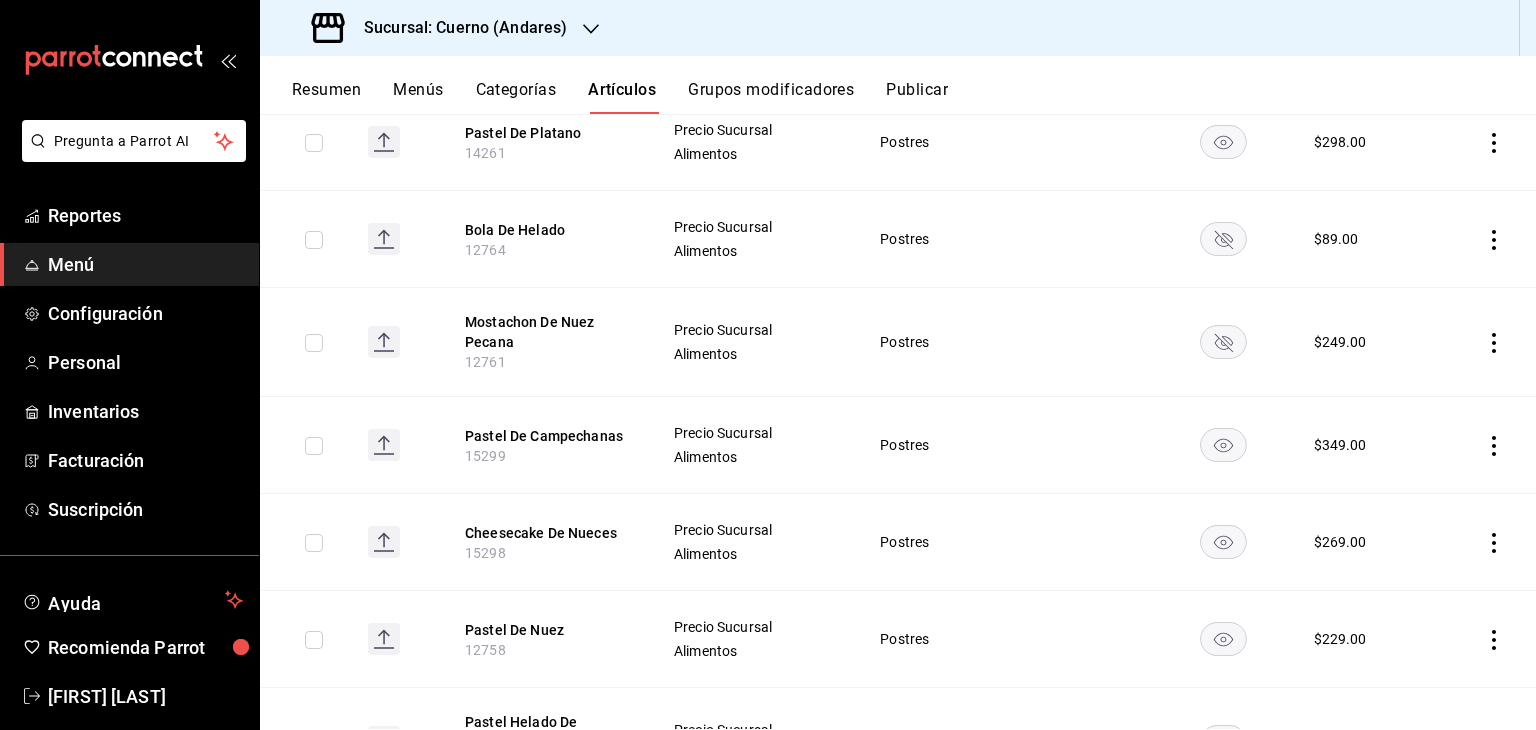 scroll, scrollTop: 1300, scrollLeft: 0, axis: vertical 